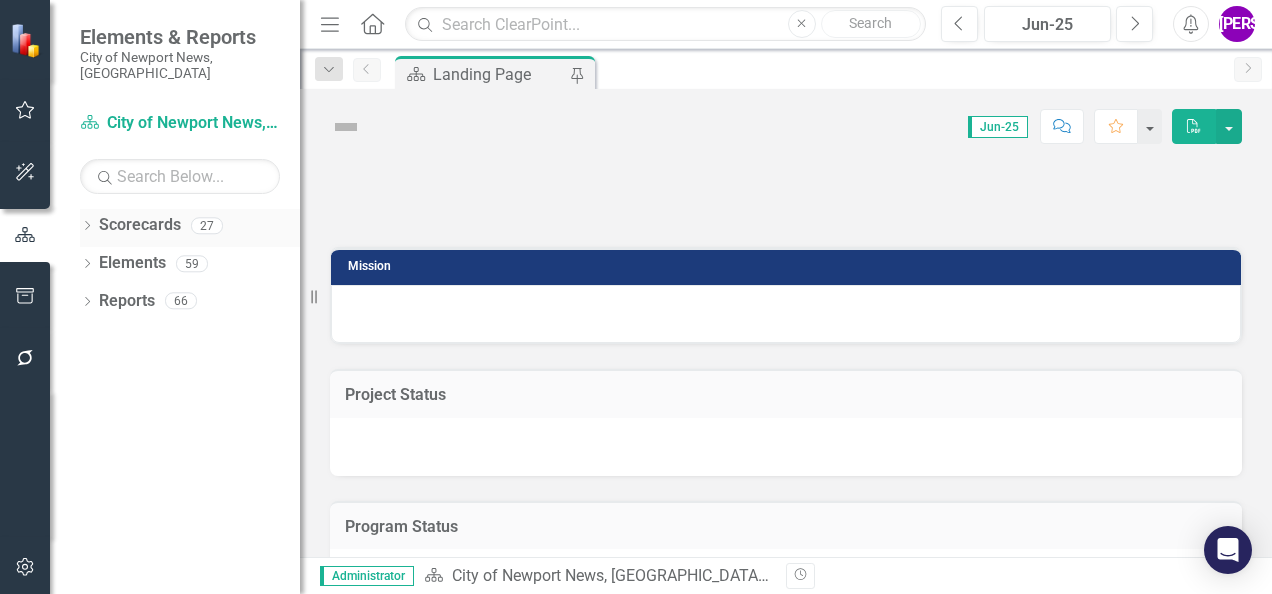 scroll, scrollTop: 0, scrollLeft: 0, axis: both 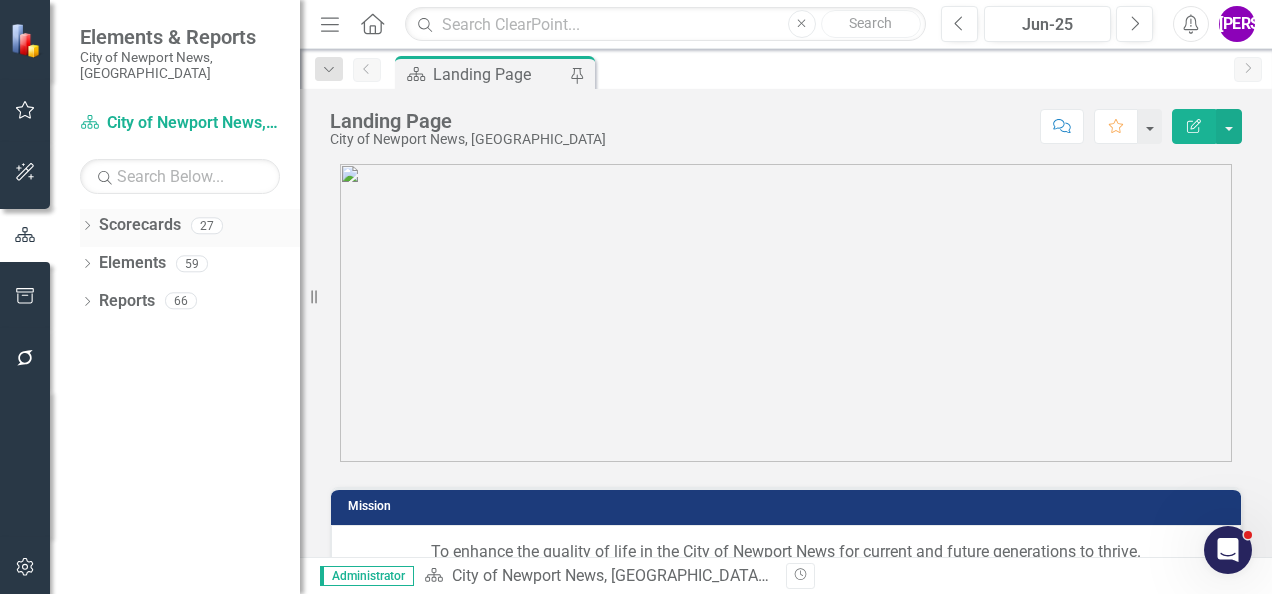 click on "Dropdown" 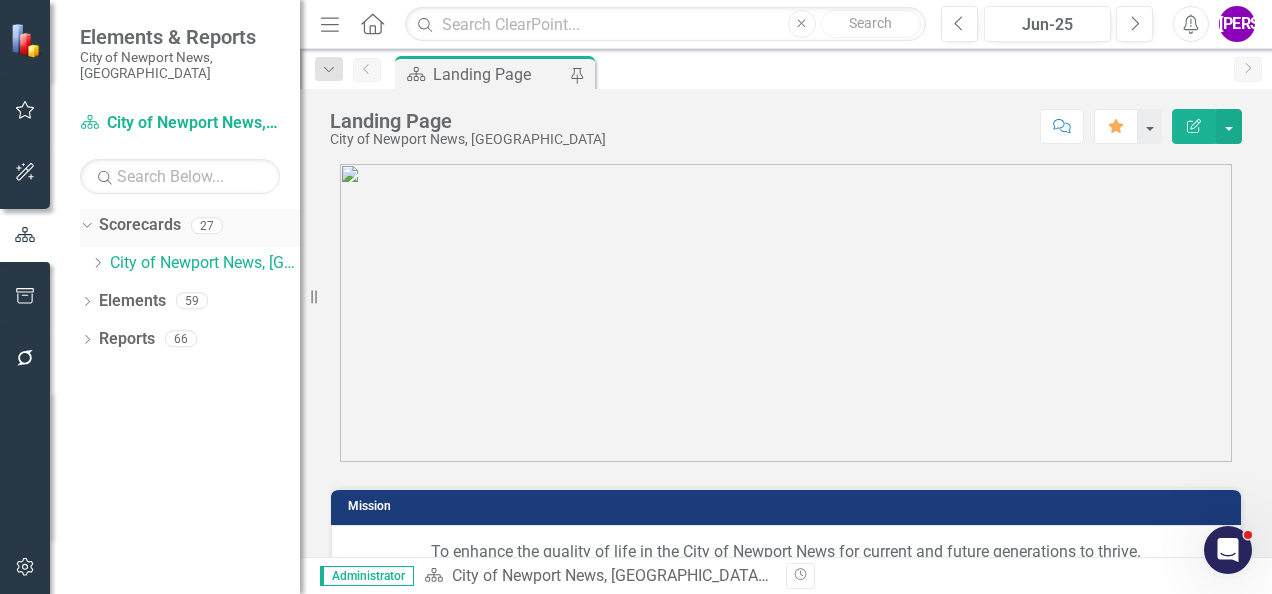 scroll, scrollTop: 0, scrollLeft: 0, axis: both 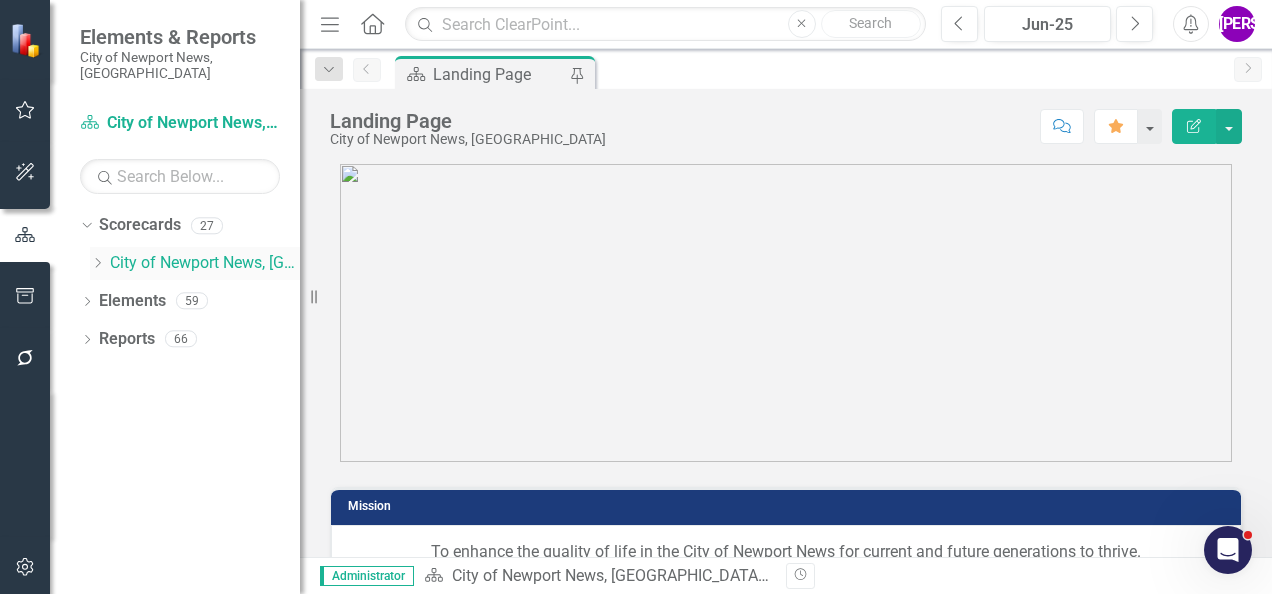 click on "Dropdown" 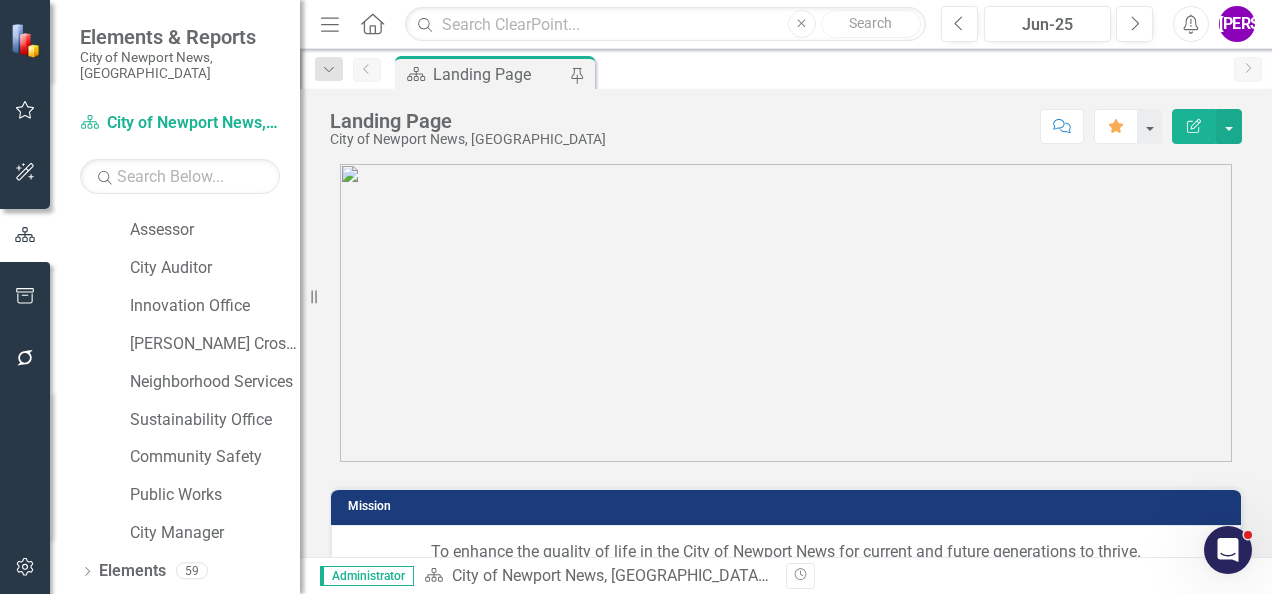 scroll, scrollTop: 734, scrollLeft: 0, axis: vertical 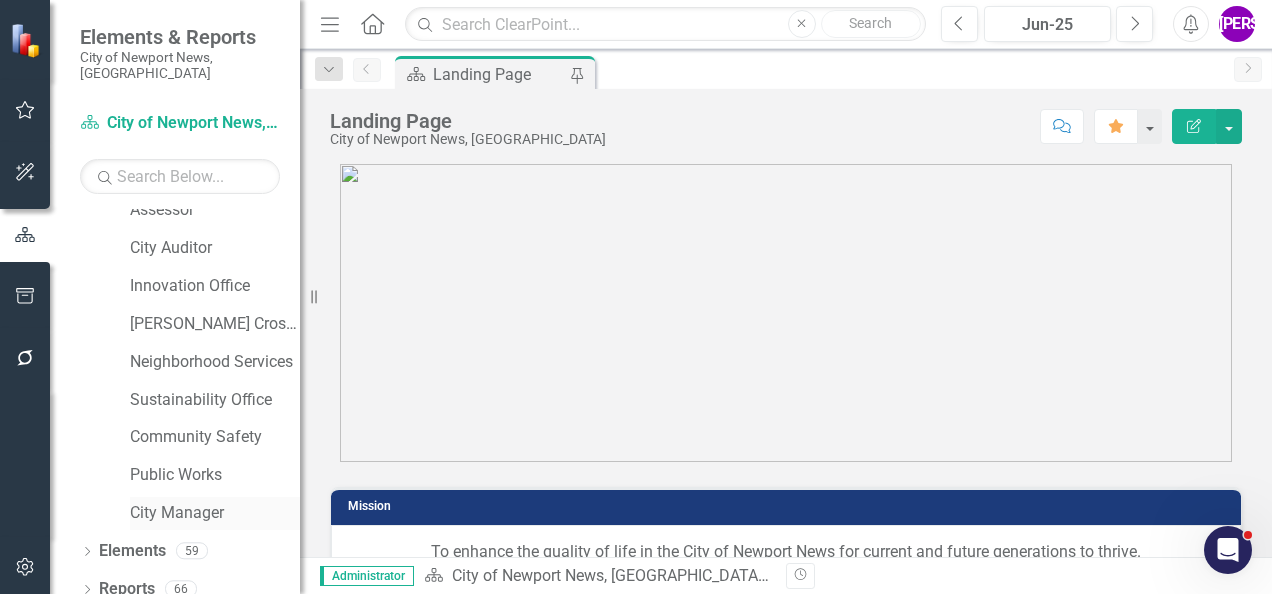 click on "City Manager" at bounding box center [215, 513] 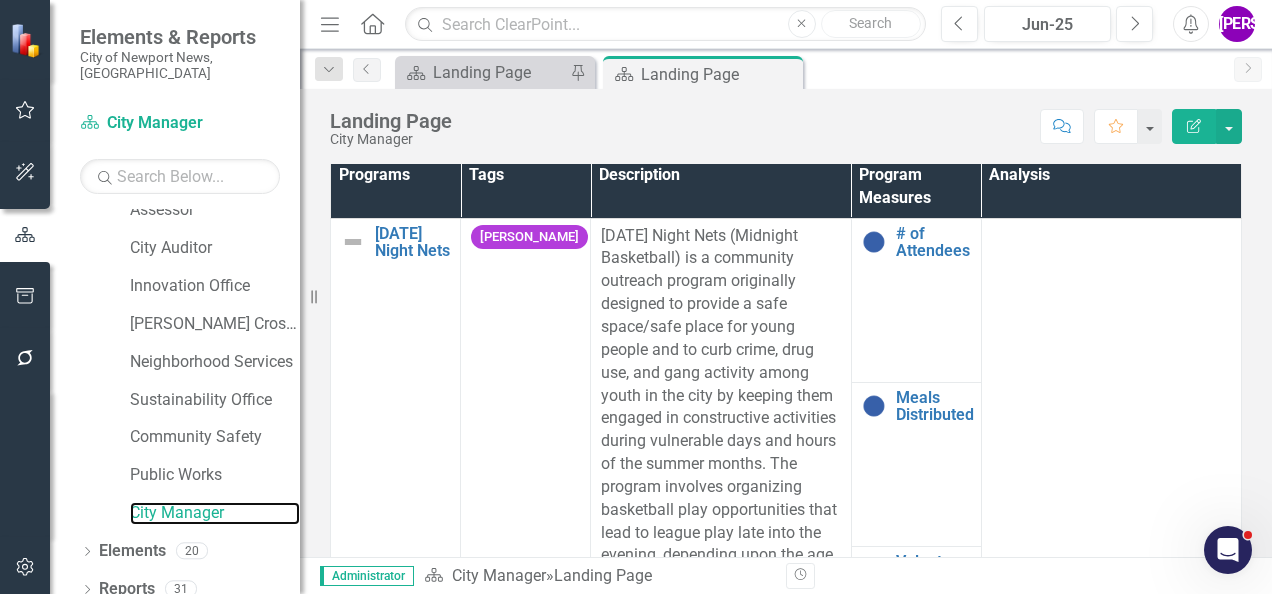 scroll, scrollTop: 900, scrollLeft: 0, axis: vertical 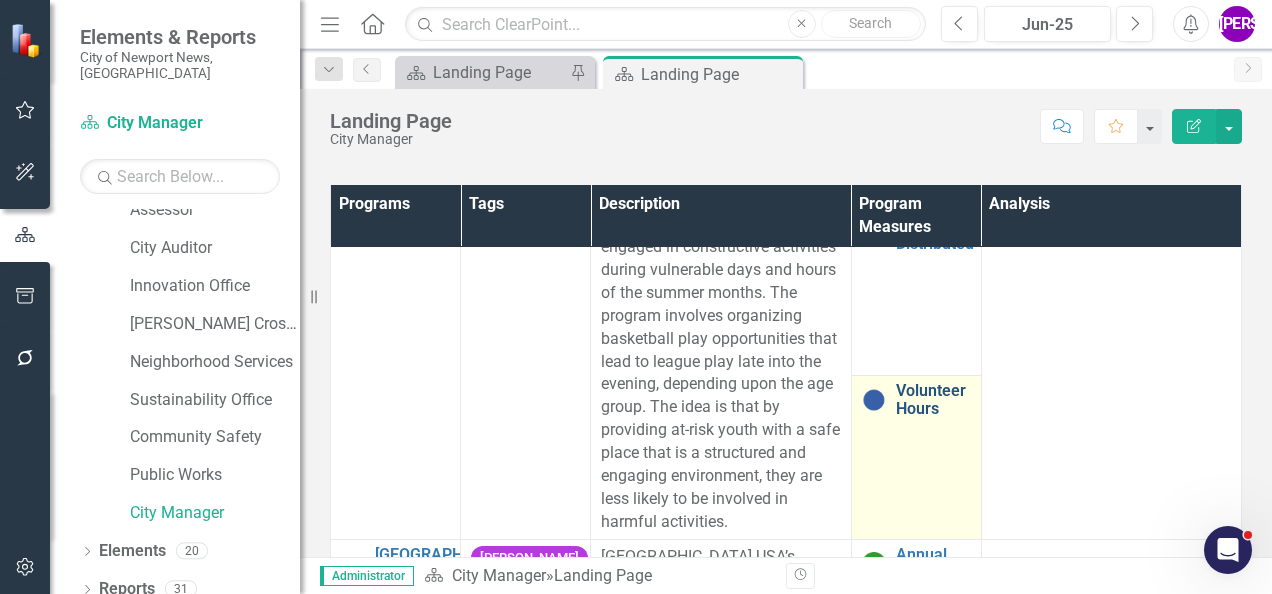 click on "Volunteer Hours" at bounding box center [933, 399] 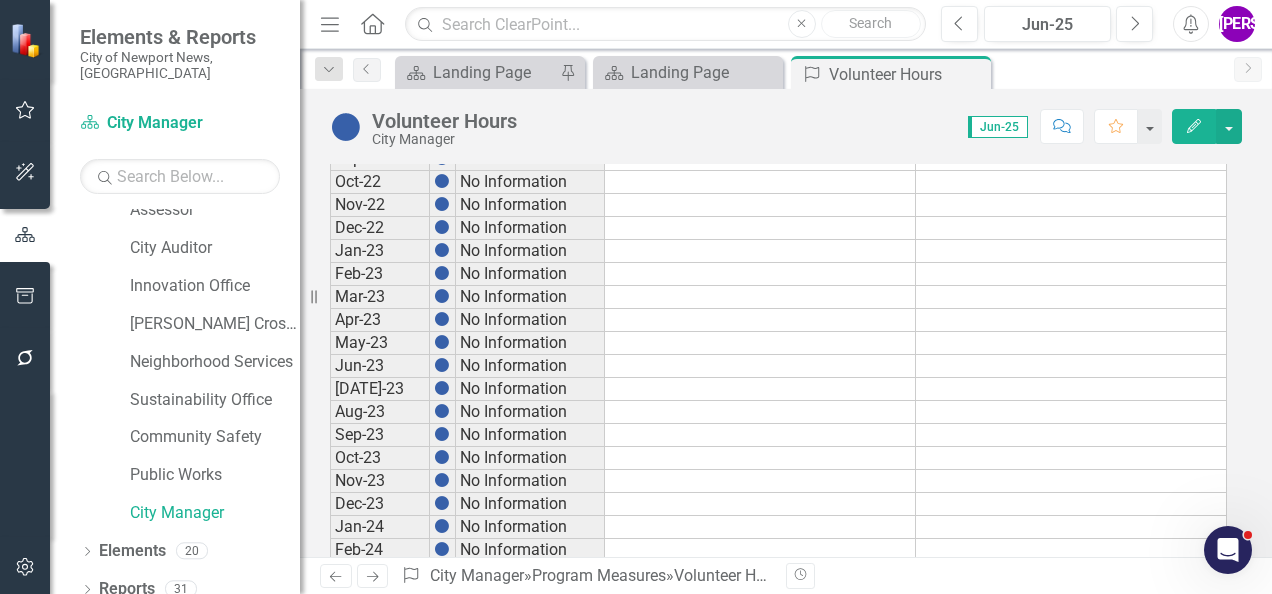 scroll, scrollTop: 1500, scrollLeft: 0, axis: vertical 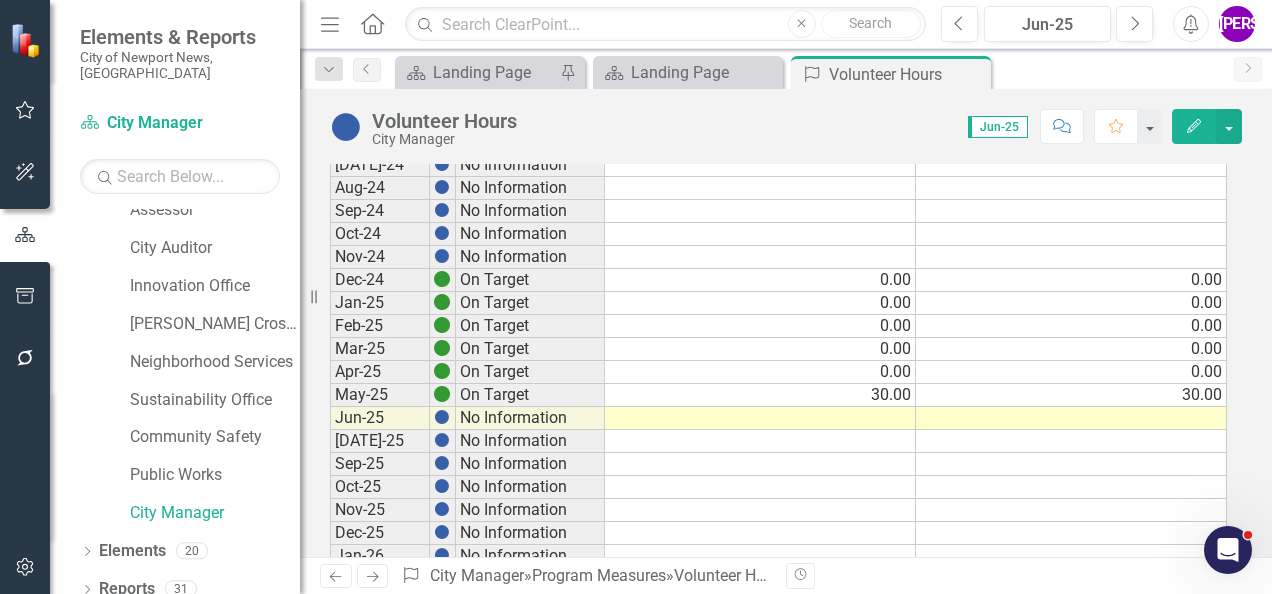 click at bounding box center (760, 257) 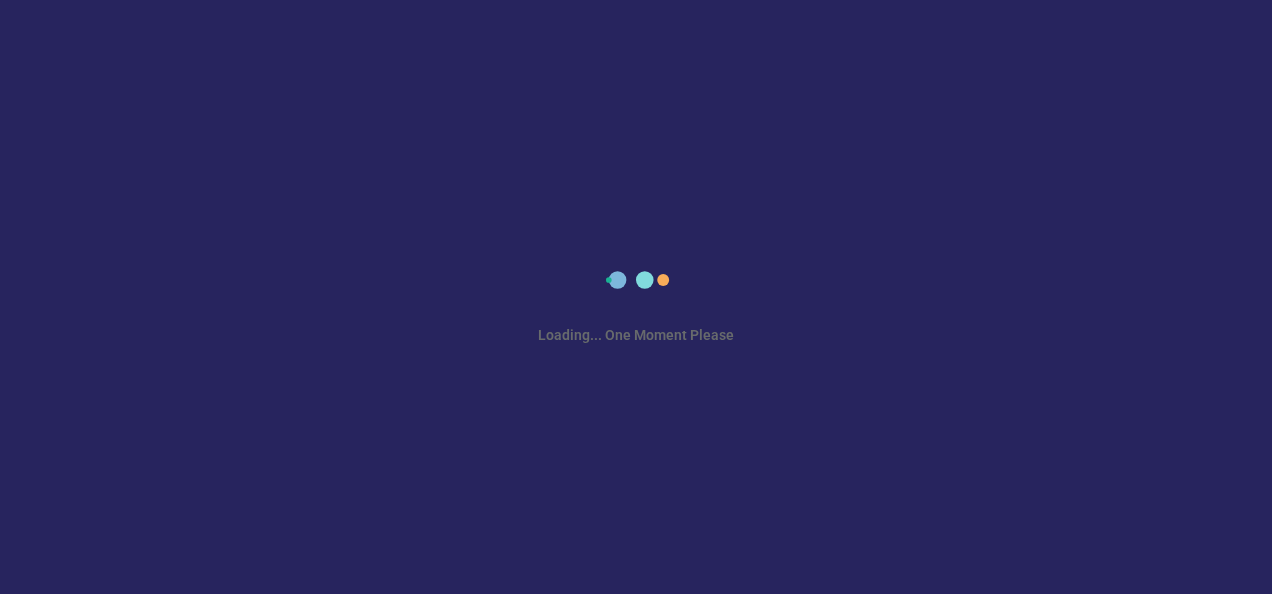 scroll, scrollTop: 0, scrollLeft: 0, axis: both 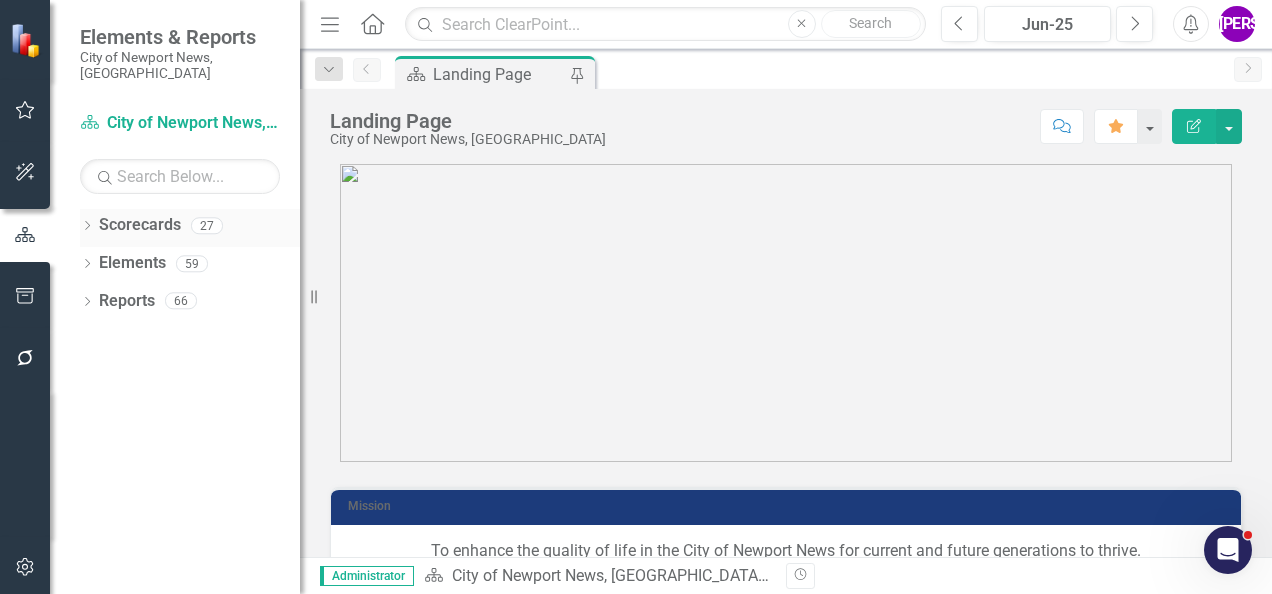 click on "Scorecards" at bounding box center (140, 225) 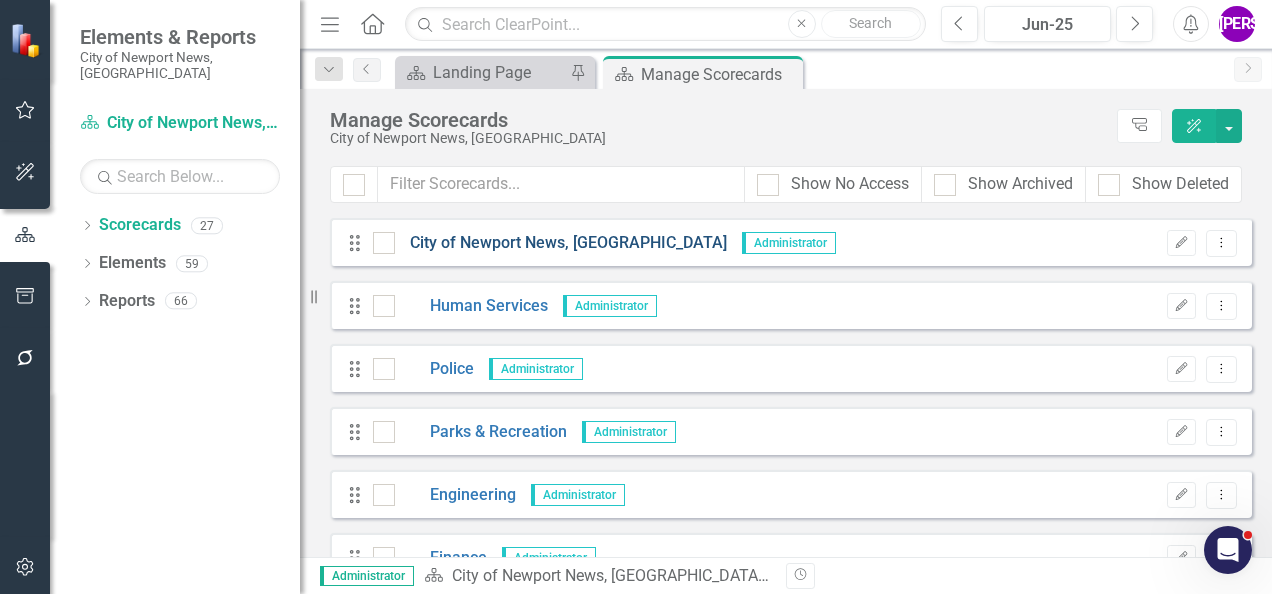 click on "City of Newport News, [GEOGRAPHIC_DATA]" at bounding box center (561, 243) 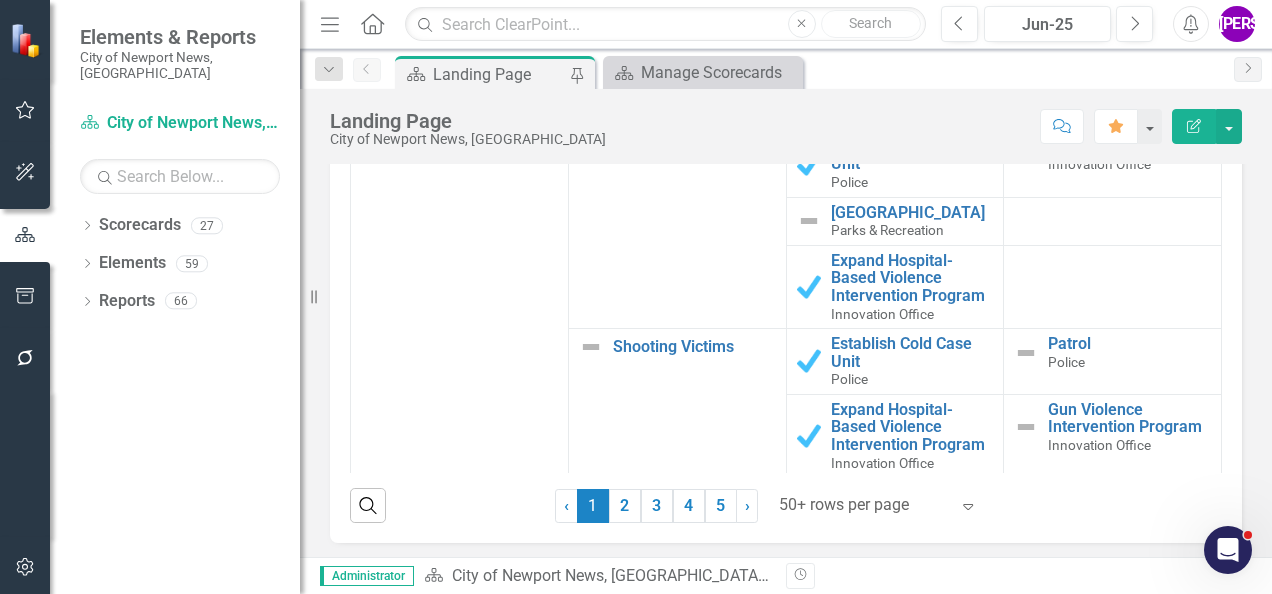 scroll, scrollTop: 2000, scrollLeft: 0, axis: vertical 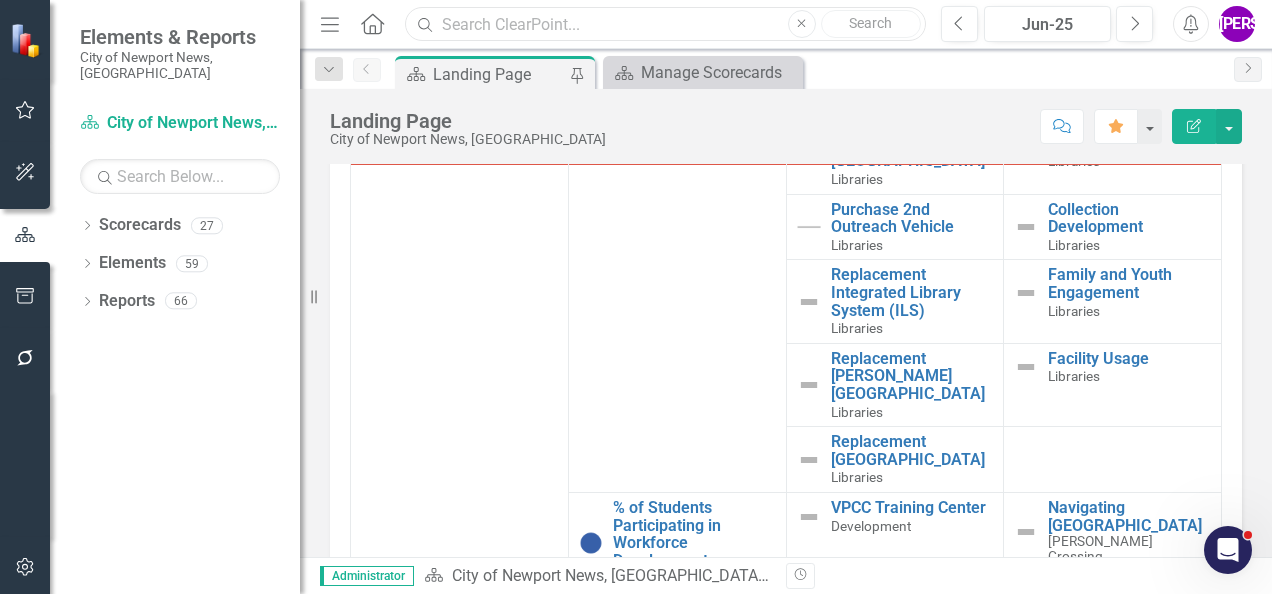 click at bounding box center (665, 24) 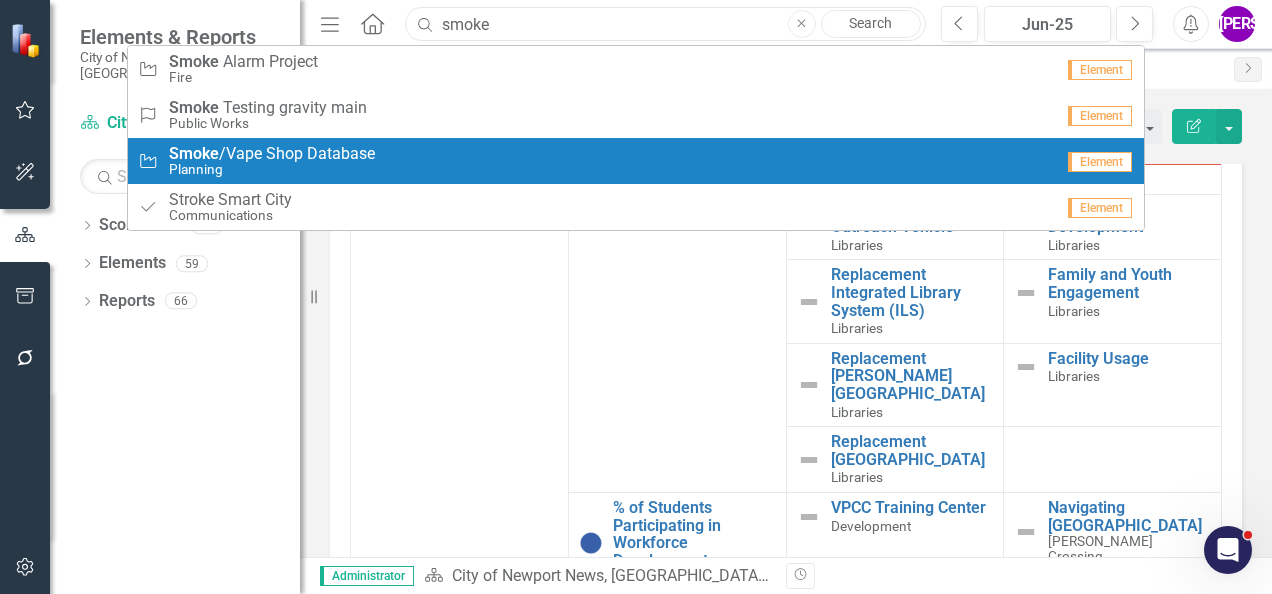 type on "smoke" 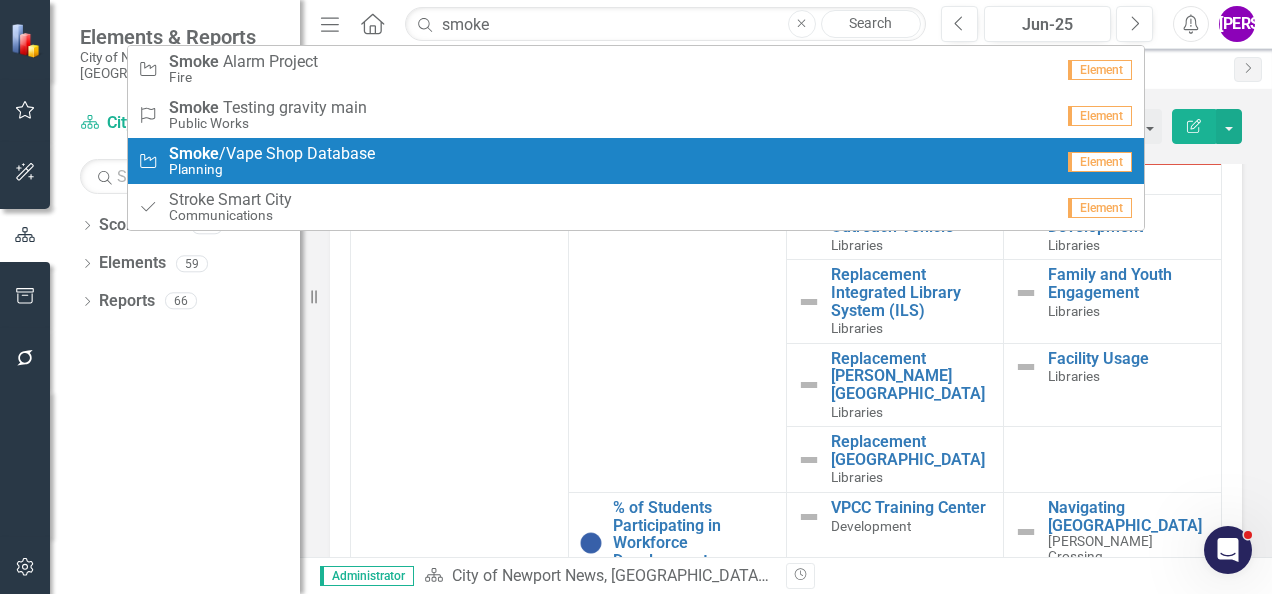 click on "Project Smoke / V a p e   S h o p   D a t a b a s e Planning Element" at bounding box center (636, 161) 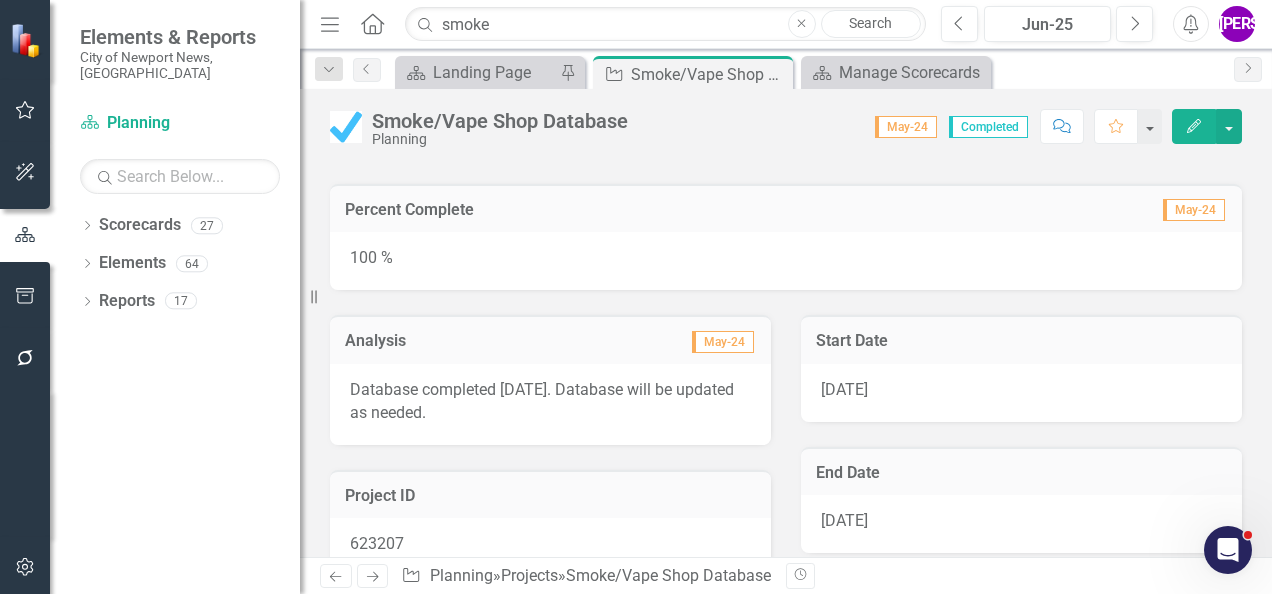 scroll, scrollTop: 26, scrollLeft: 0, axis: vertical 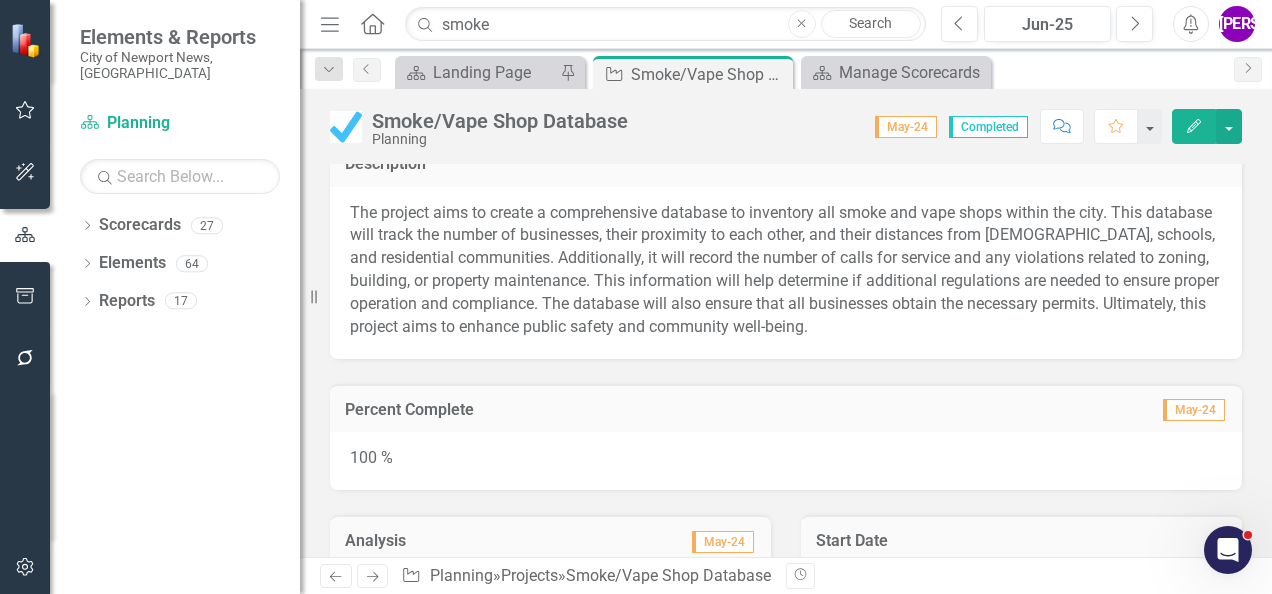 click on "Edit" at bounding box center [1194, 126] 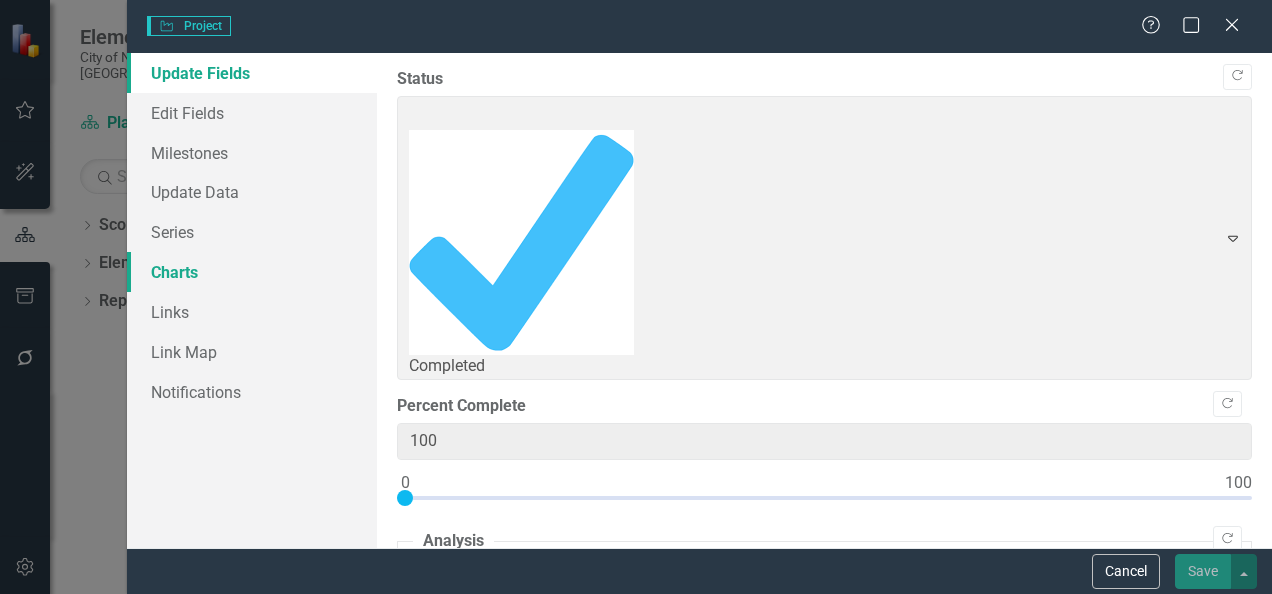 checkbox on "true" 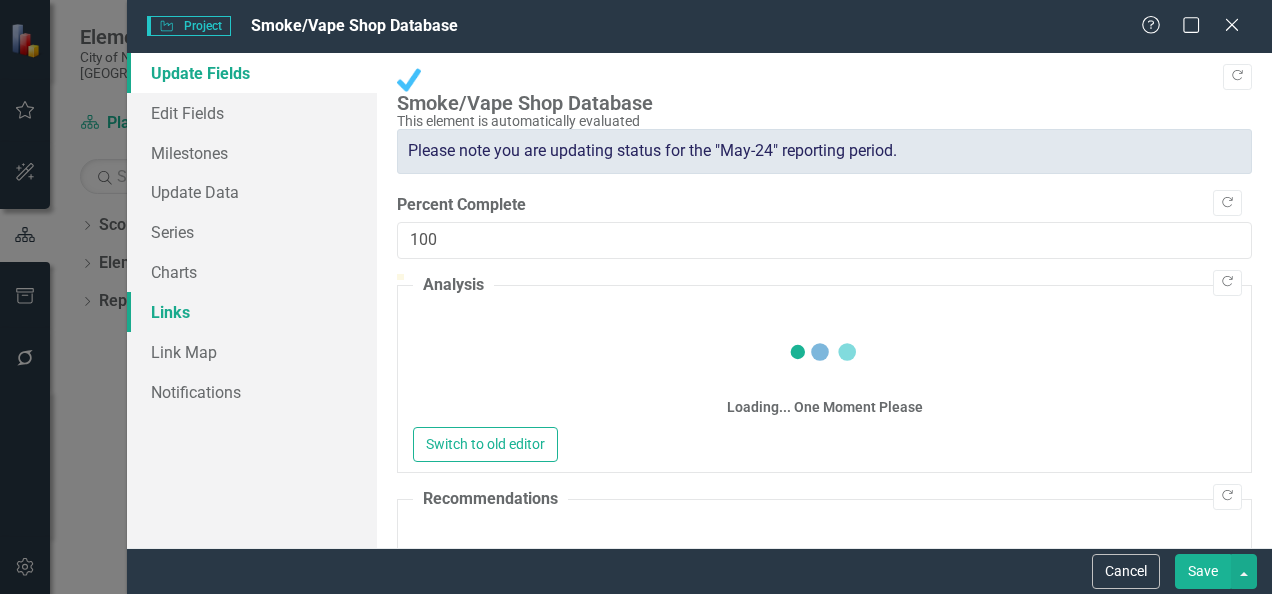 click on "Links" at bounding box center (252, 312) 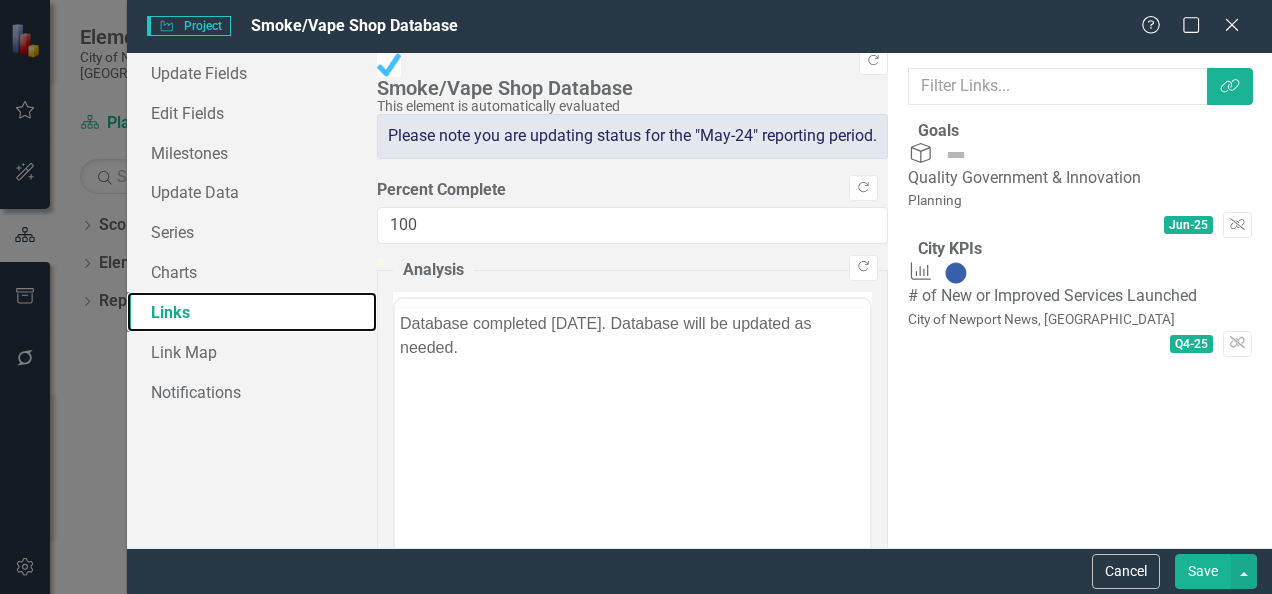 scroll, scrollTop: 0, scrollLeft: 0, axis: both 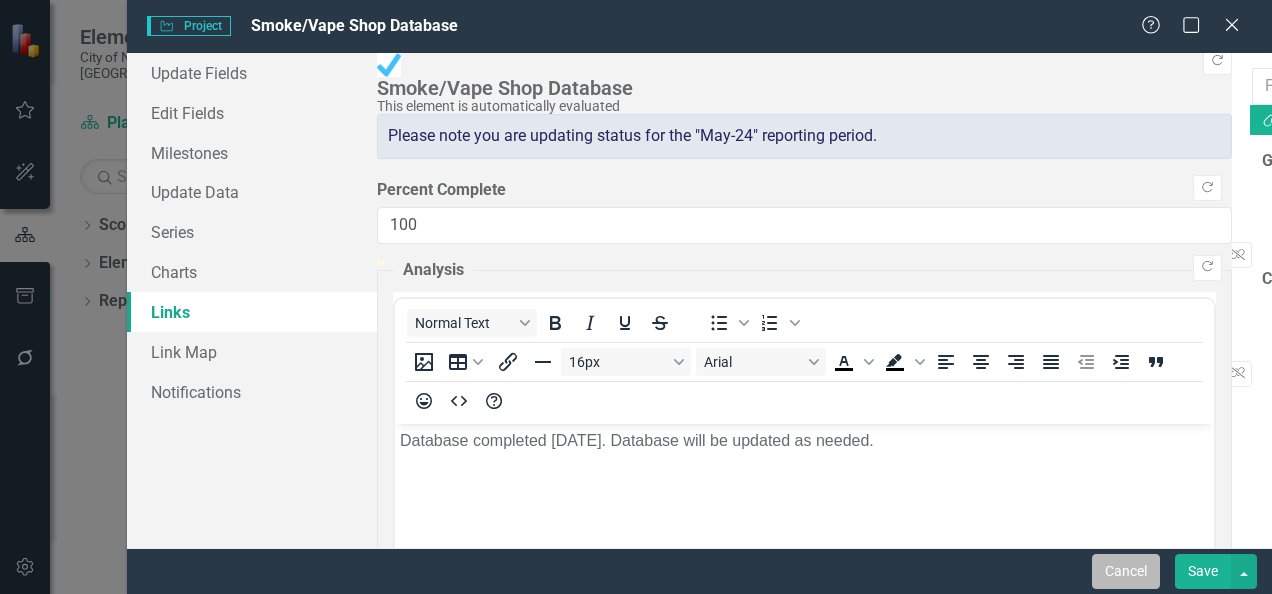 click on "Cancel" at bounding box center [1126, 571] 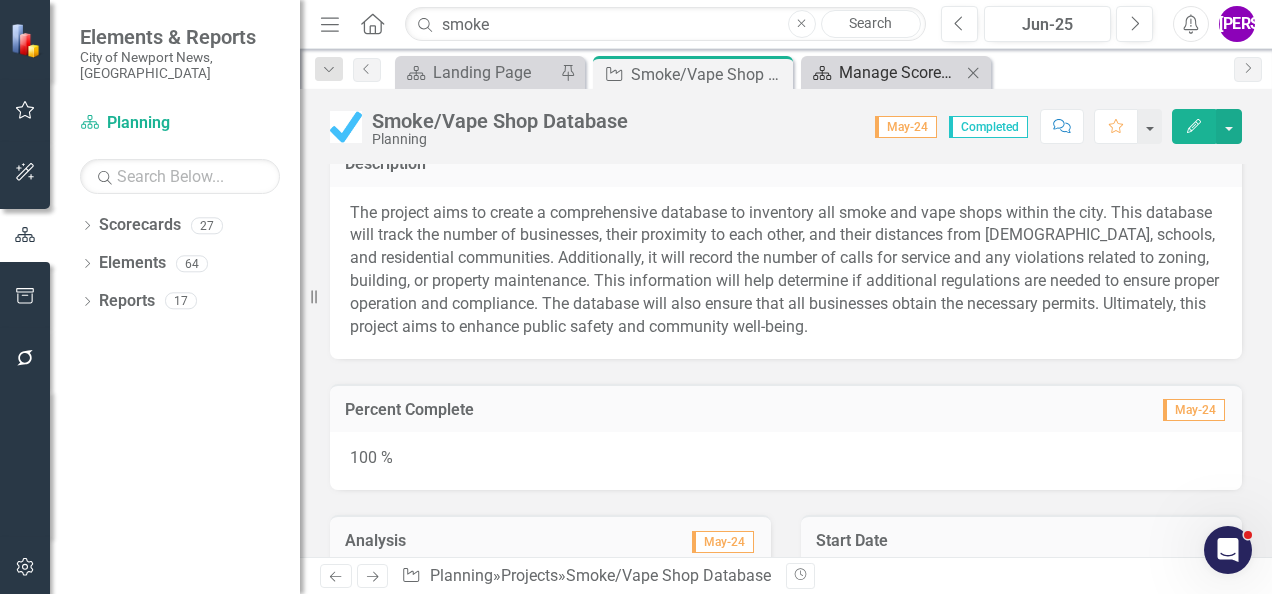 click on "Manage Scorecards" at bounding box center (900, 72) 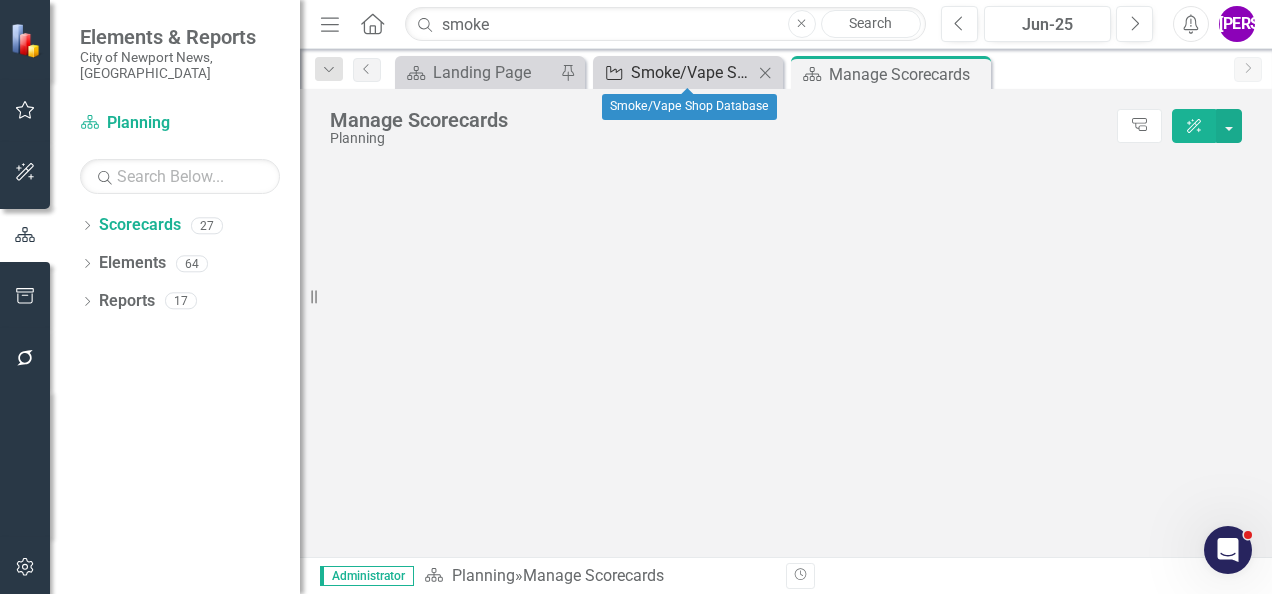click on "Smoke/Vape Shop Database" at bounding box center [692, 72] 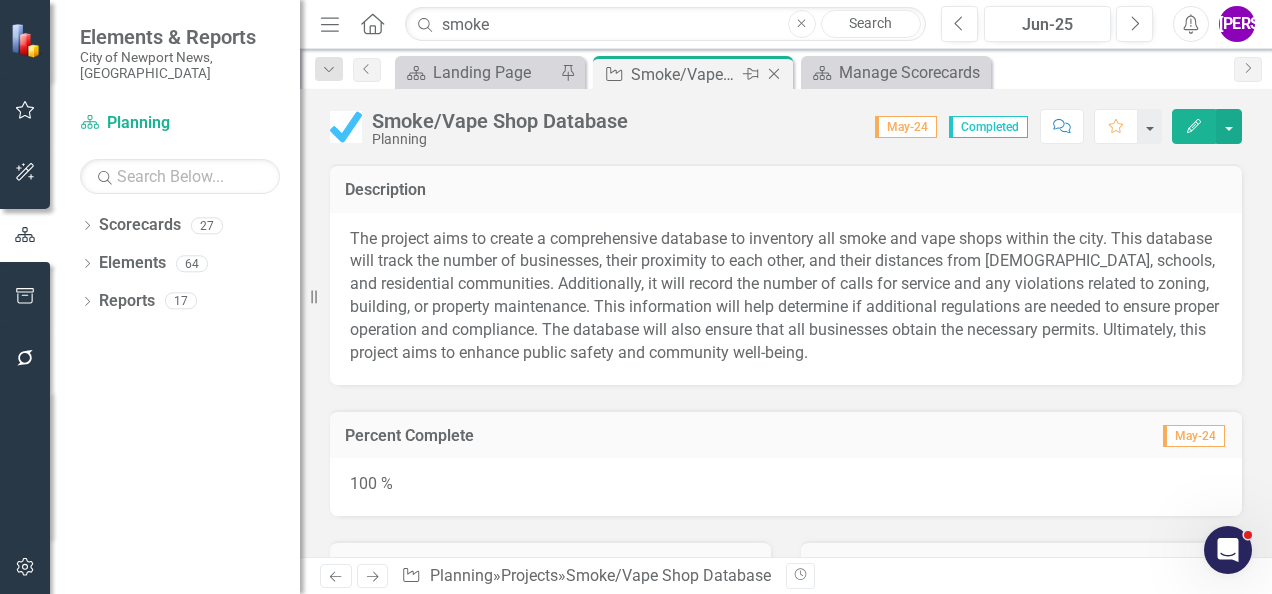 click on "Close" 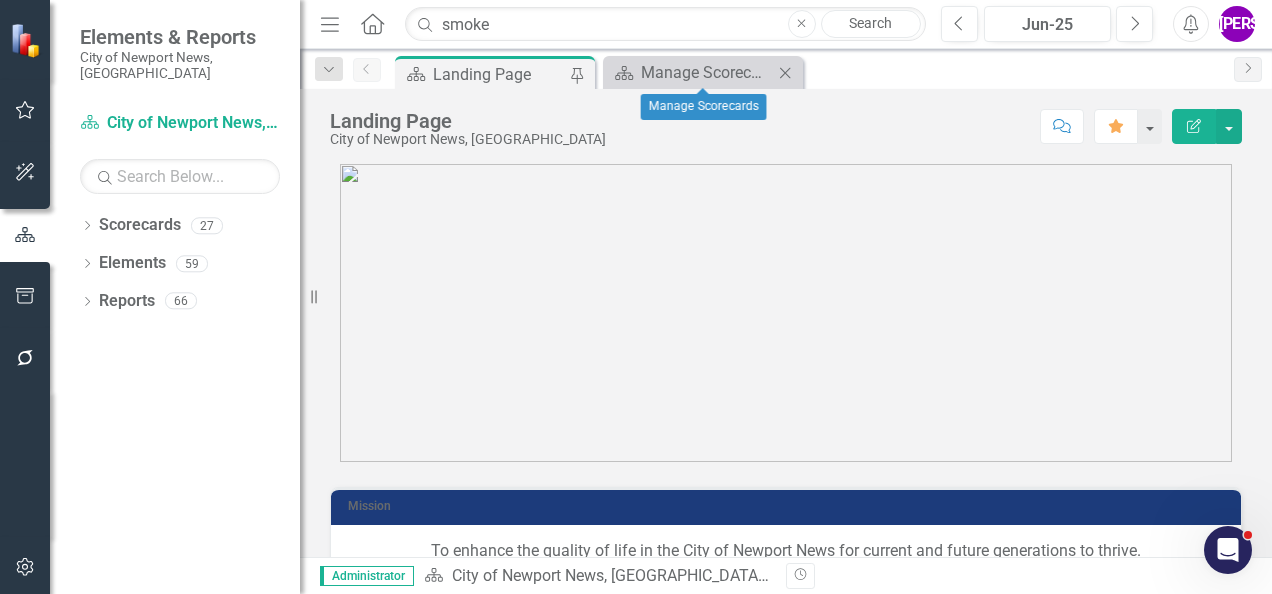 click 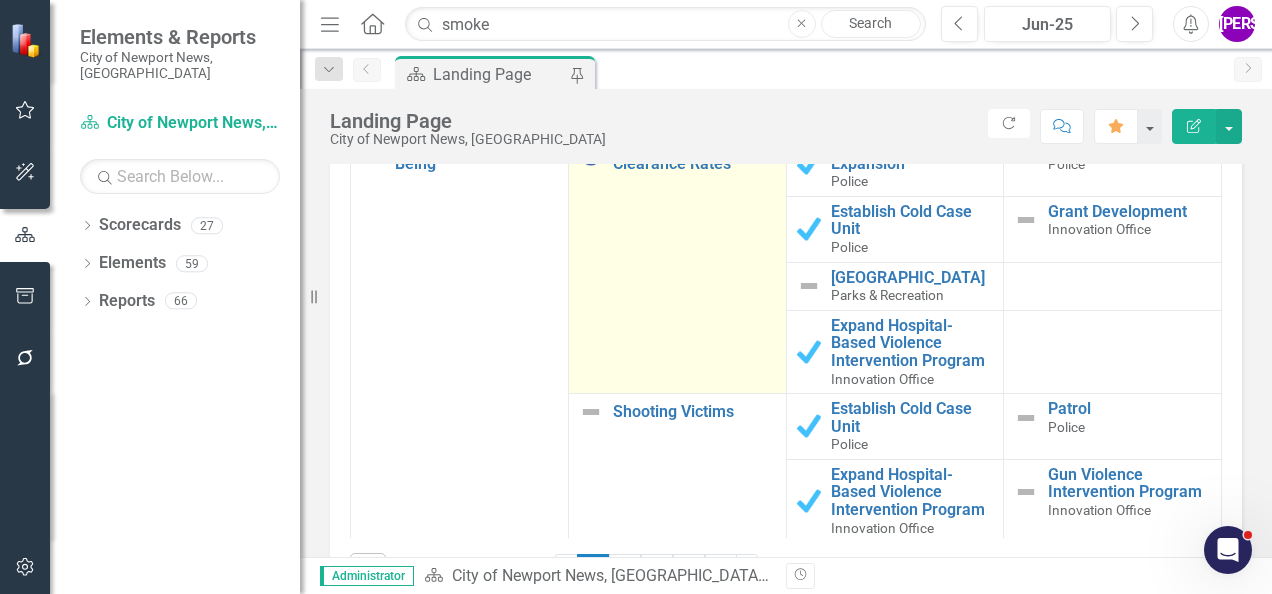 scroll, scrollTop: 2104, scrollLeft: 0, axis: vertical 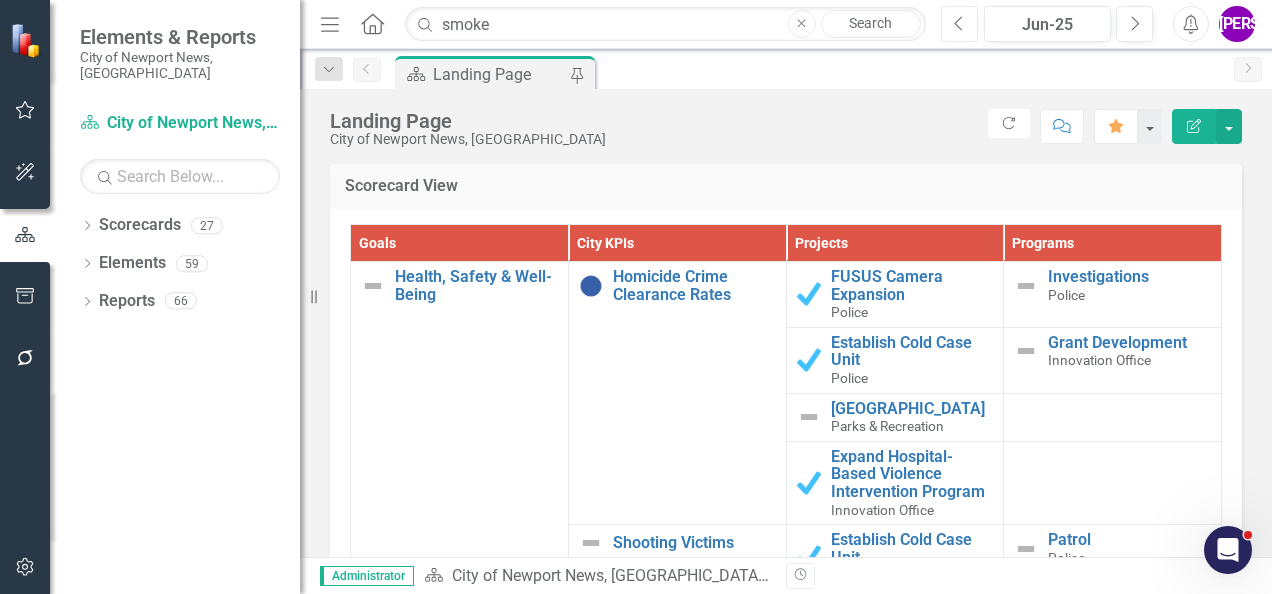 click on "Previous" at bounding box center [959, 24] 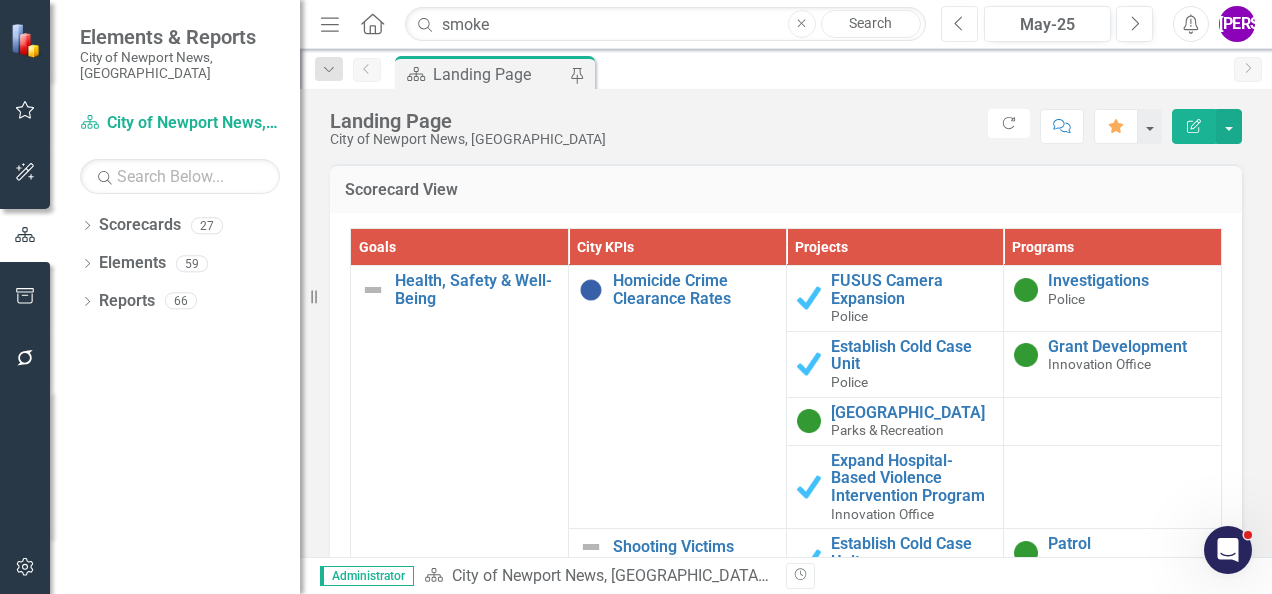 scroll, scrollTop: 2000, scrollLeft: 0, axis: vertical 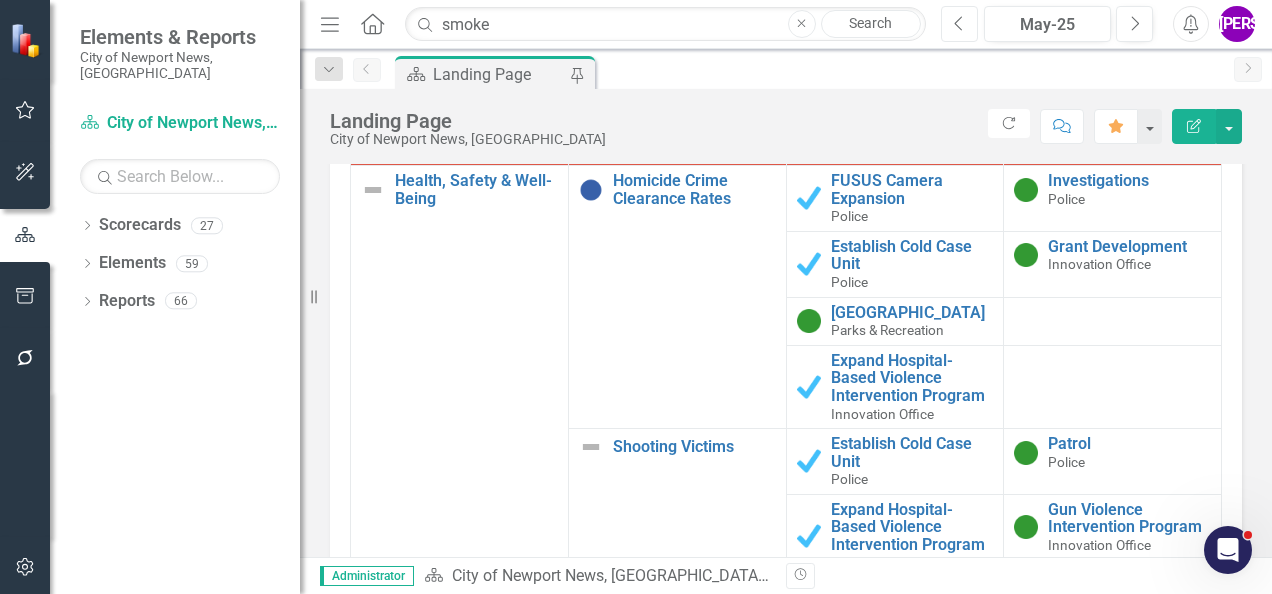 click on "Previous" at bounding box center [959, 24] 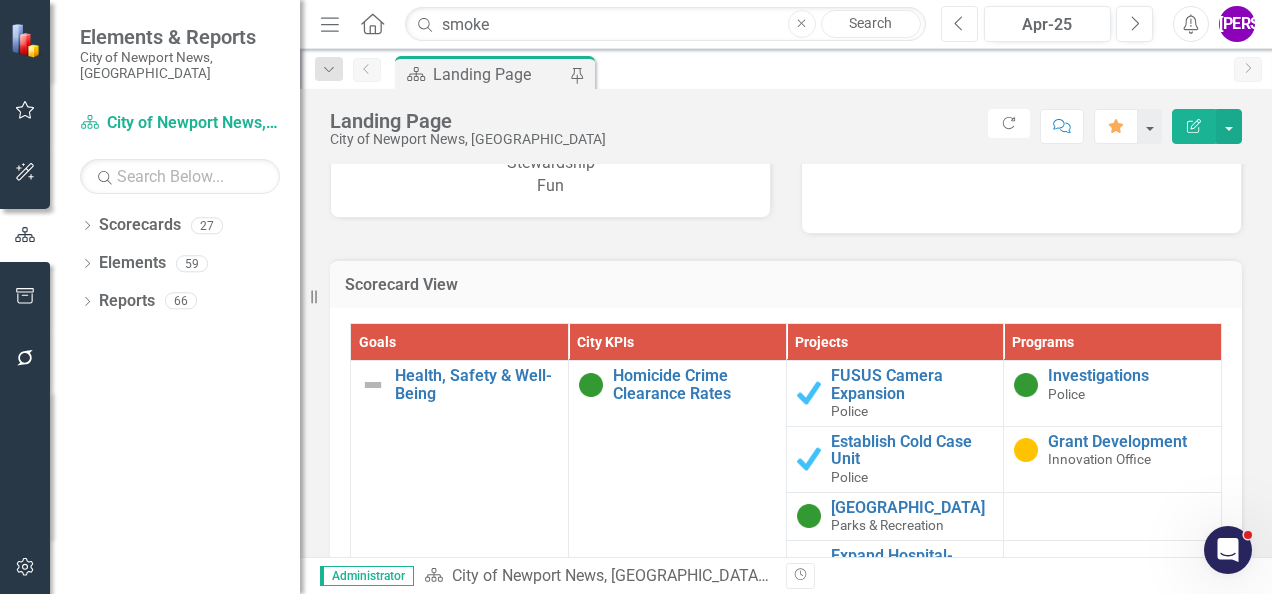 scroll, scrollTop: 1959, scrollLeft: 0, axis: vertical 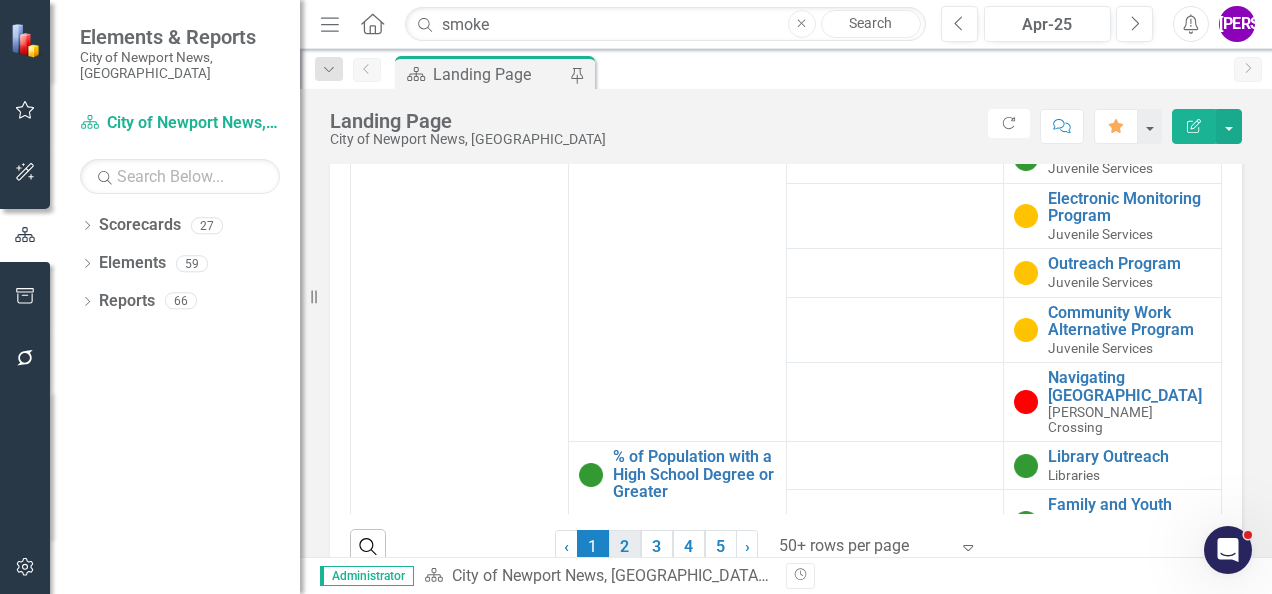 click on "2" at bounding box center (625, 547) 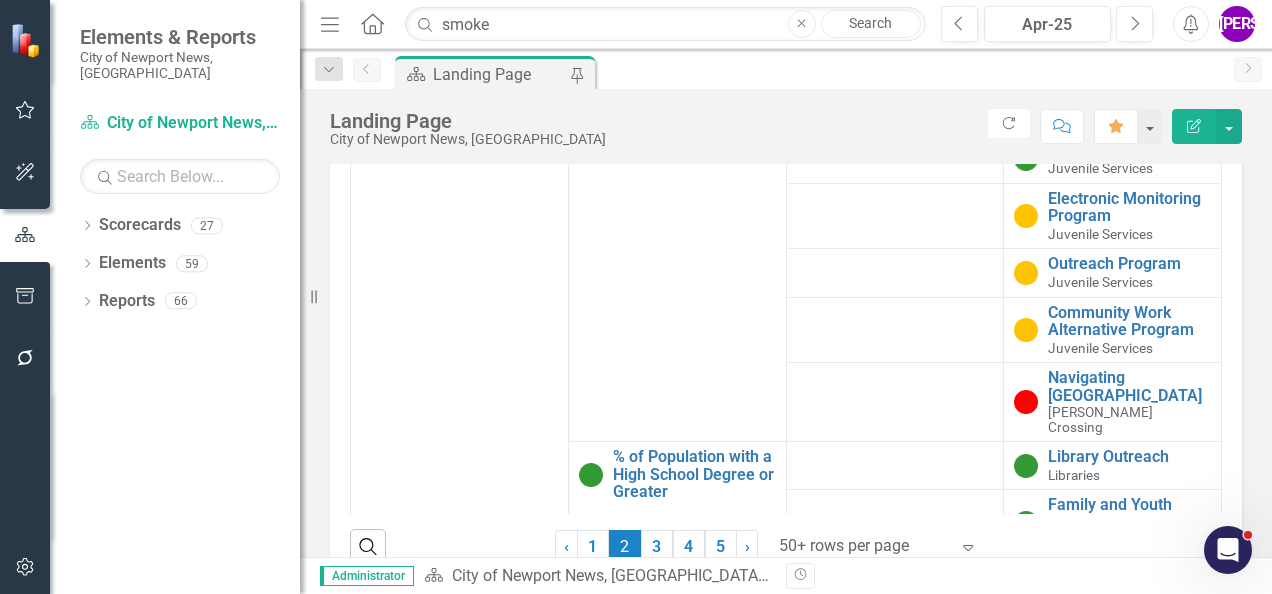 scroll, scrollTop: 0, scrollLeft: 0, axis: both 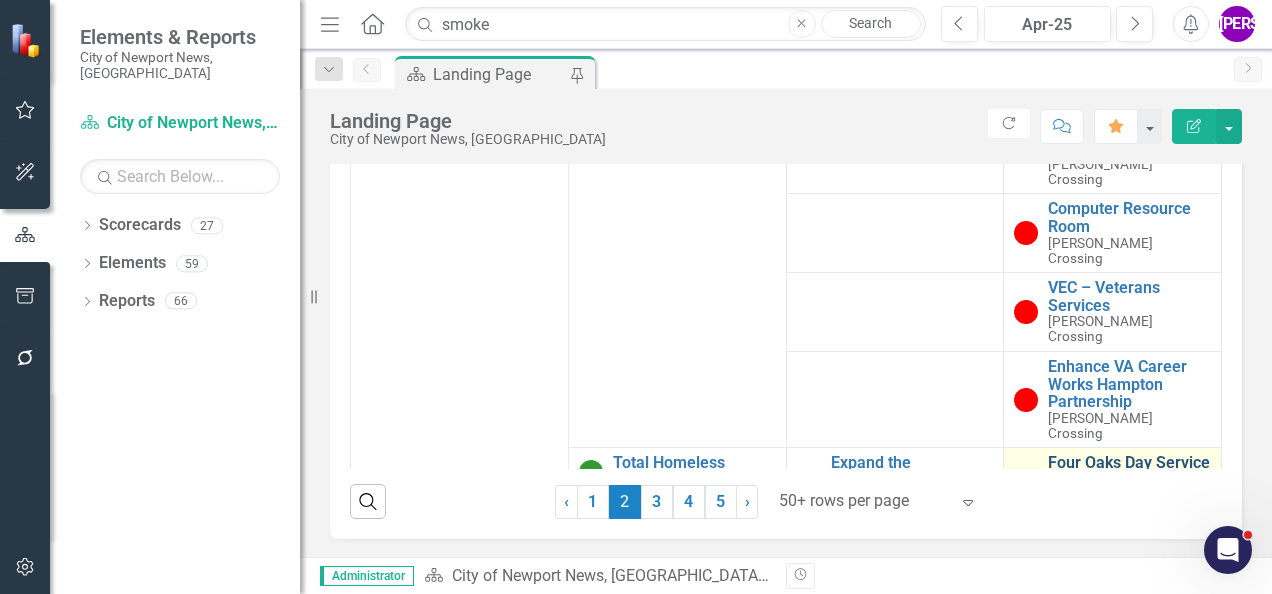 click on "Four Oaks Day Service Center" at bounding box center [1129, 471] 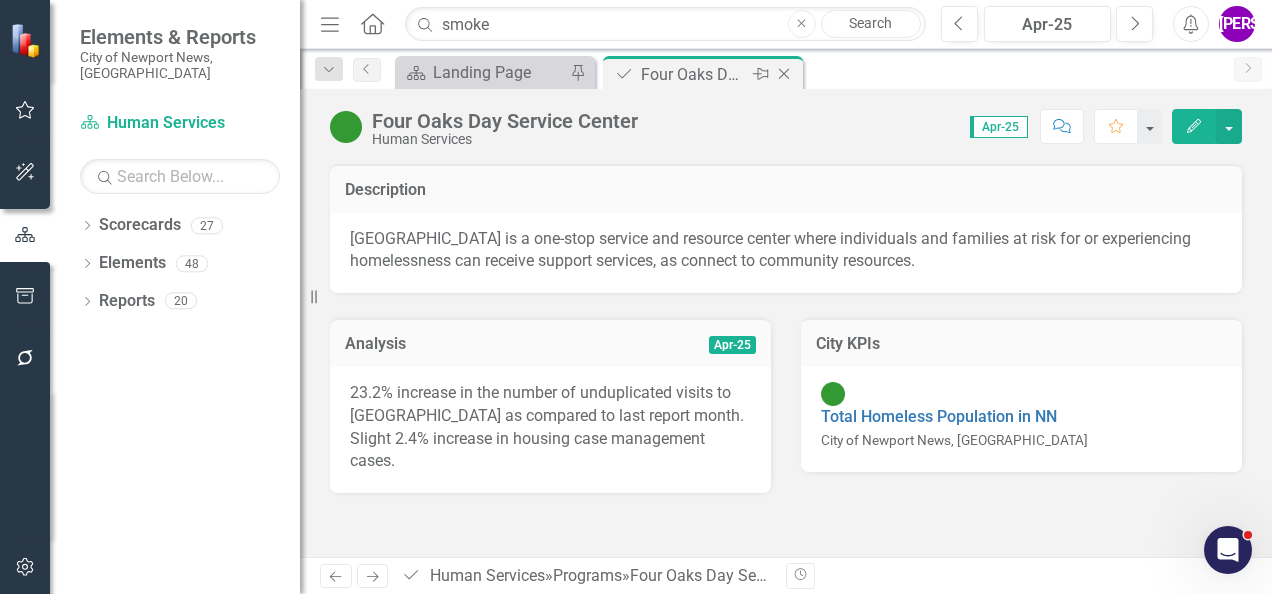 click on "Close" 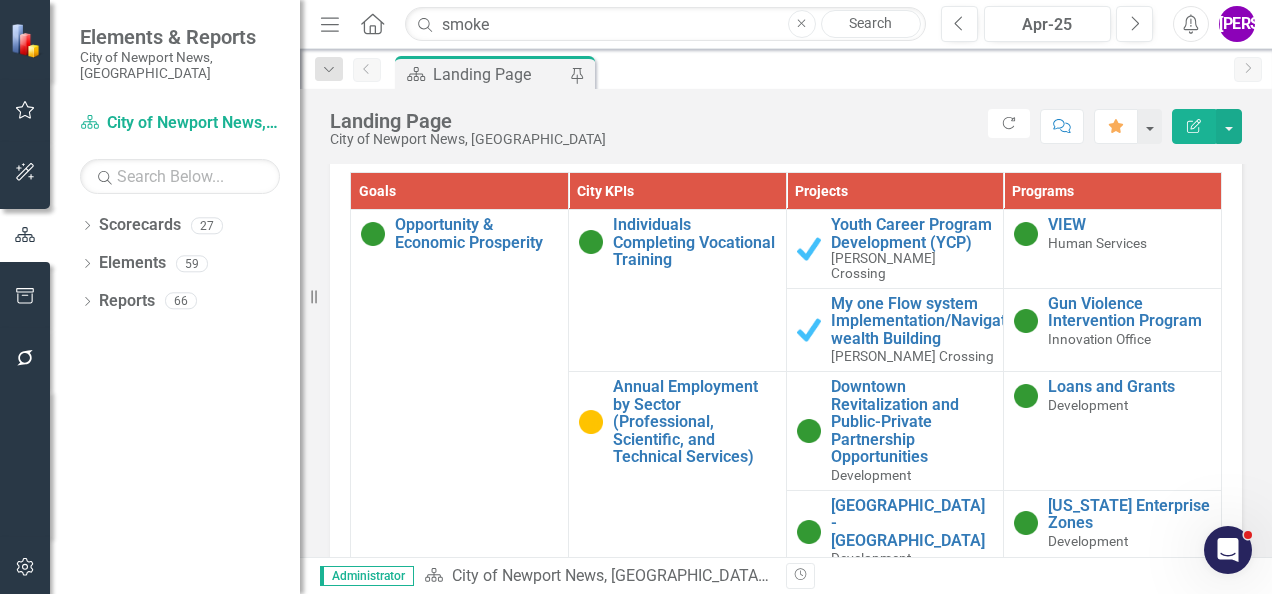scroll, scrollTop: 2100, scrollLeft: 0, axis: vertical 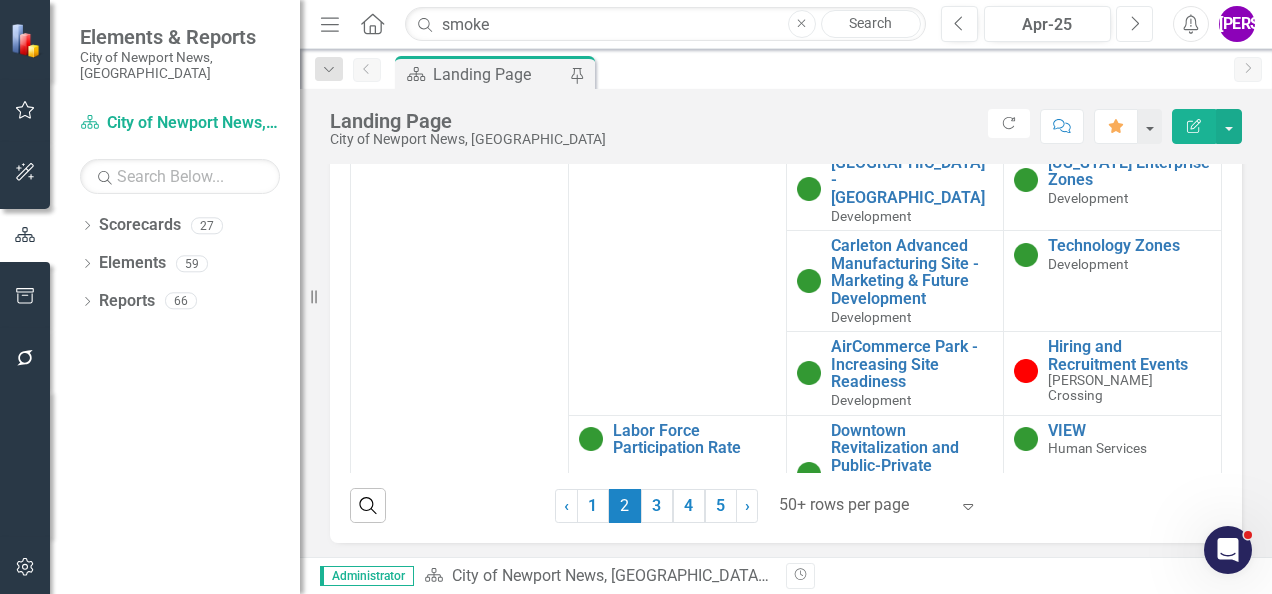 click on "Next" 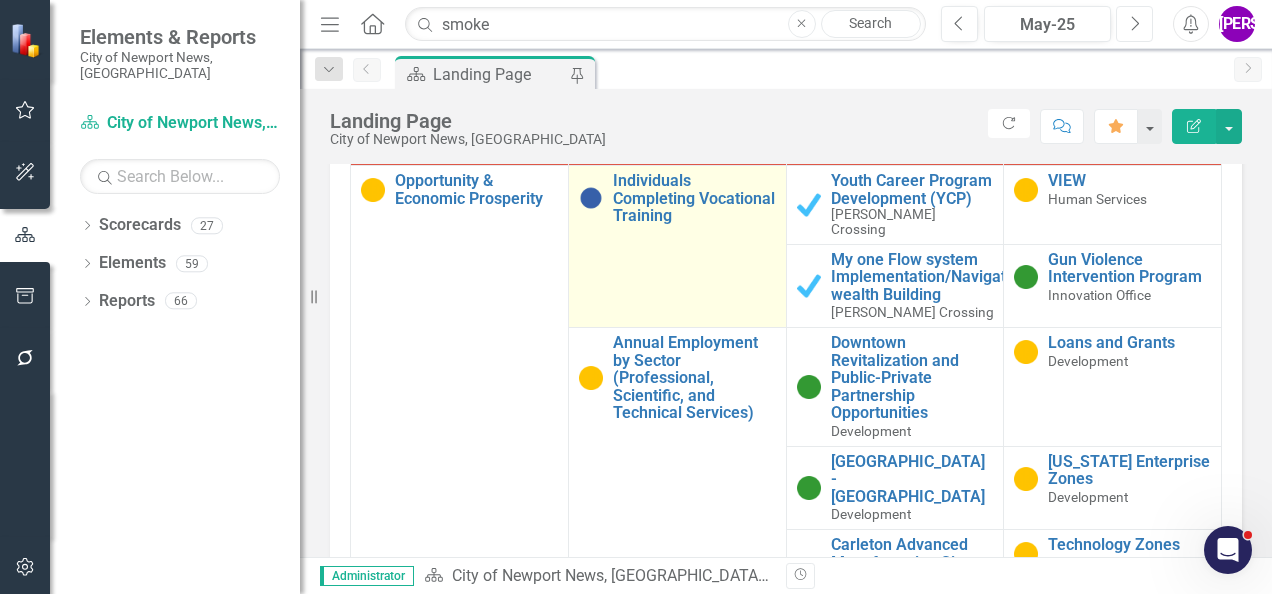 scroll, scrollTop: 1900, scrollLeft: 0, axis: vertical 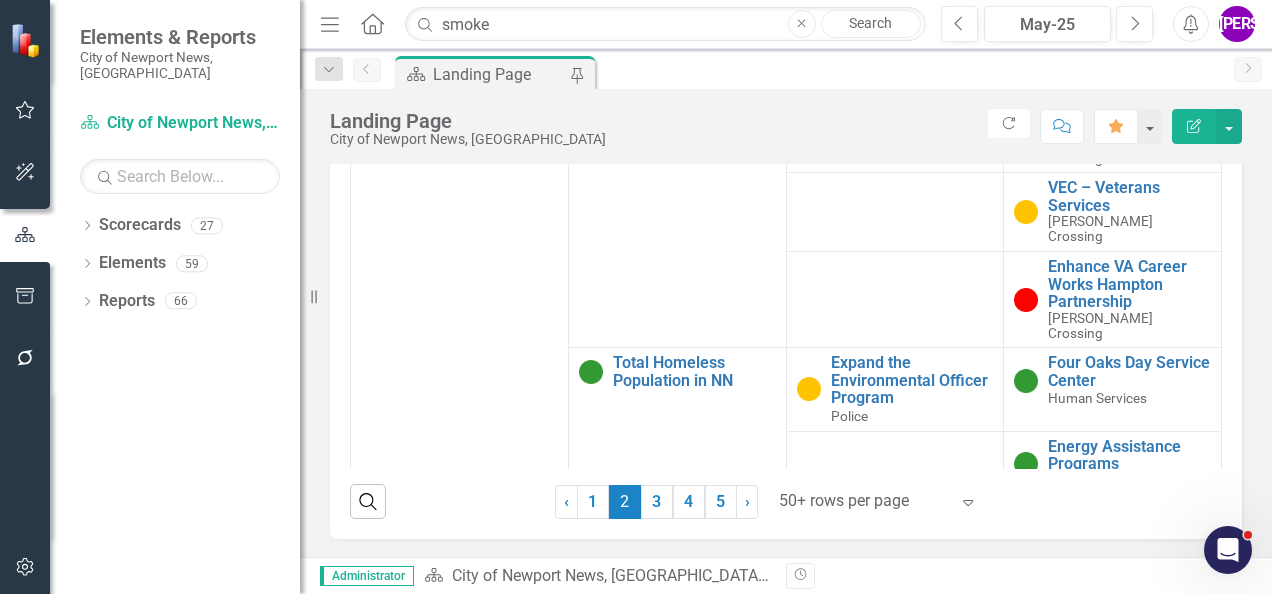 click at bounding box center (864, 501) 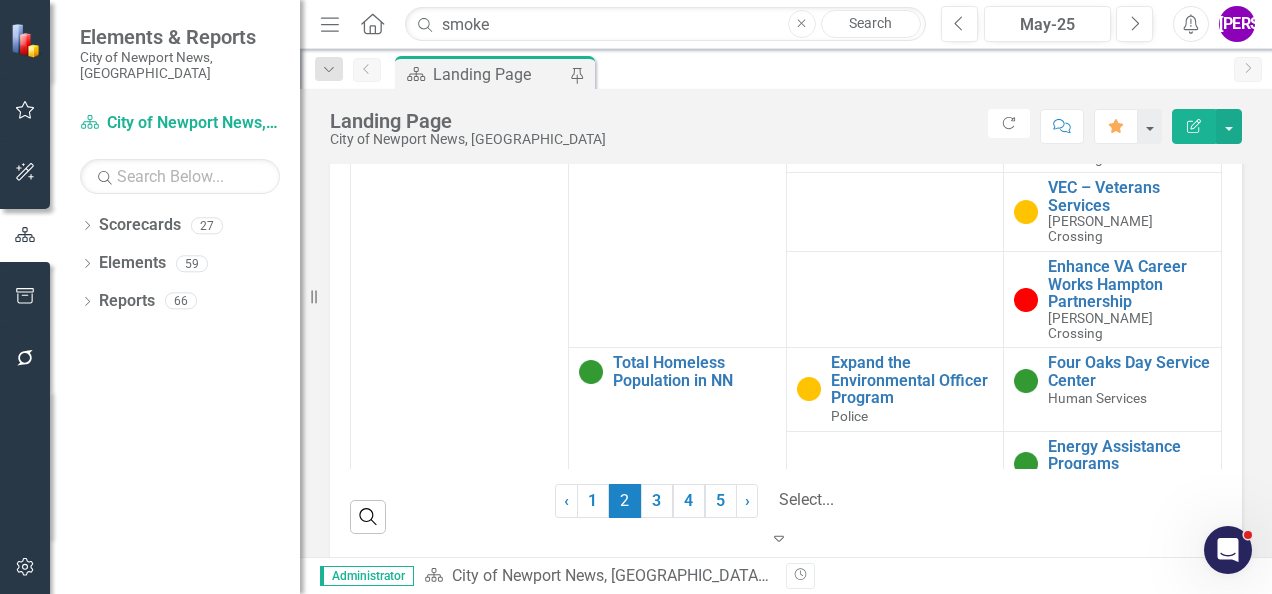 click on "Display All Rows" at bounding box center (636, 696) 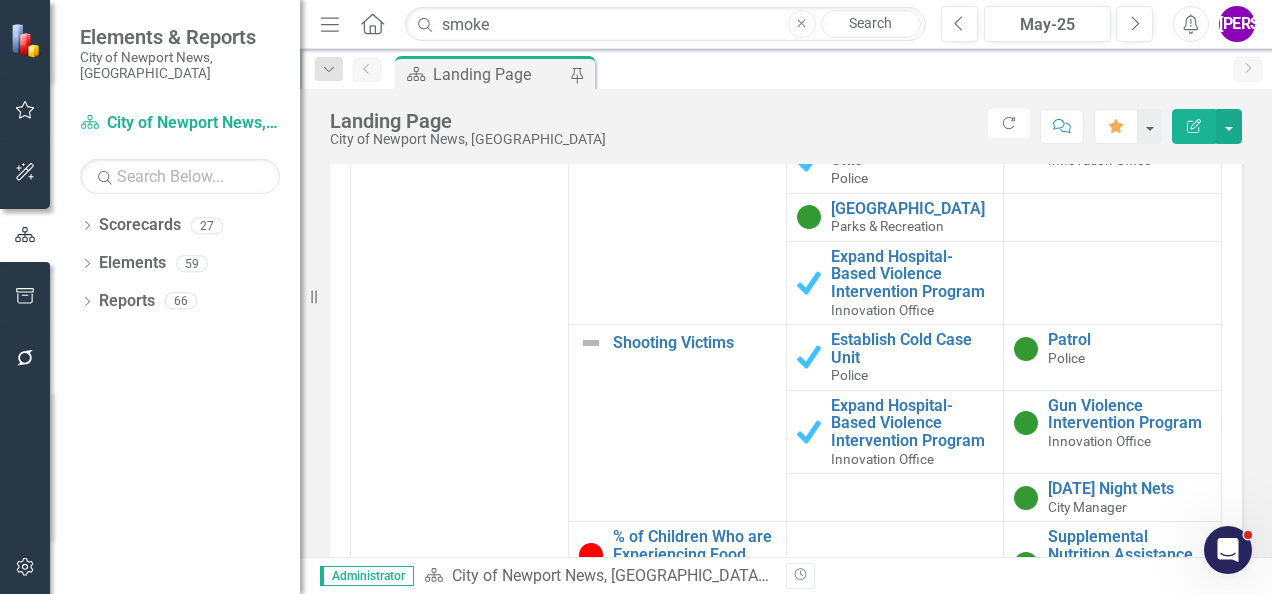scroll, scrollTop: 12100, scrollLeft: 0, axis: vertical 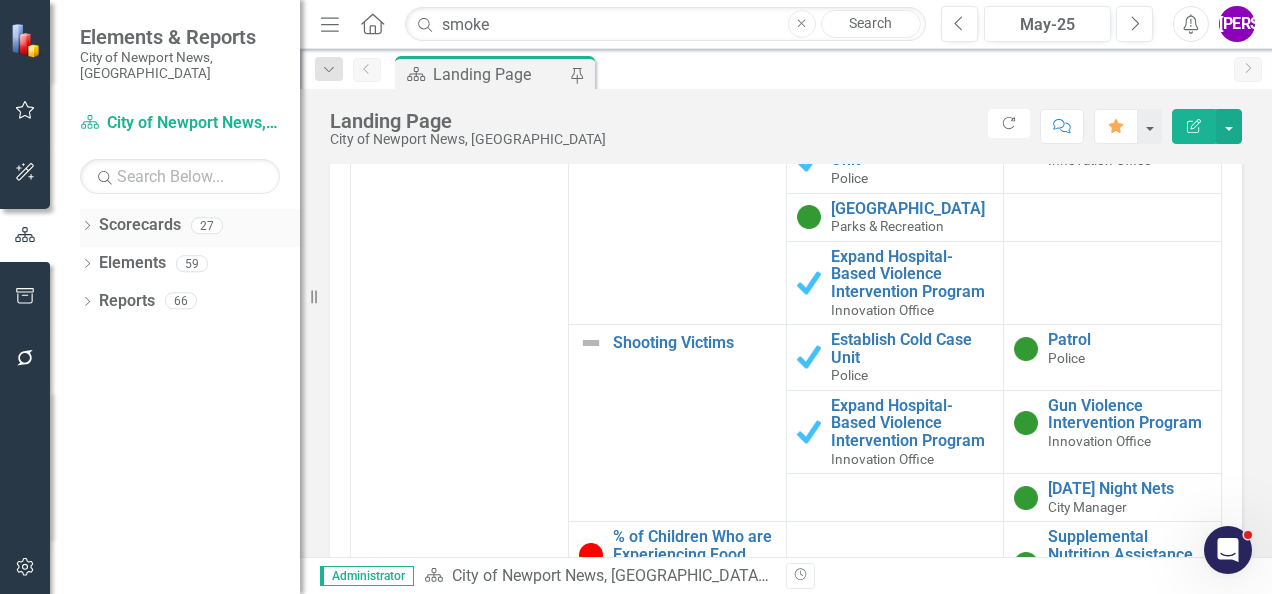 click on "Dropdown" 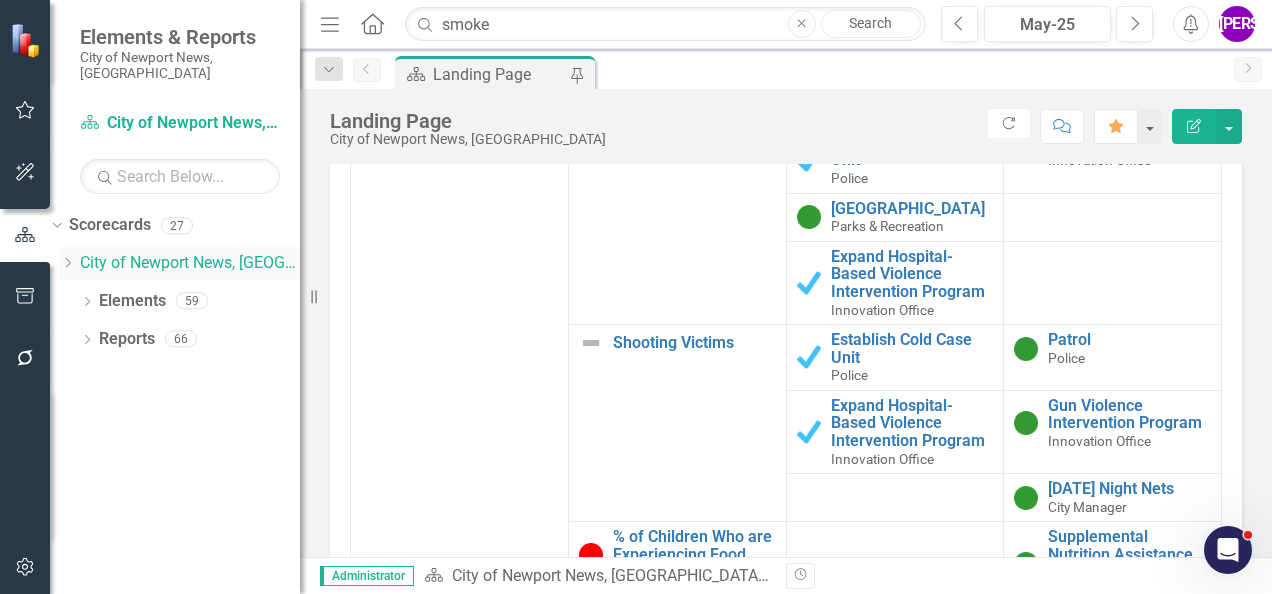 click on "Dropdown" 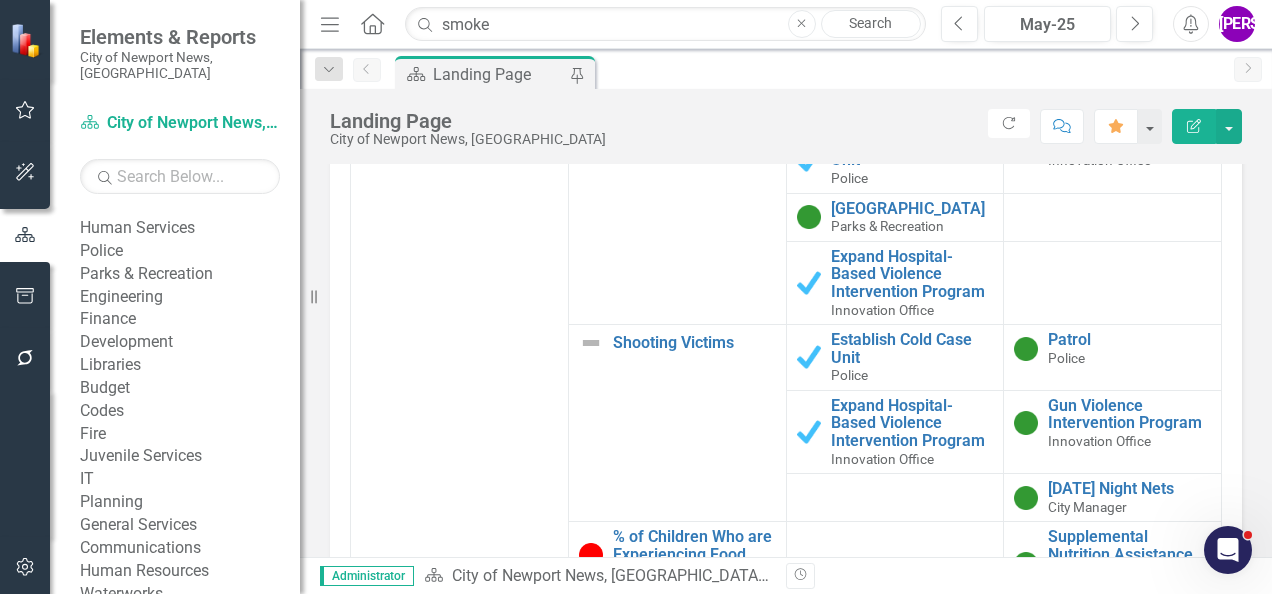 scroll, scrollTop: 100, scrollLeft: 0, axis: vertical 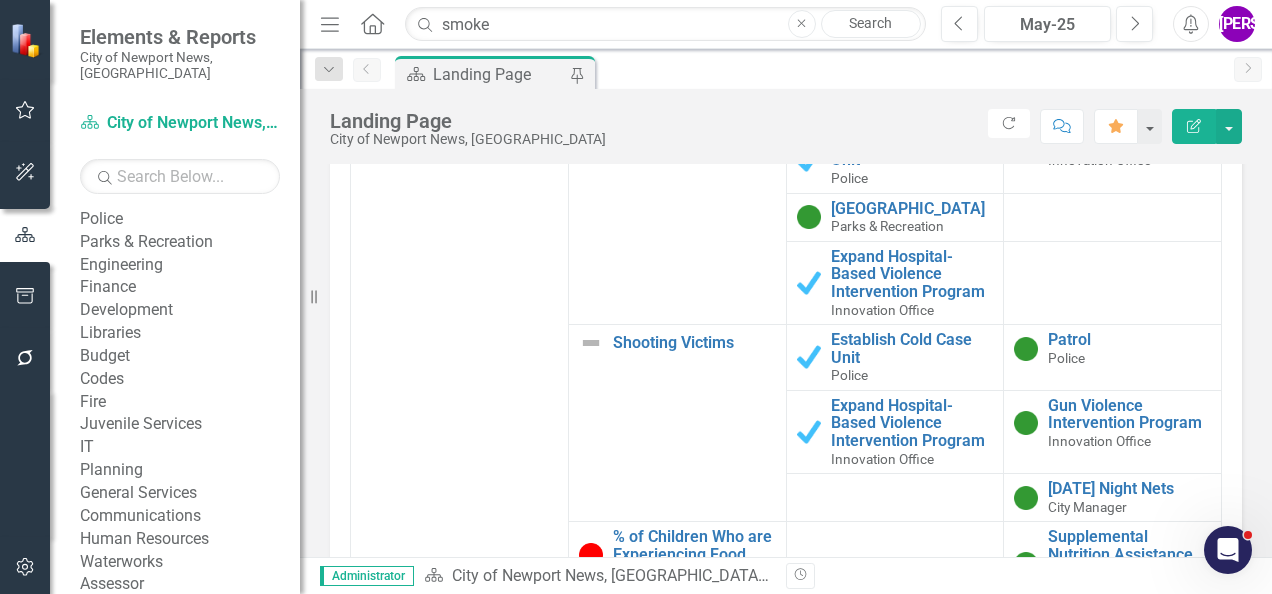 click on "Engineering" at bounding box center [190, 265] 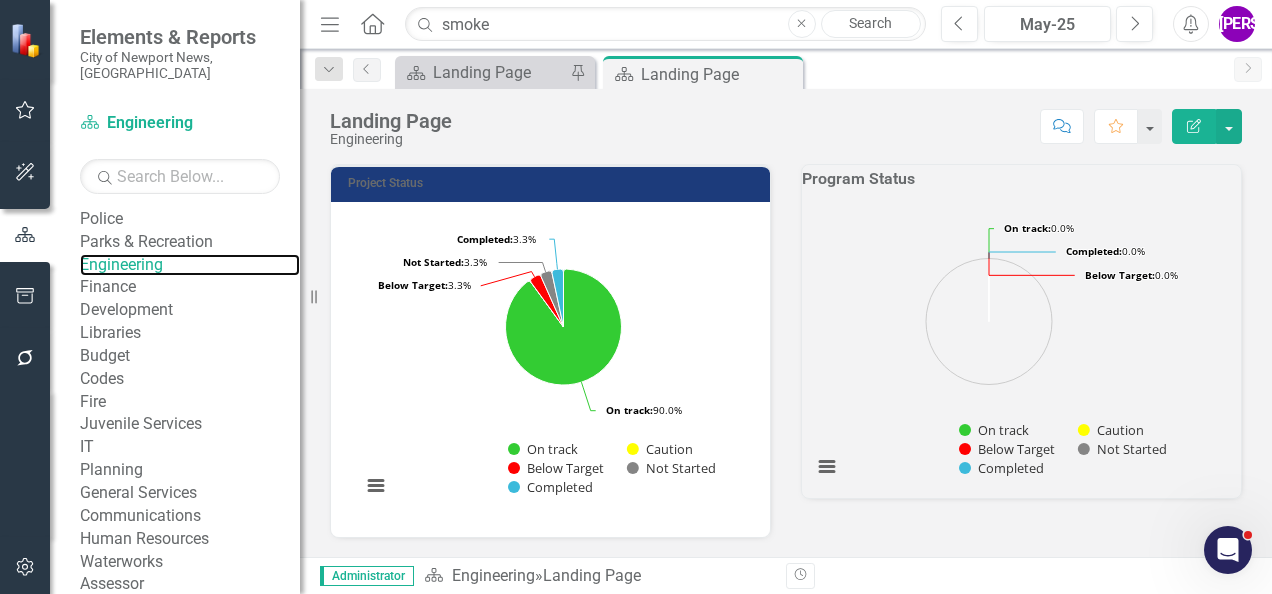 scroll, scrollTop: 500, scrollLeft: 0, axis: vertical 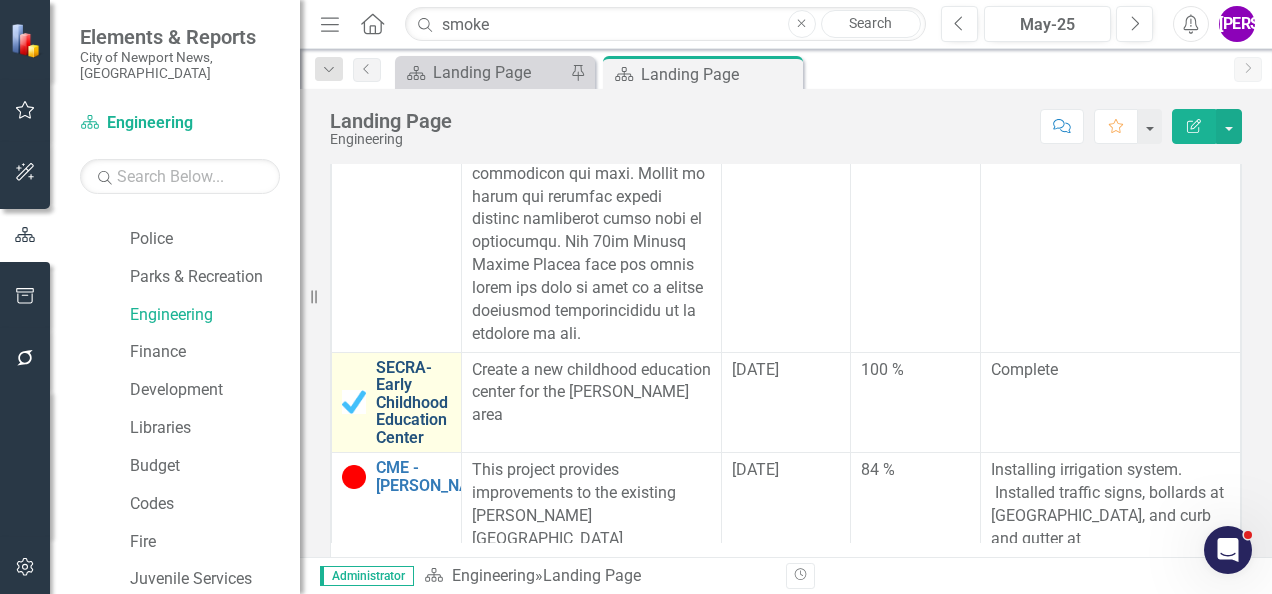 click on "SECRA- Early Childhood Education Center" at bounding box center [413, 403] 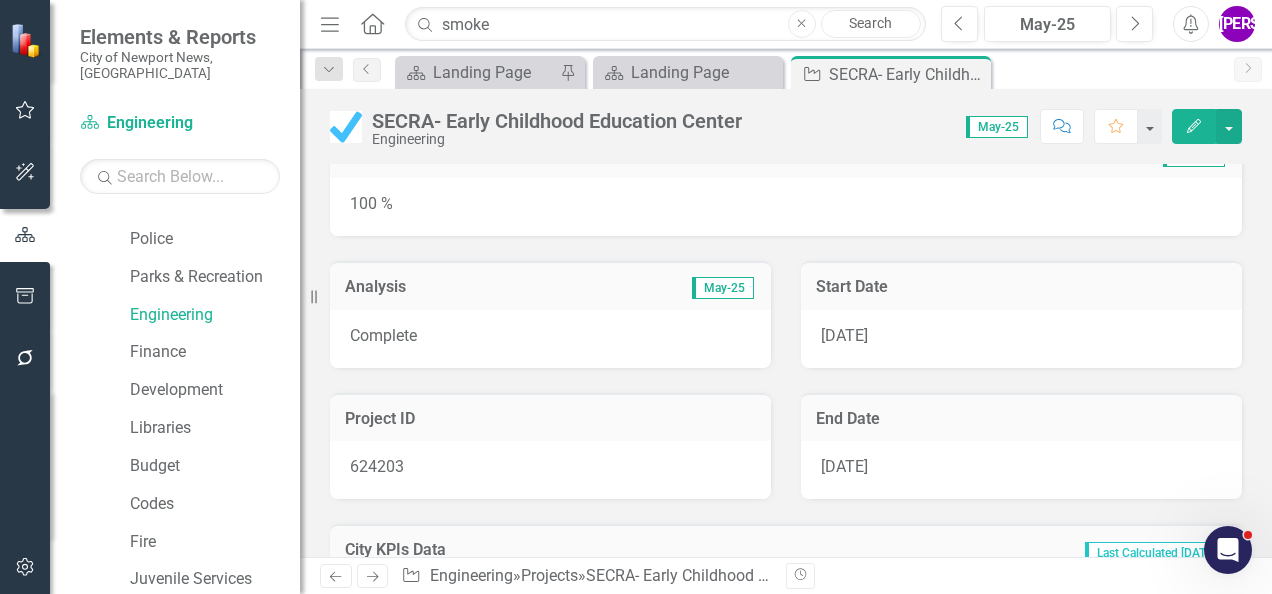 scroll, scrollTop: 200, scrollLeft: 0, axis: vertical 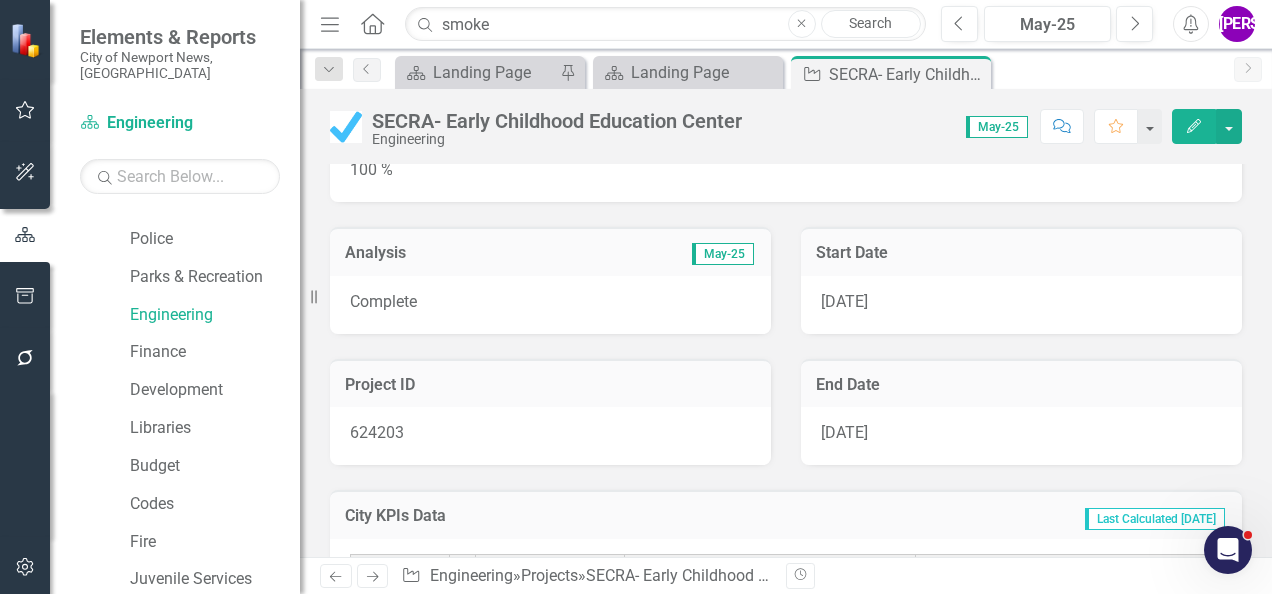 click on "Edit" at bounding box center (1194, 126) 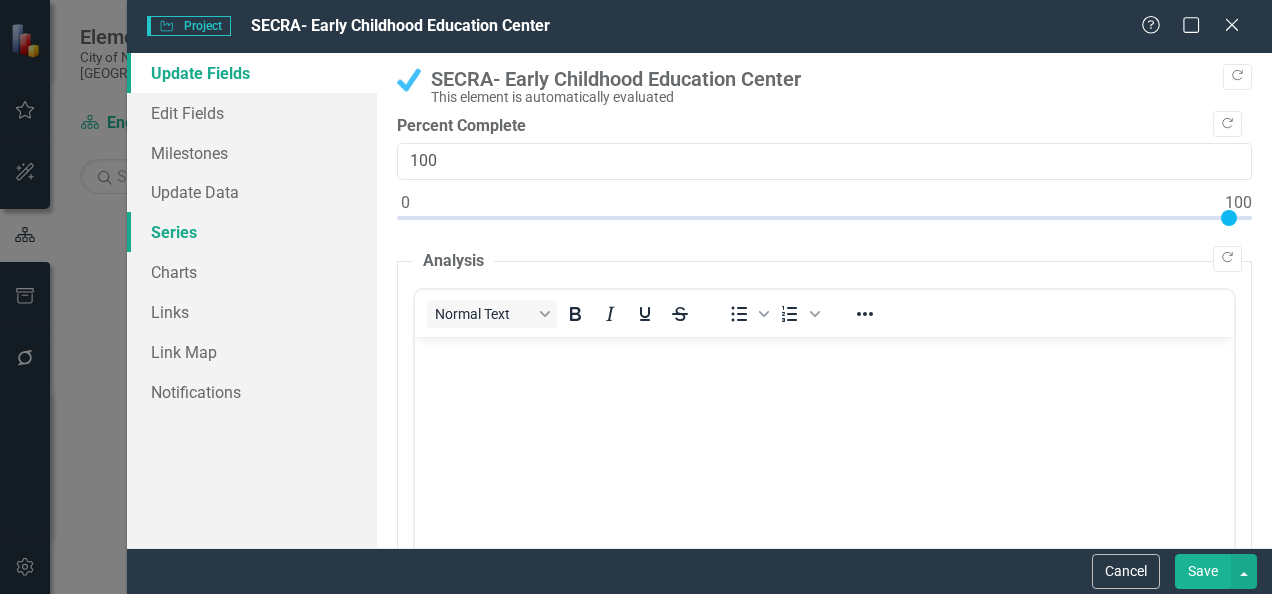 click on "Series" at bounding box center [252, 232] 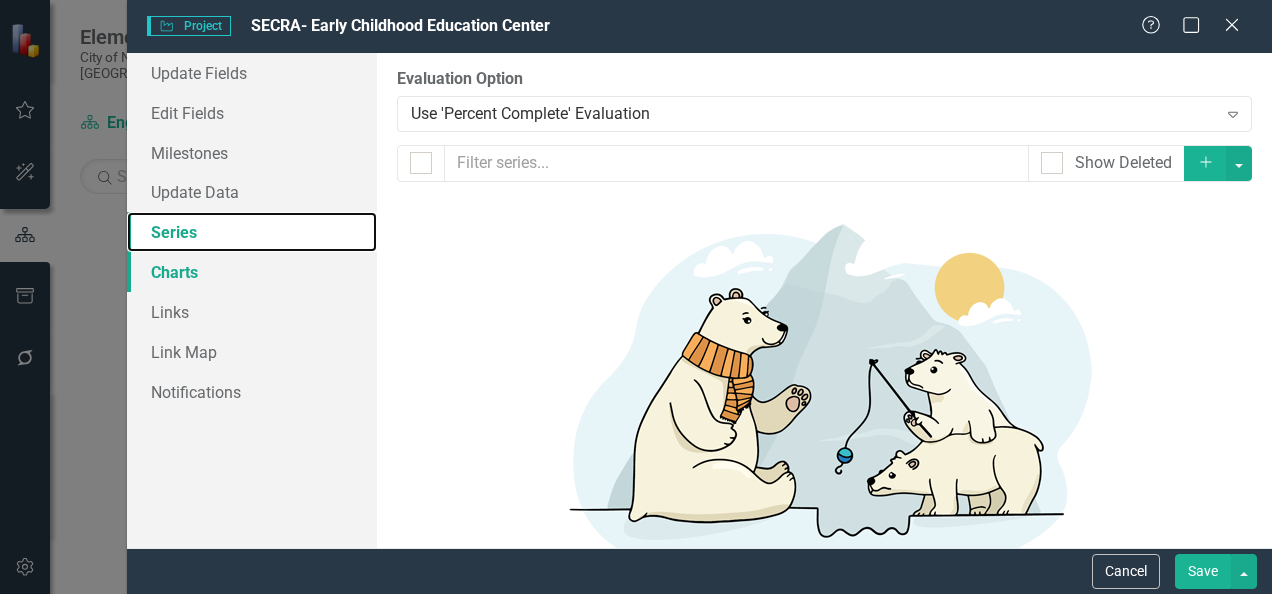 scroll, scrollTop: 0, scrollLeft: 0, axis: both 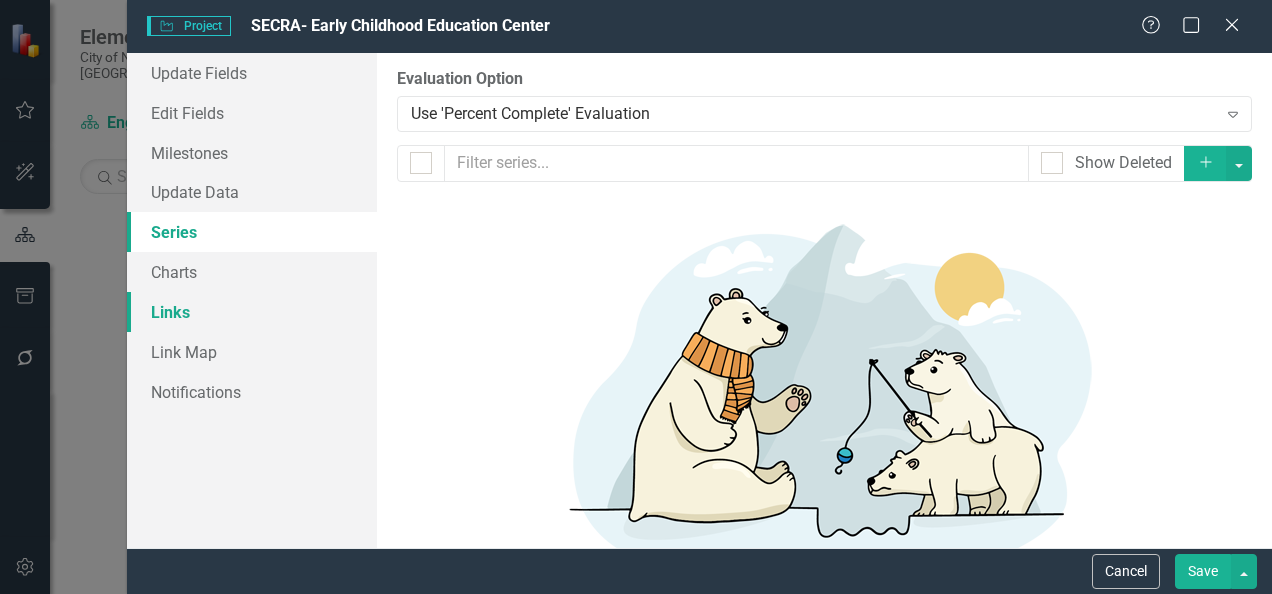 click on "Links" at bounding box center [252, 312] 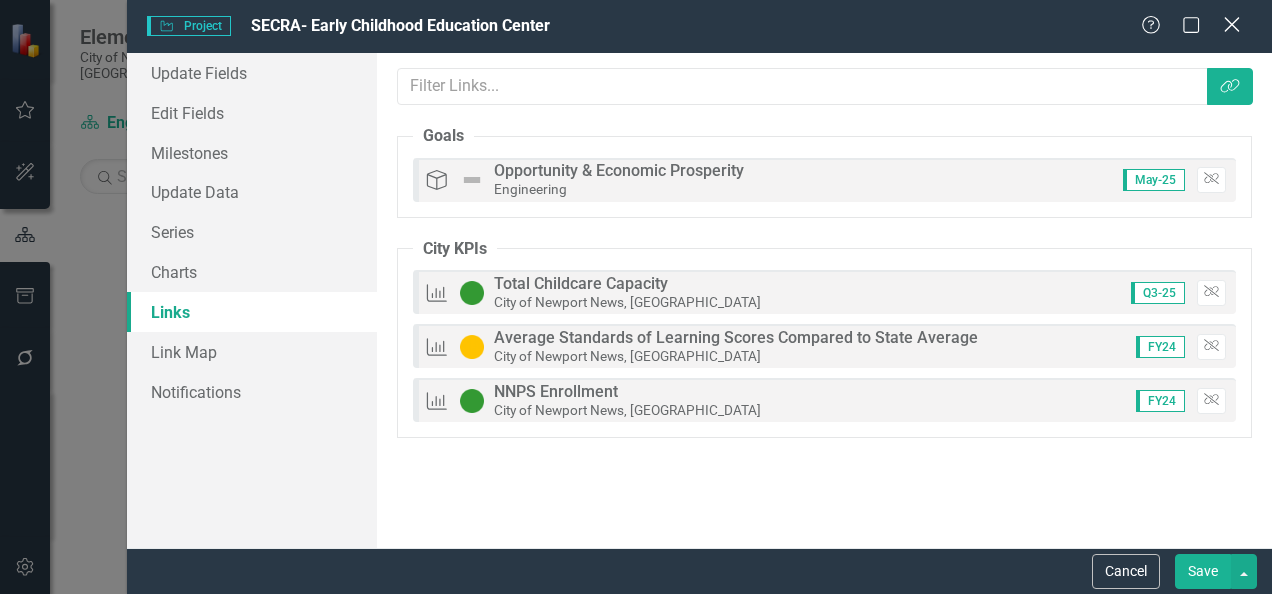 click 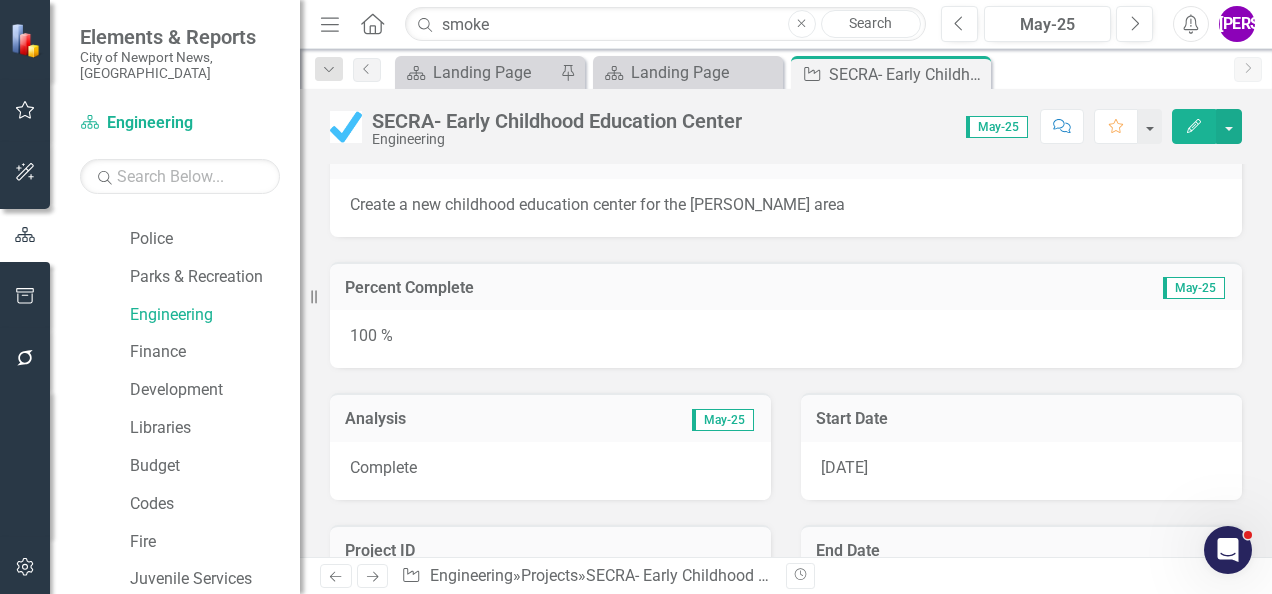 scroll, scrollTop: 0, scrollLeft: 0, axis: both 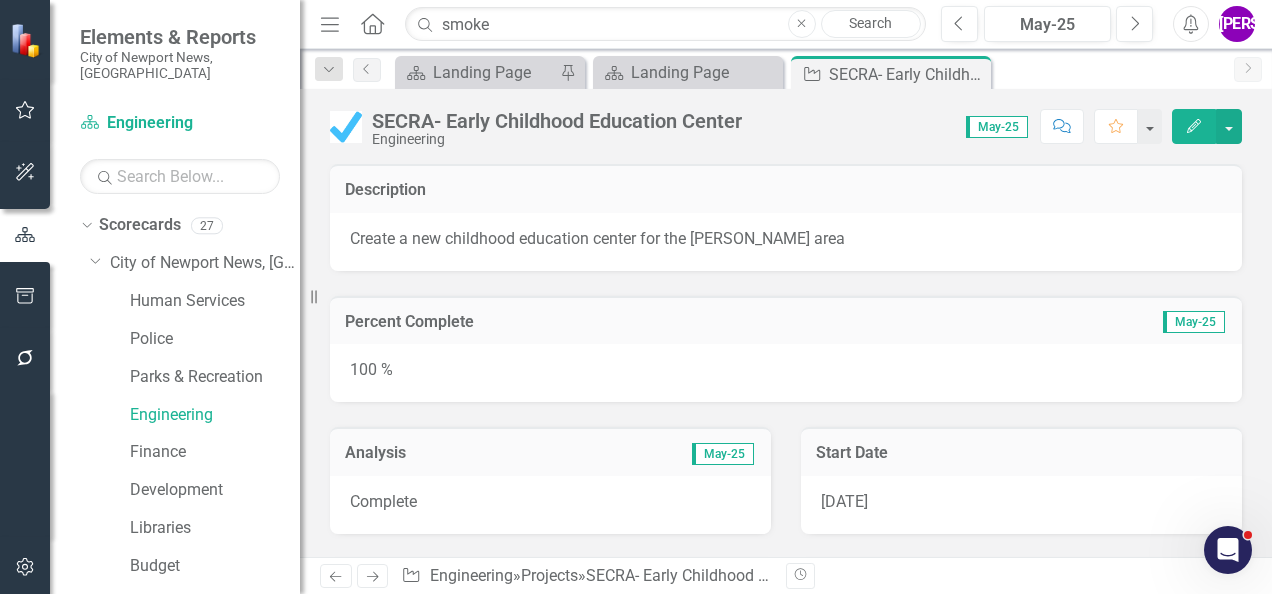 click on "Scorecard Landing Page Pin Scorecard Landing Page Close Project SECRA- Early Childhood Education Center Pin Close" at bounding box center [807, 72] 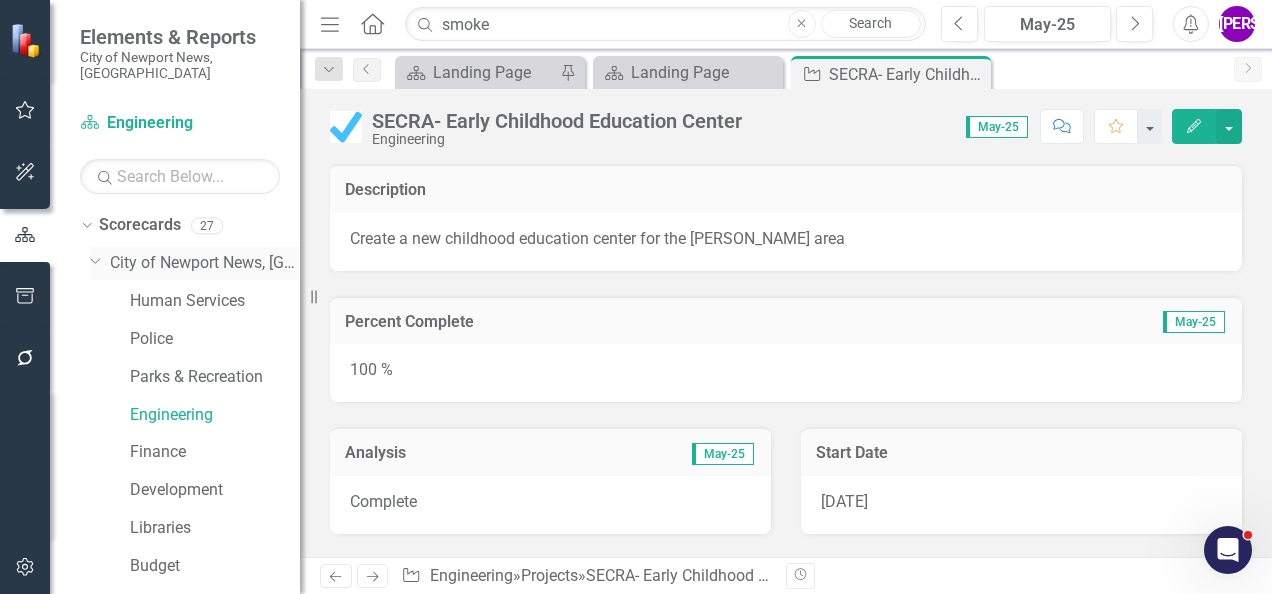 click on "City of Newport News, [GEOGRAPHIC_DATA]" at bounding box center [205, 263] 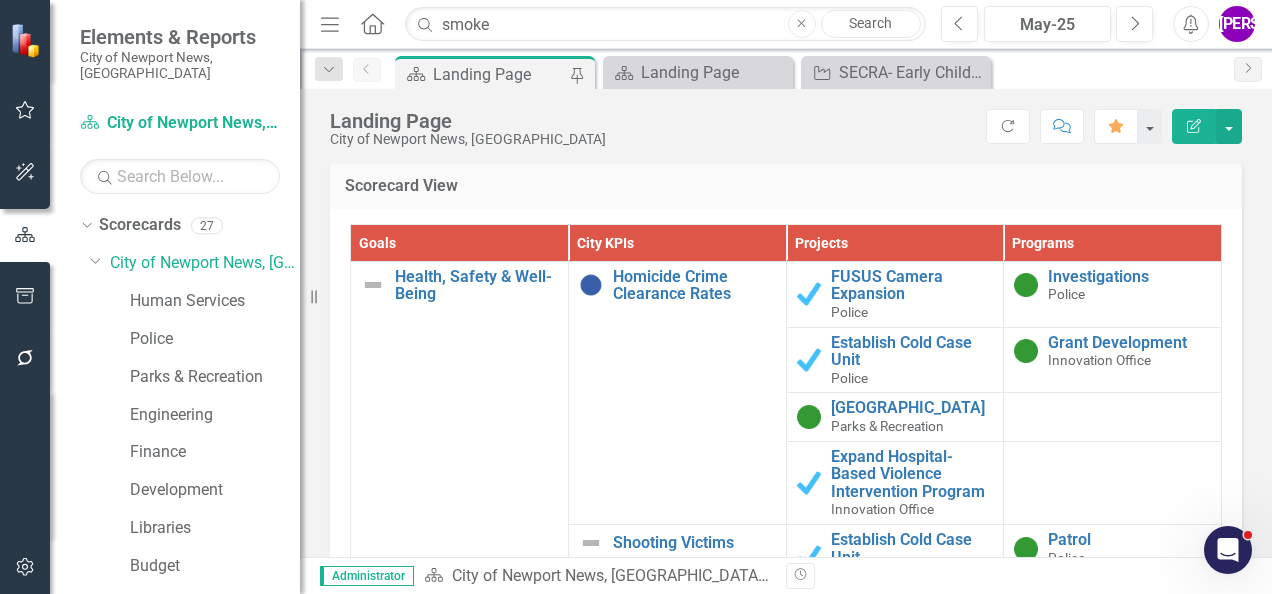 scroll, scrollTop: 1907, scrollLeft: 0, axis: vertical 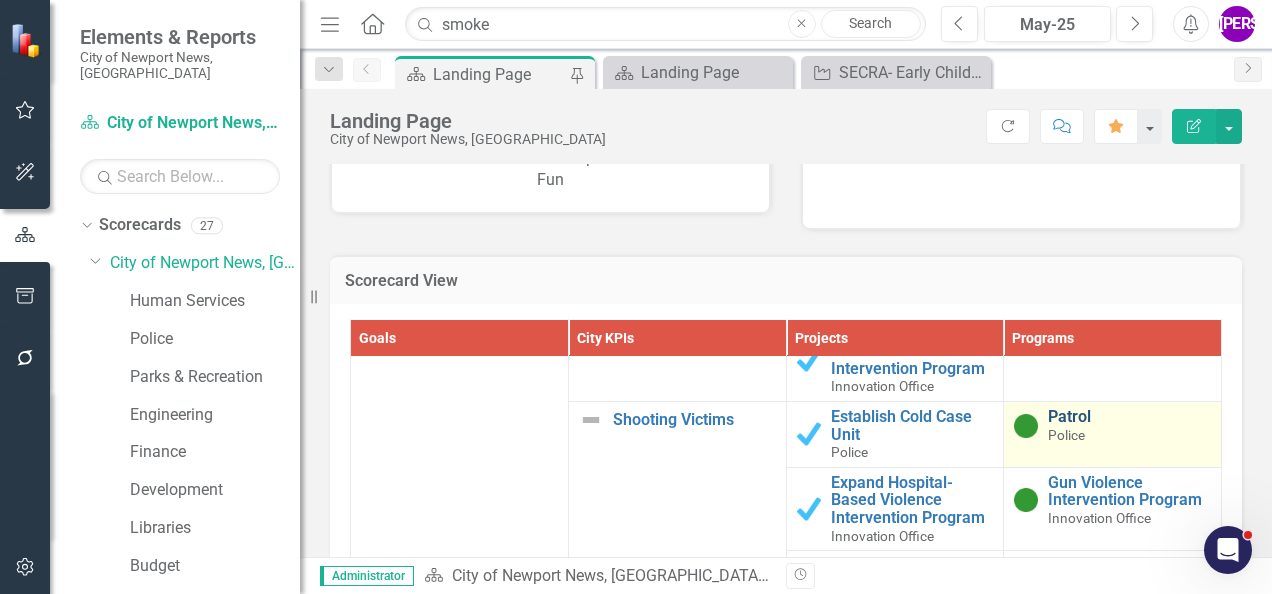 click on "Patrol" at bounding box center [1129, 417] 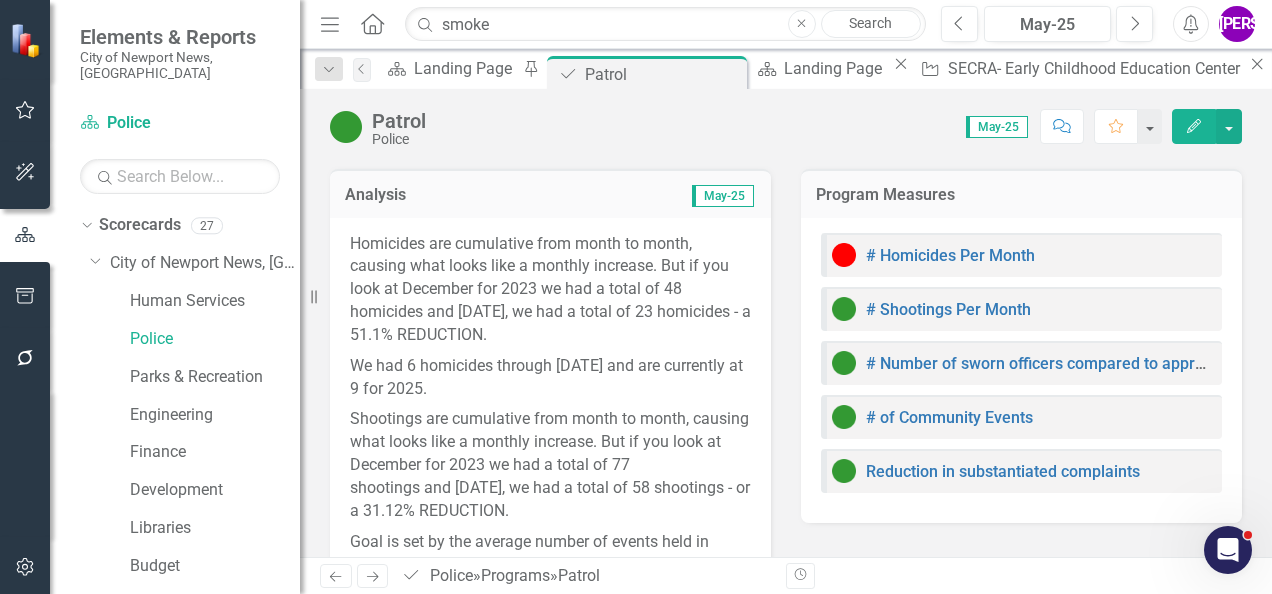 scroll, scrollTop: 217, scrollLeft: 0, axis: vertical 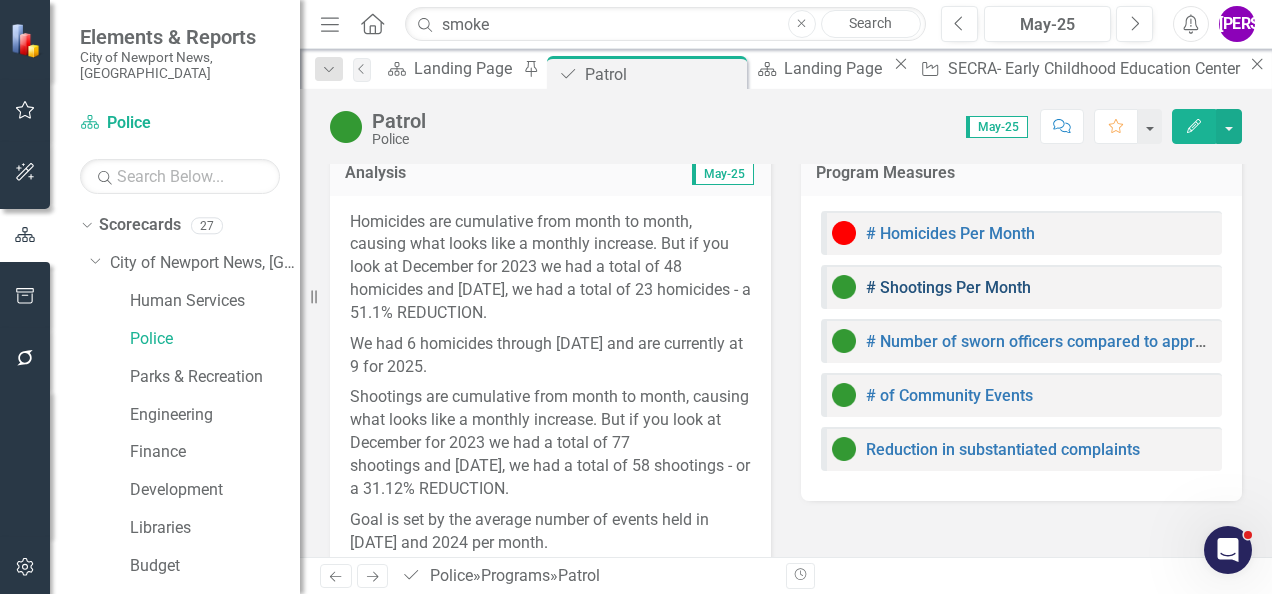 click on "# Shootings Per Month" at bounding box center [948, 287] 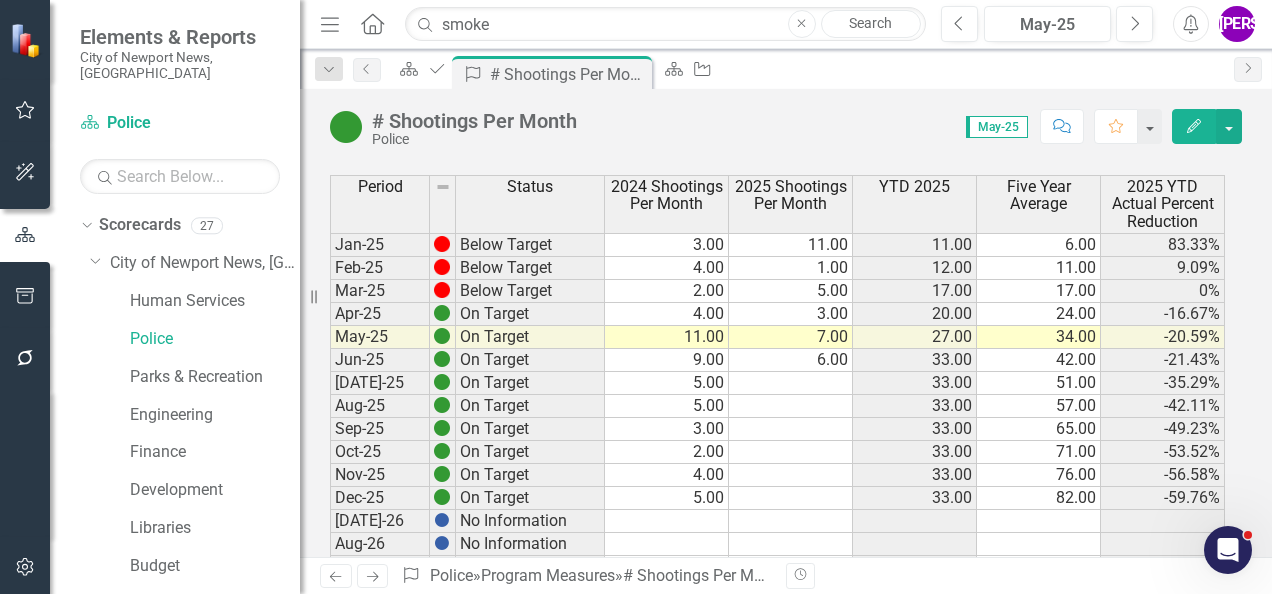 scroll, scrollTop: 130, scrollLeft: 0, axis: vertical 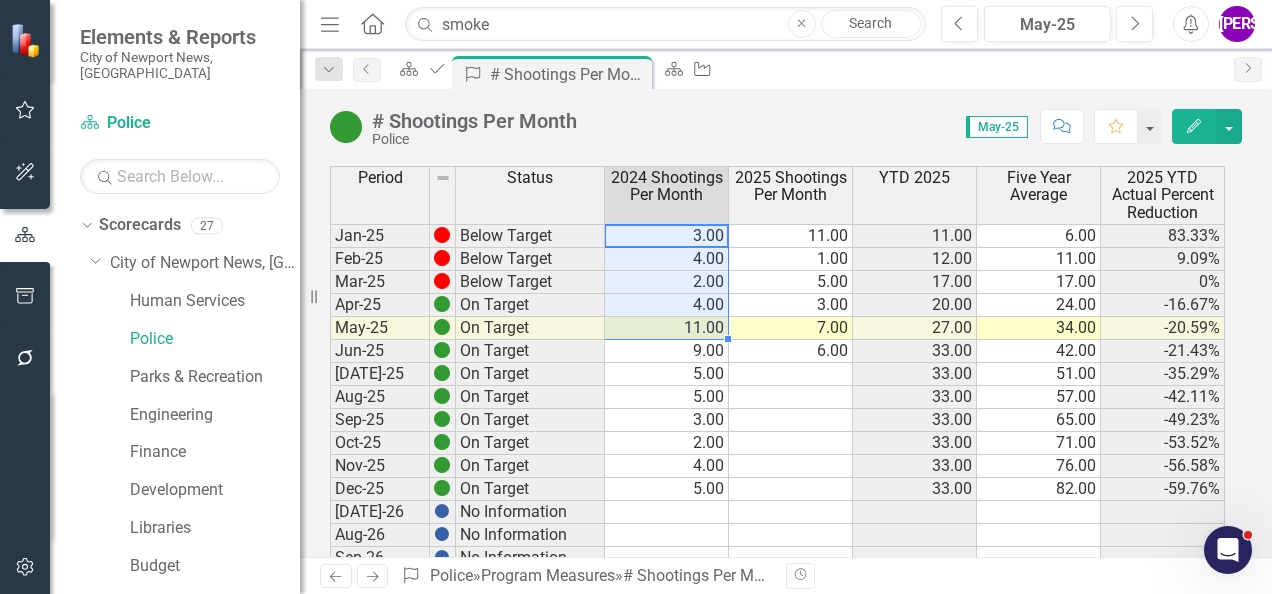 drag, startPoint x: 687, startPoint y: 242, endPoint x: 672, endPoint y: 328, distance: 87.29834 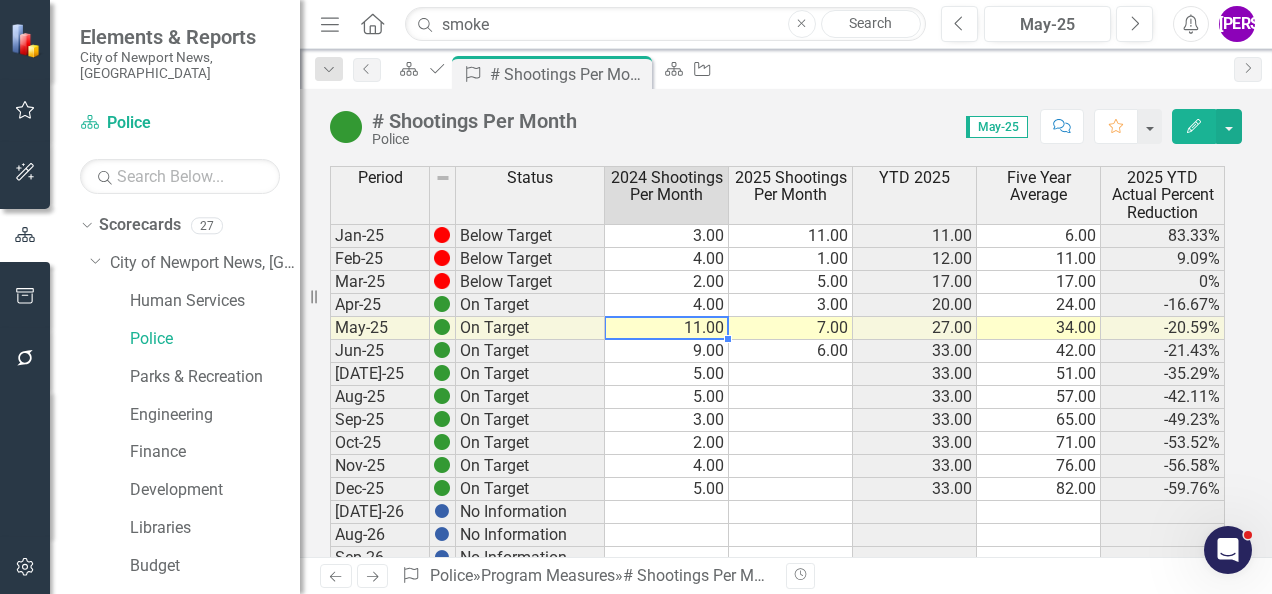 click on "11.00" at bounding box center (667, 328) 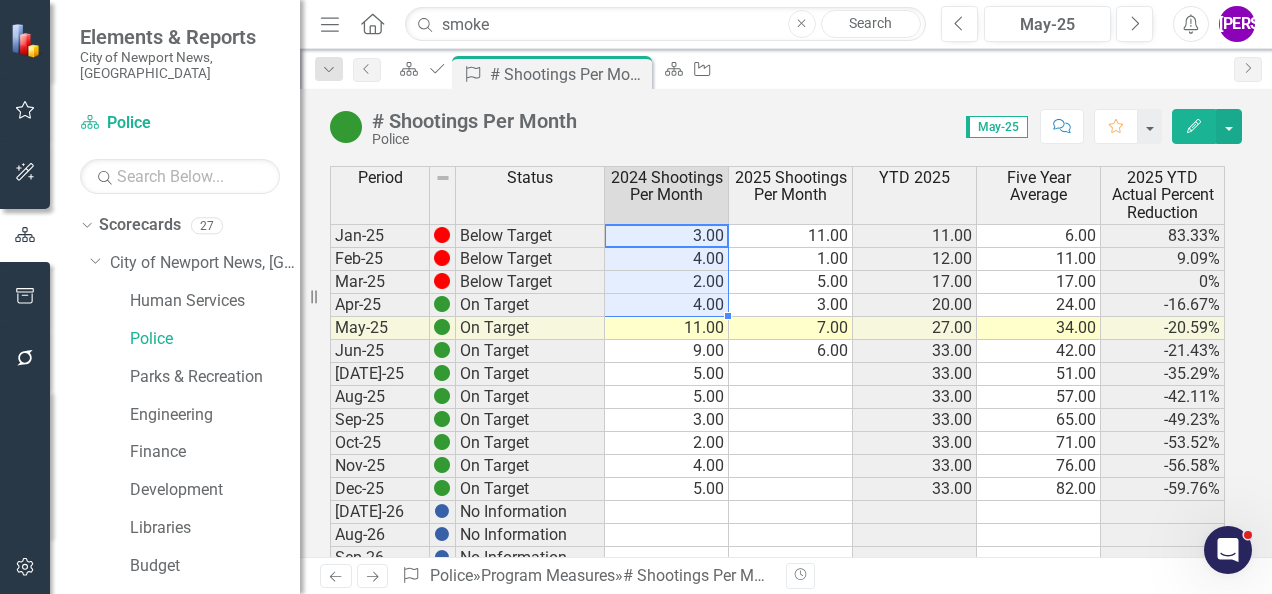 drag, startPoint x: 709, startPoint y: 229, endPoint x: 694, endPoint y: 302, distance: 74.52516 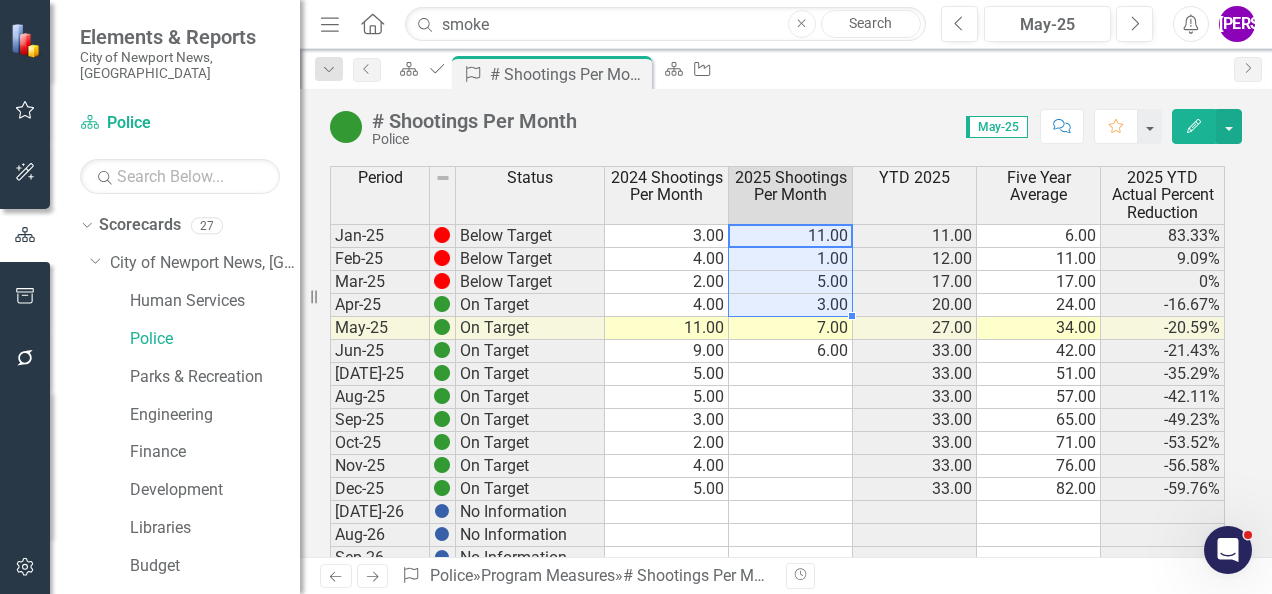drag, startPoint x: 820, startPoint y: 233, endPoint x: 804, endPoint y: 312, distance: 80.60397 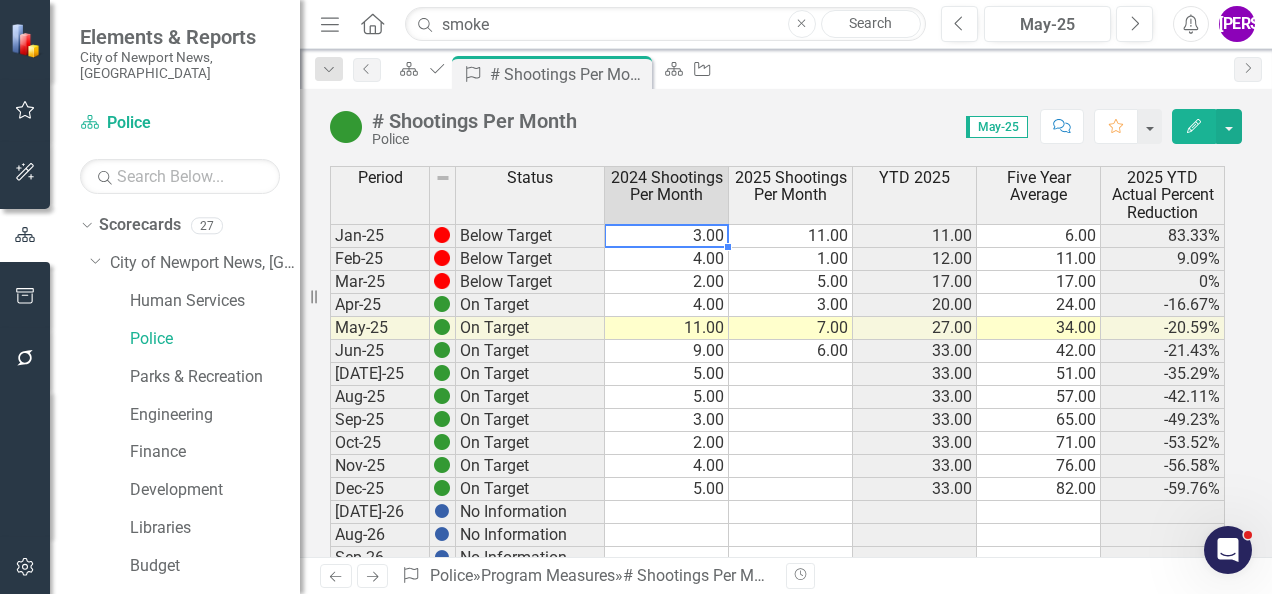 click on "3.00" at bounding box center [667, 236] 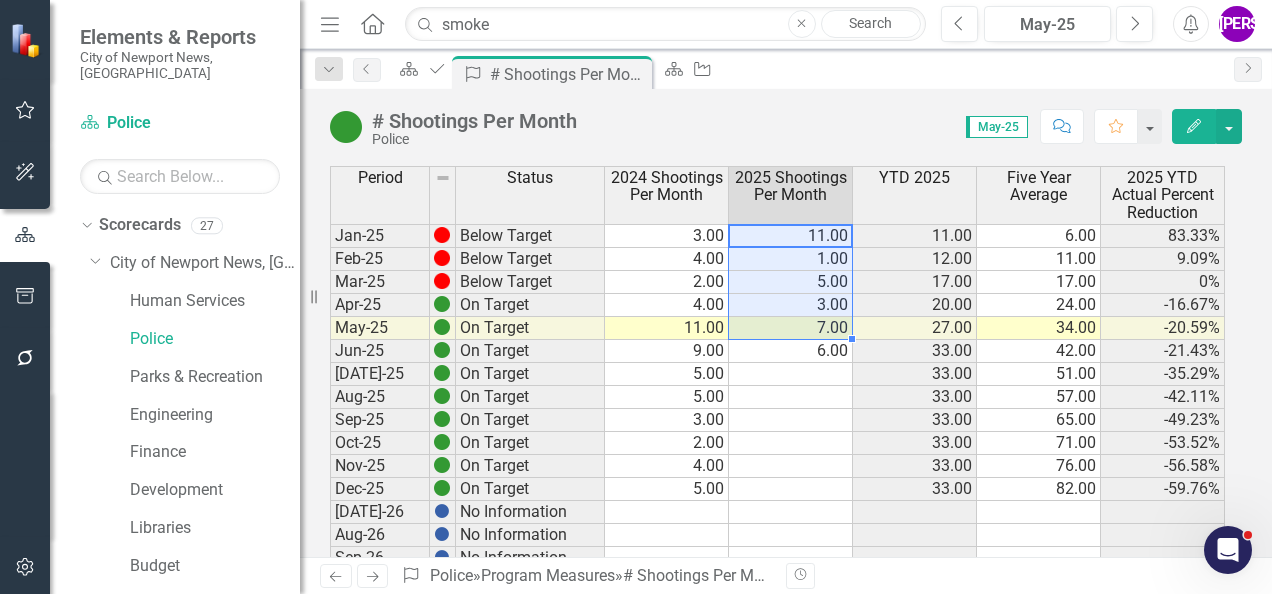 drag, startPoint x: 816, startPoint y: 235, endPoint x: 813, endPoint y: 330, distance: 95.047356 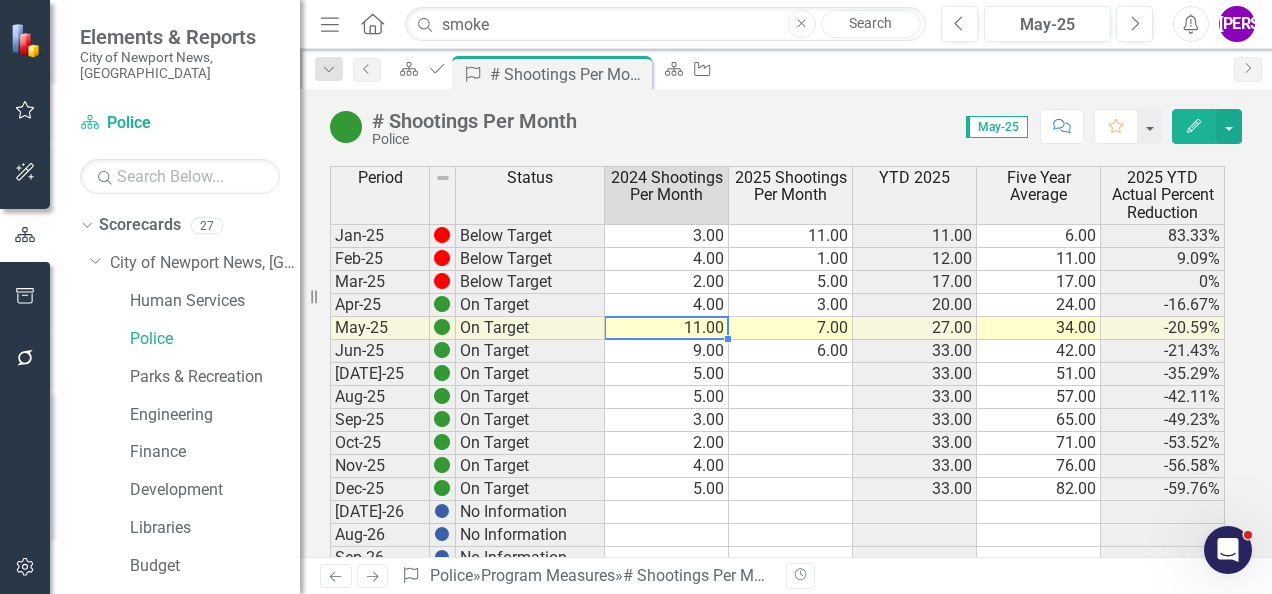click on "11.00" at bounding box center (667, 328) 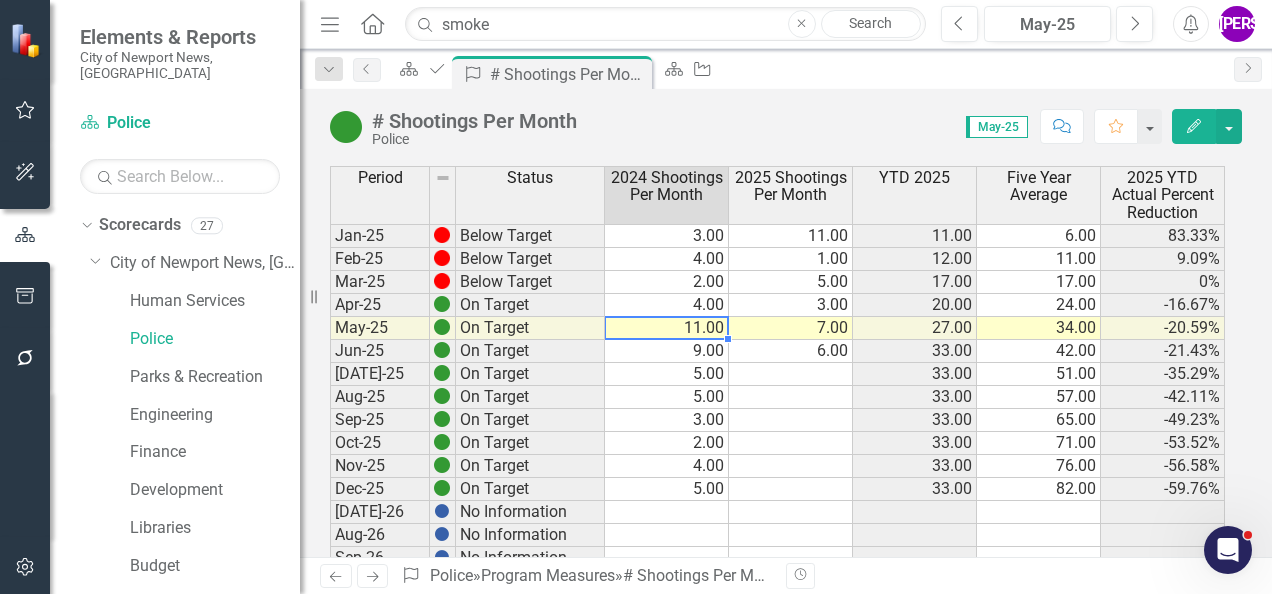 scroll, scrollTop: 62, scrollLeft: 0, axis: vertical 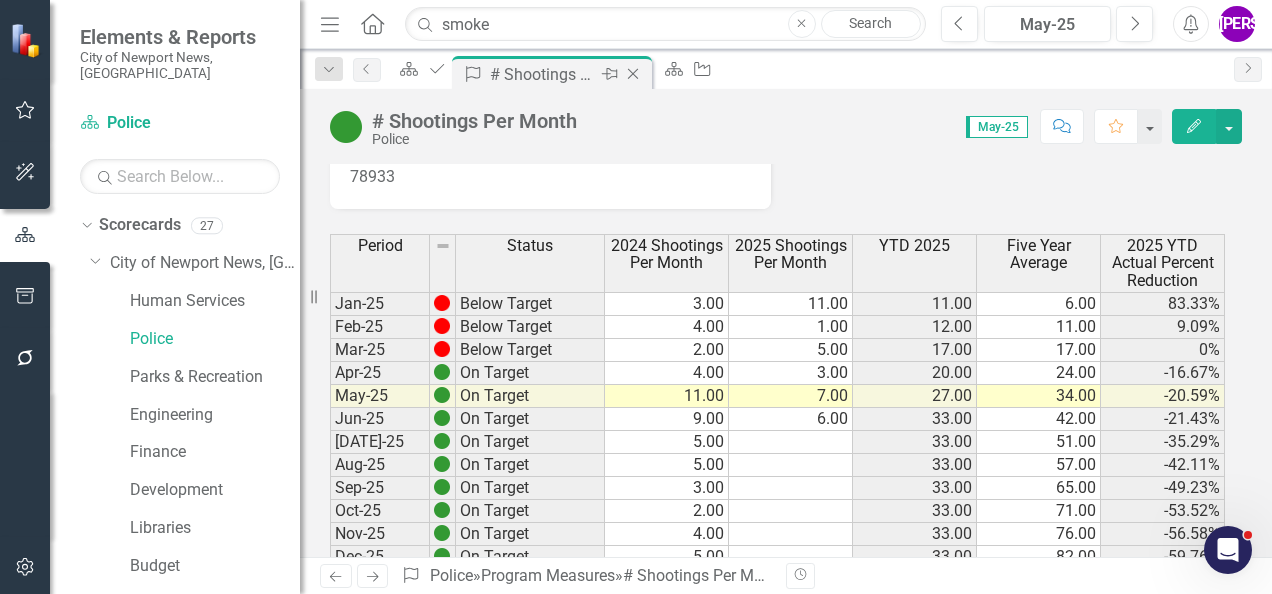 click on "Close" 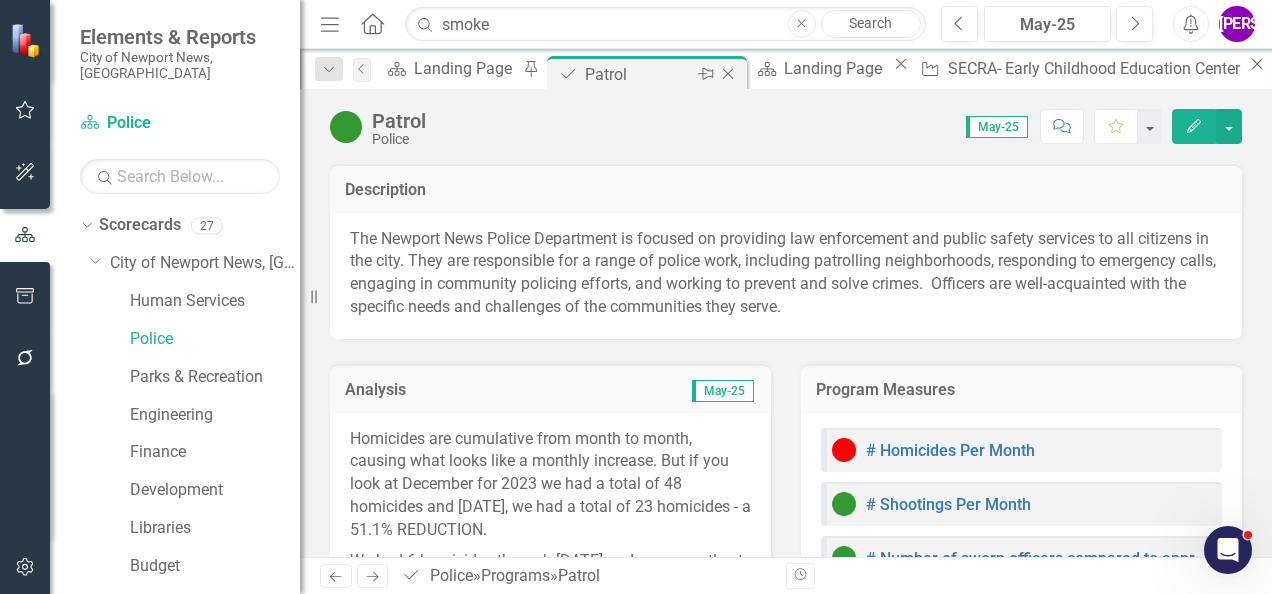 click on "Close" 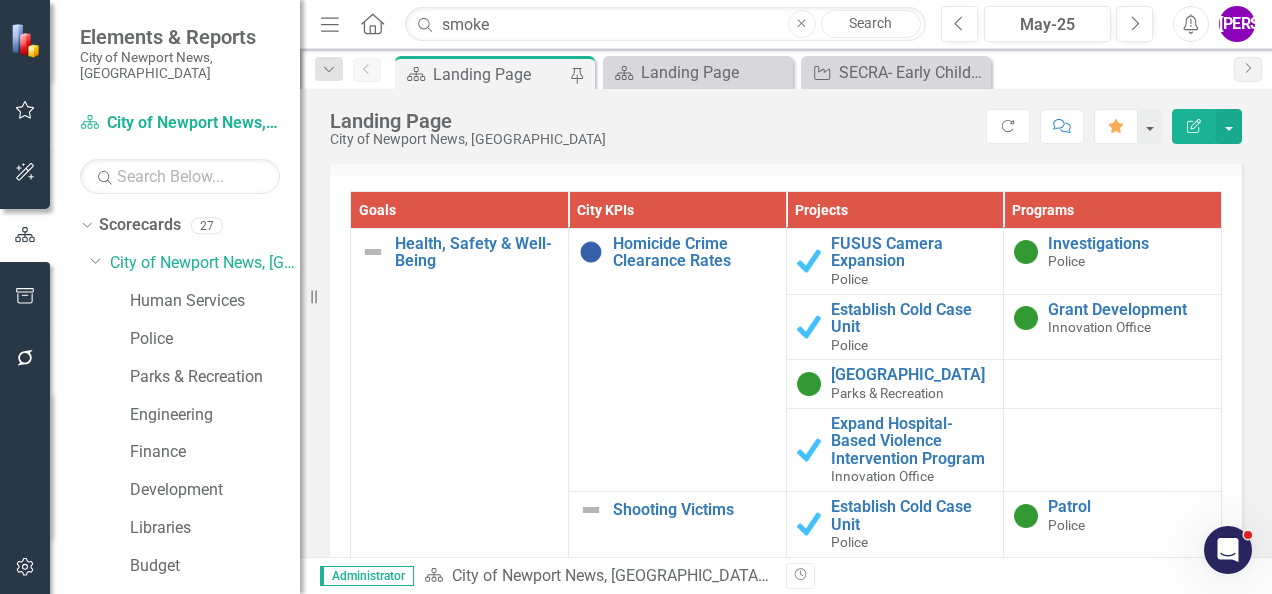scroll, scrollTop: 1940, scrollLeft: 0, axis: vertical 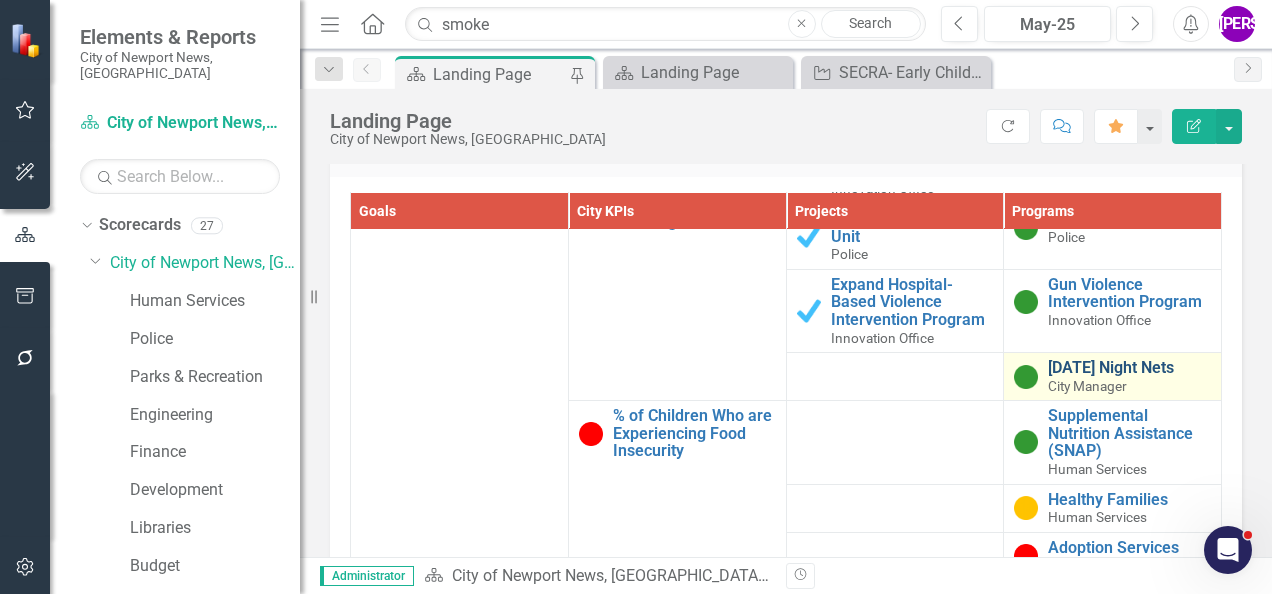 click on "[DATE] Night Nets" at bounding box center (1129, 368) 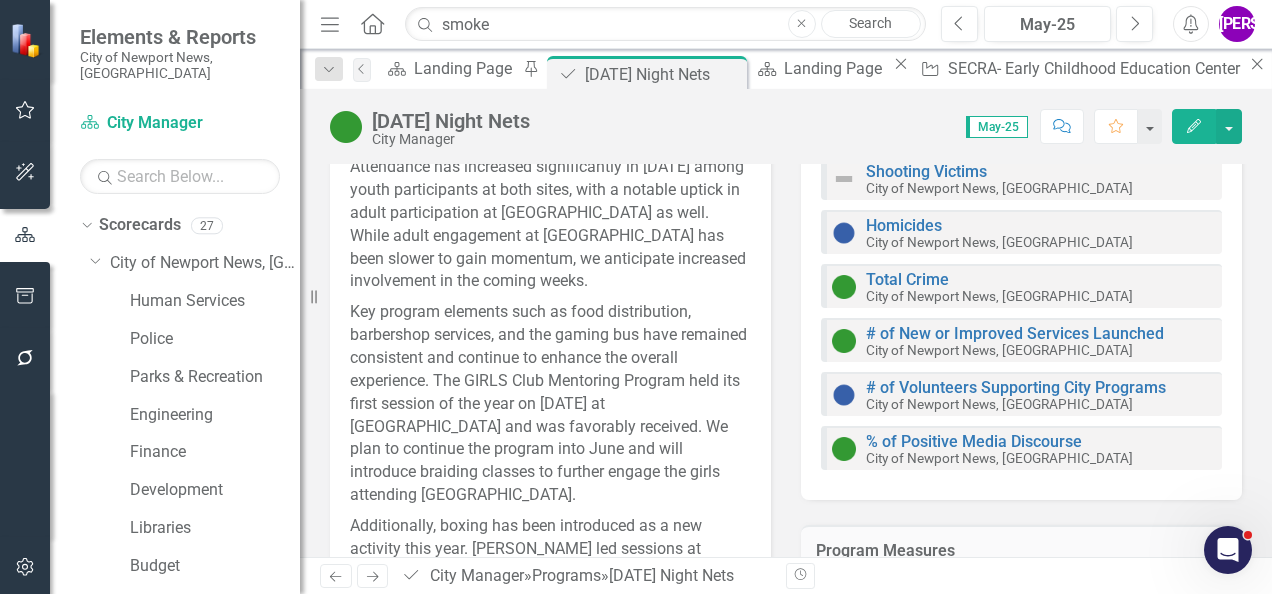 scroll, scrollTop: 220, scrollLeft: 0, axis: vertical 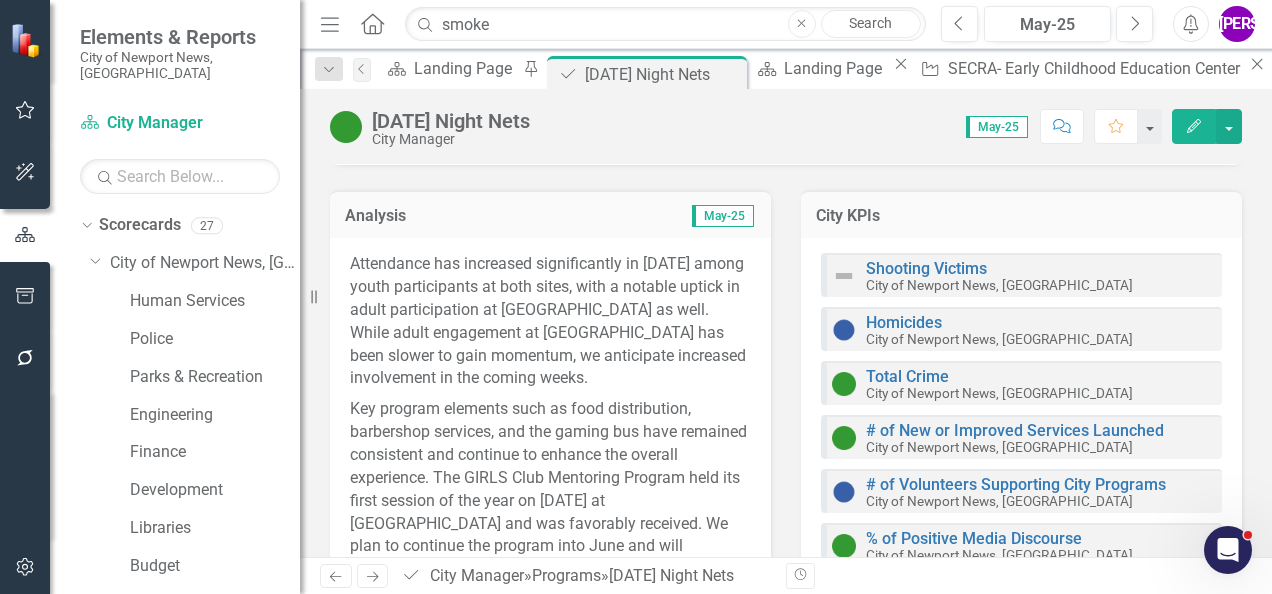 click on "Attendance has increased significantly in 2025 among youth participants at both sites, with a notable uptick in adult participation at ADTC as well. While adult engagement at DCC has been slower to gain momentum, we anticipate increased involvement in the coming weeks." at bounding box center (550, 323) 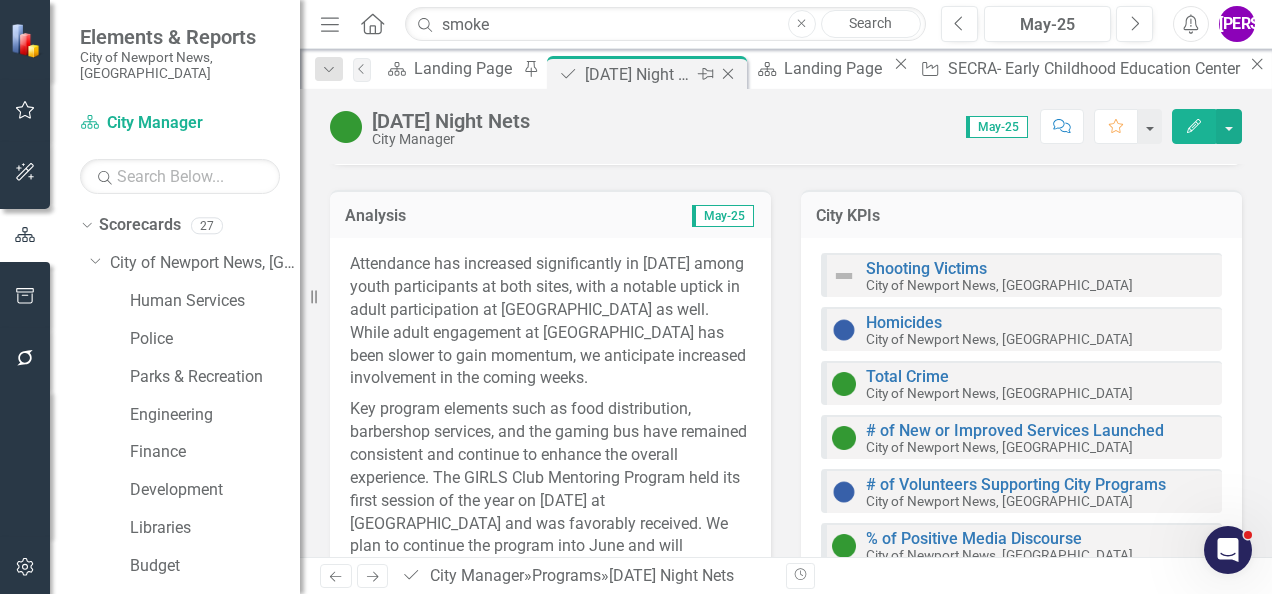 click 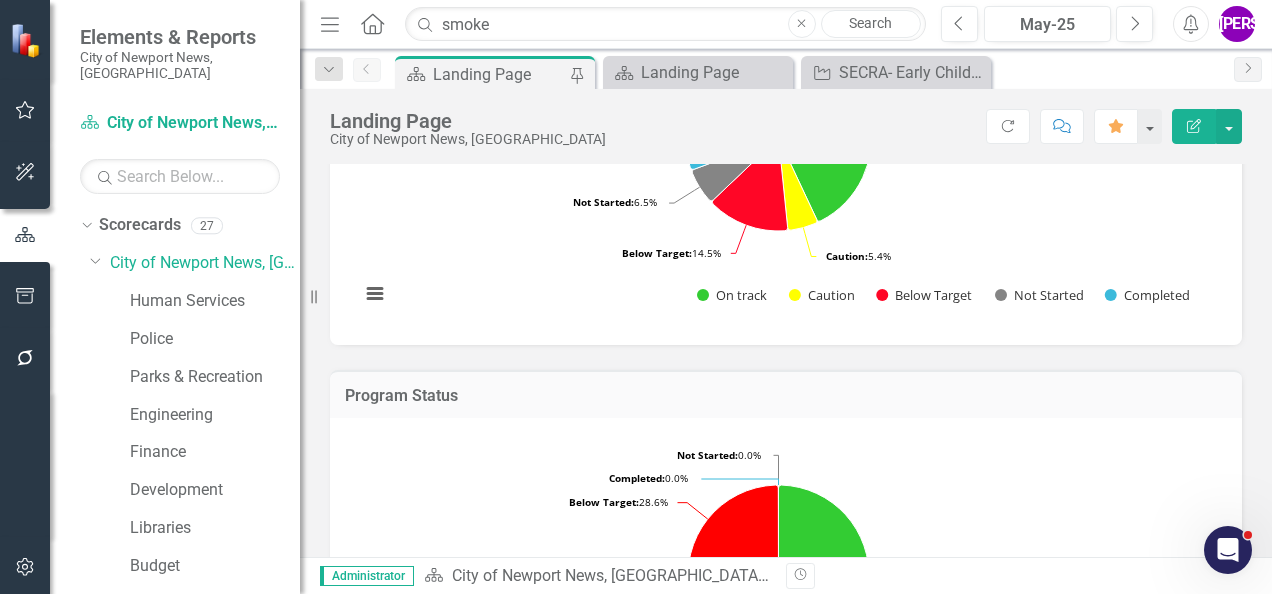 scroll, scrollTop: 1963, scrollLeft: 0, axis: vertical 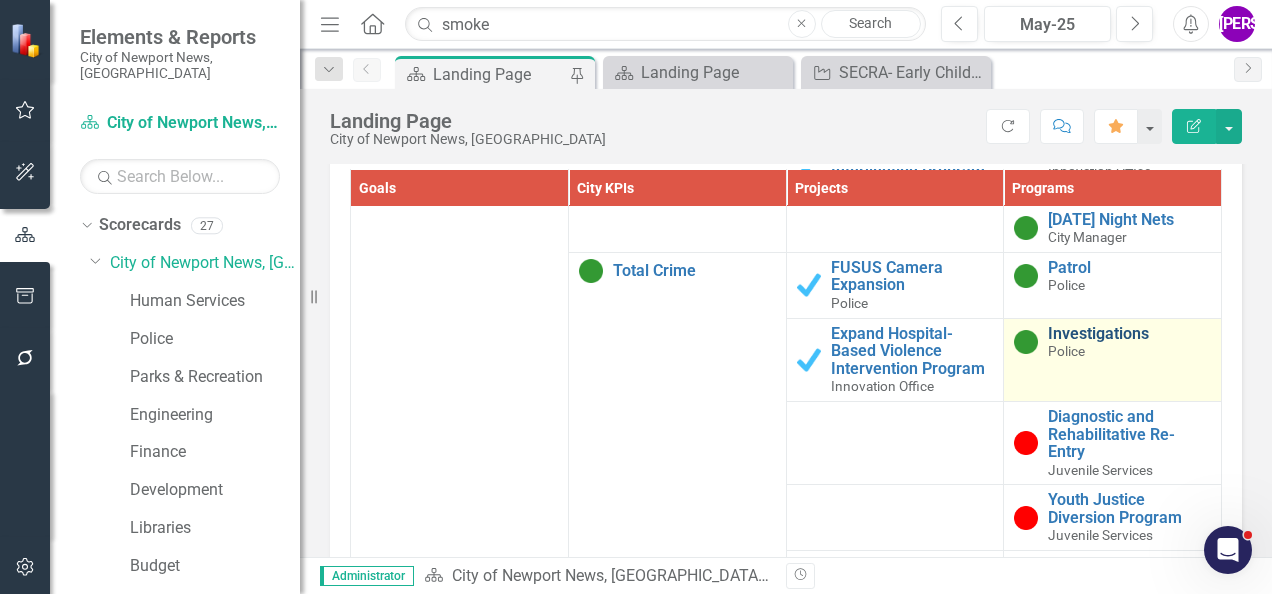 click on "Investigations" at bounding box center (1129, 334) 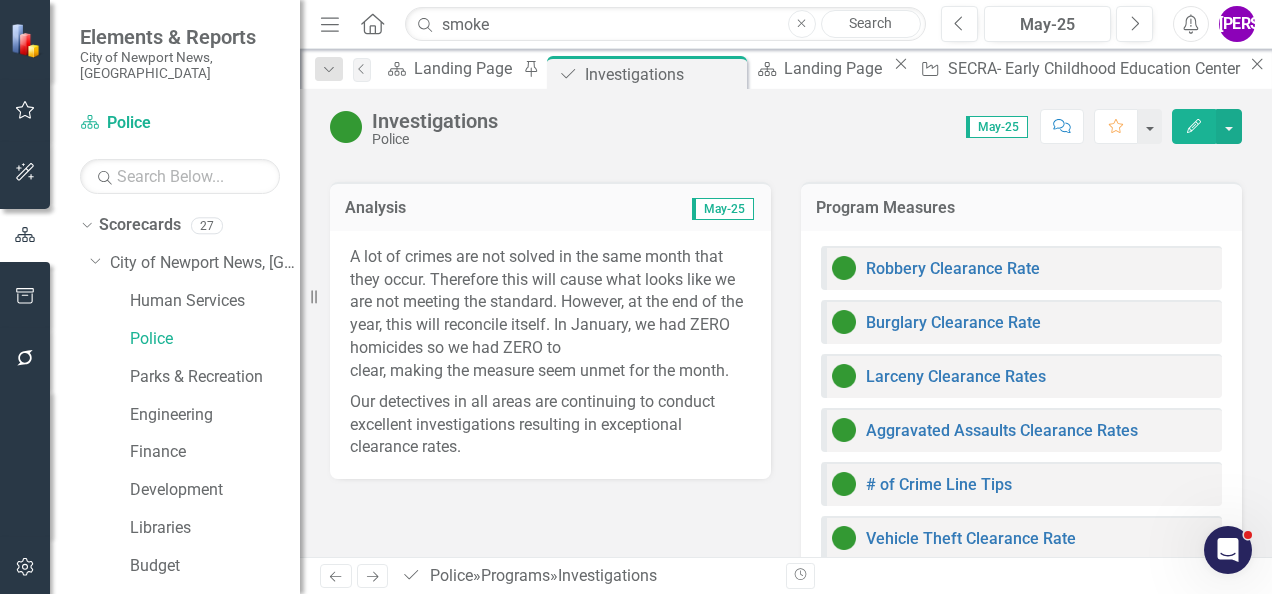 scroll, scrollTop: 164, scrollLeft: 0, axis: vertical 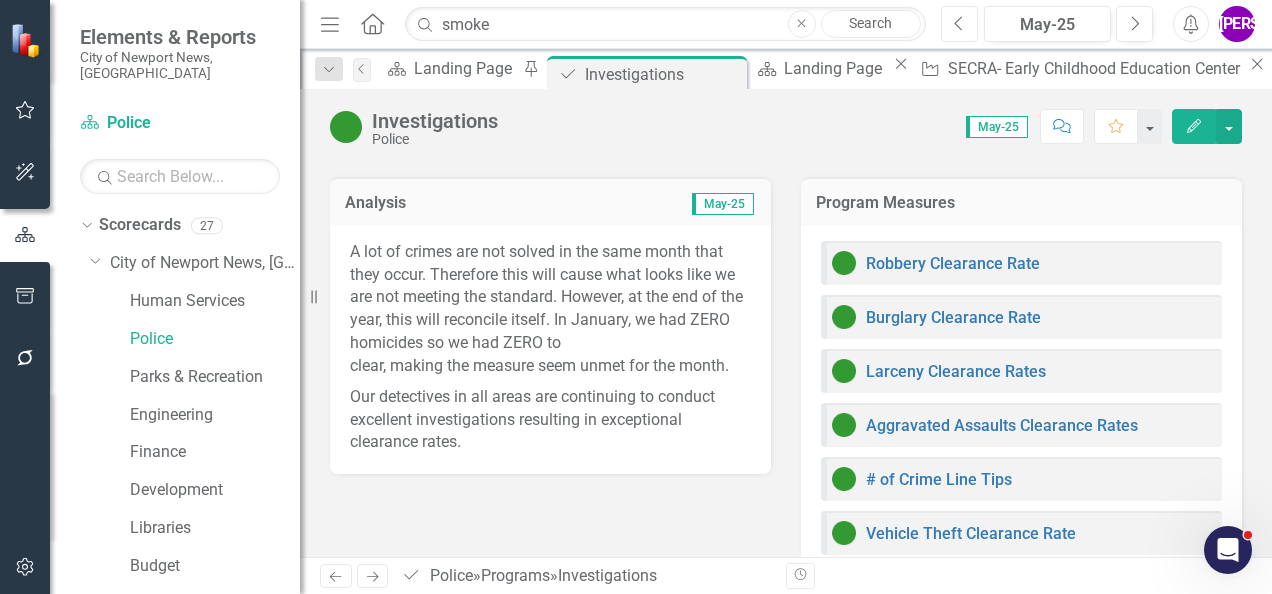 click on "Previous" 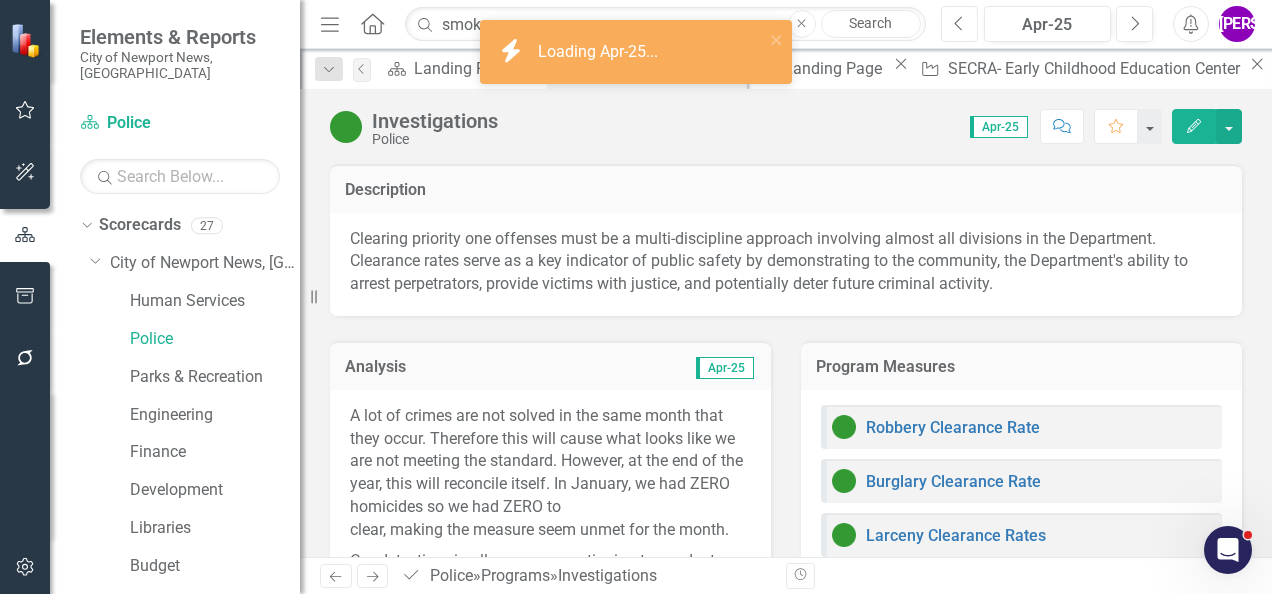 click on "Previous" 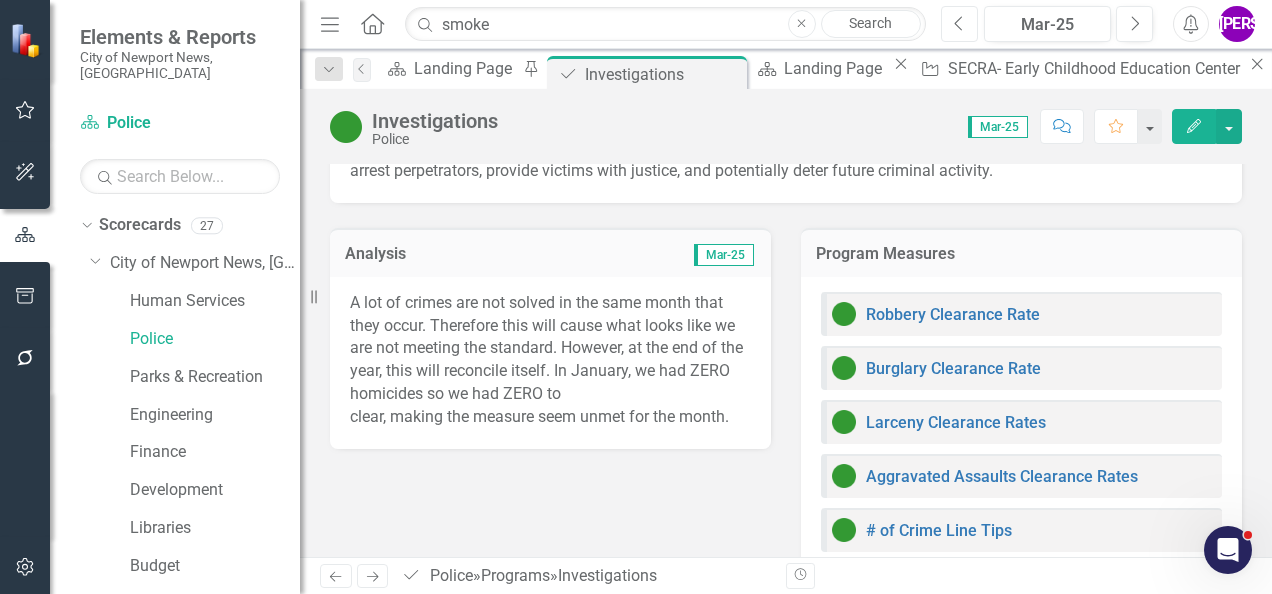 scroll, scrollTop: 112, scrollLeft: 0, axis: vertical 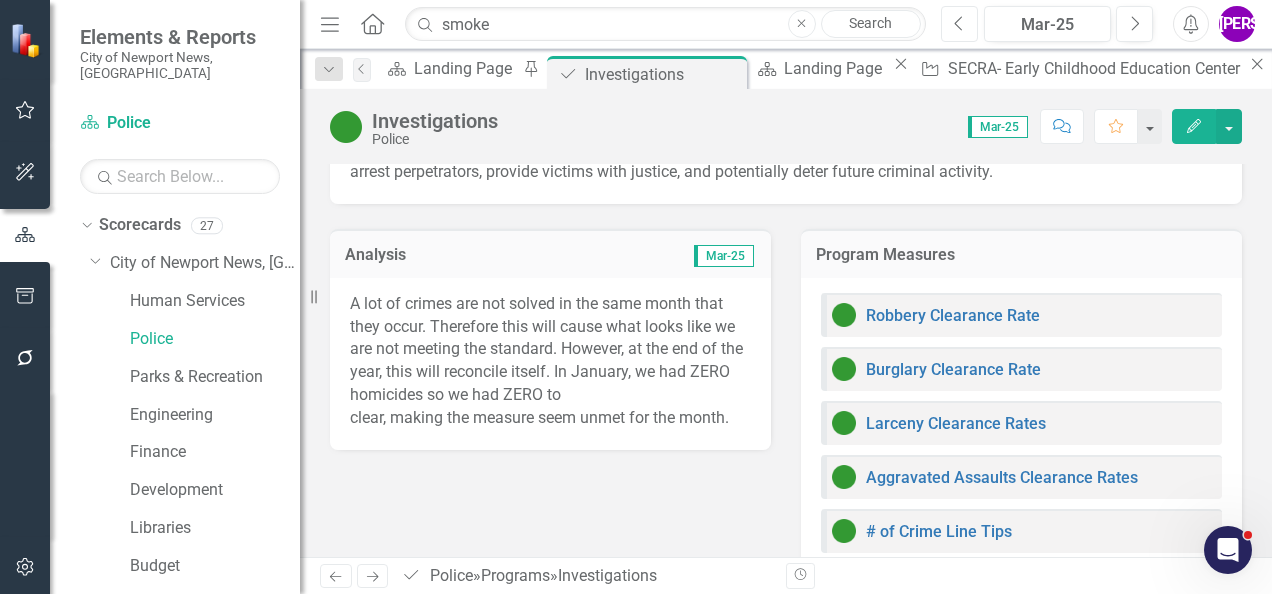click on "Previous" 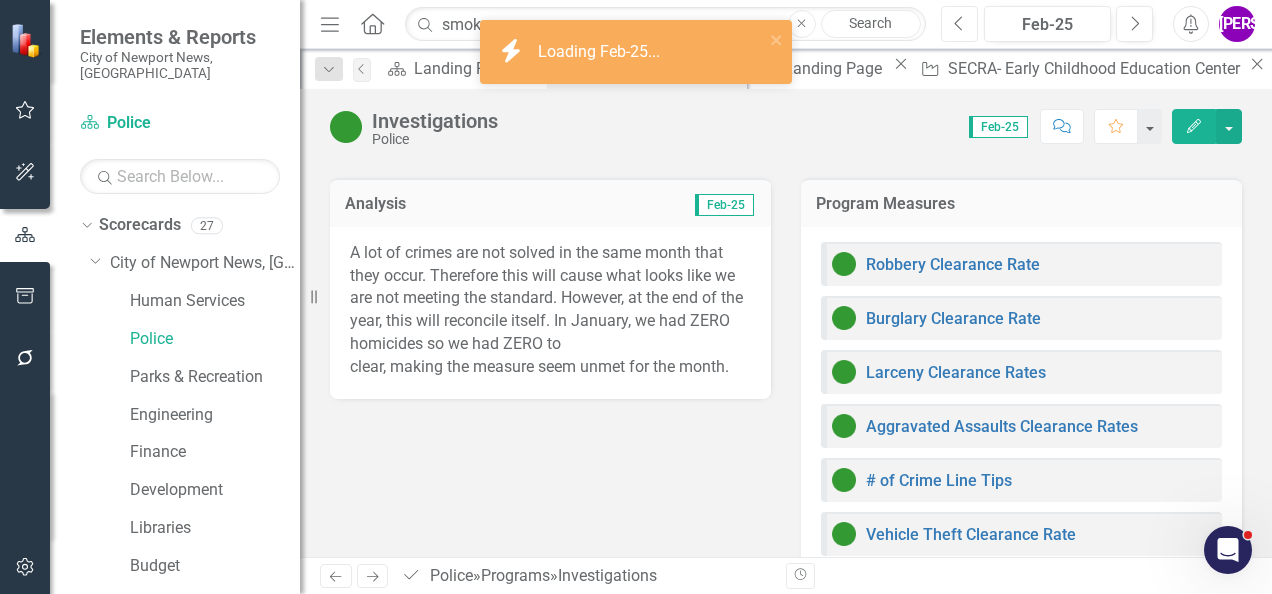 scroll, scrollTop: 162, scrollLeft: 0, axis: vertical 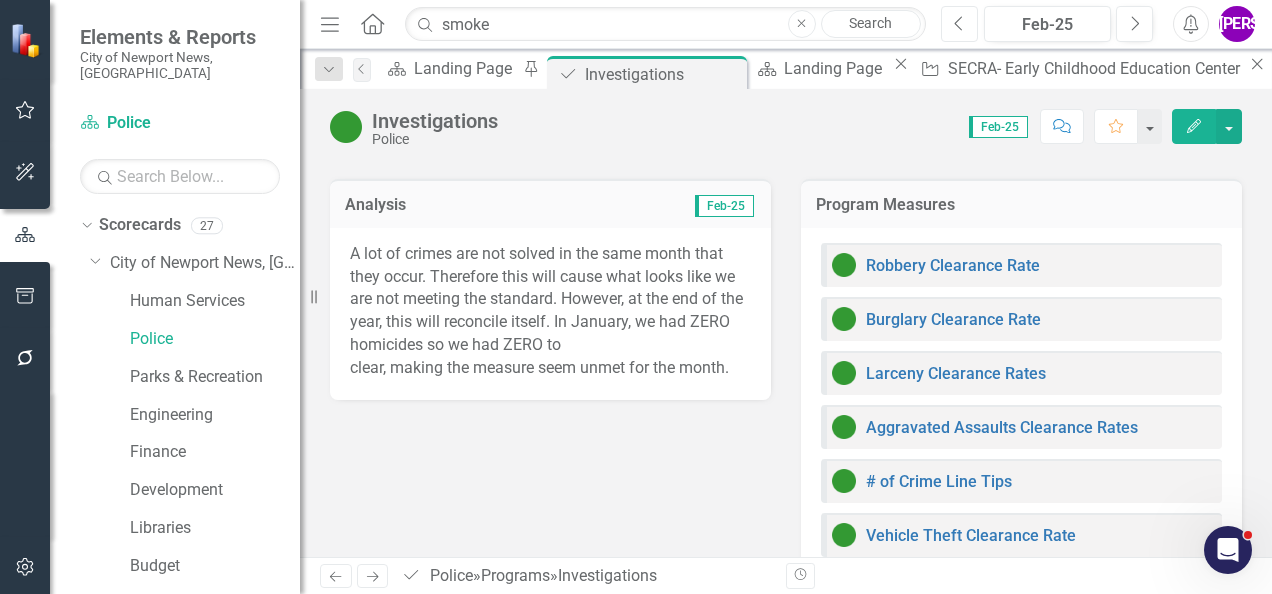 click on "Previous" at bounding box center (959, 24) 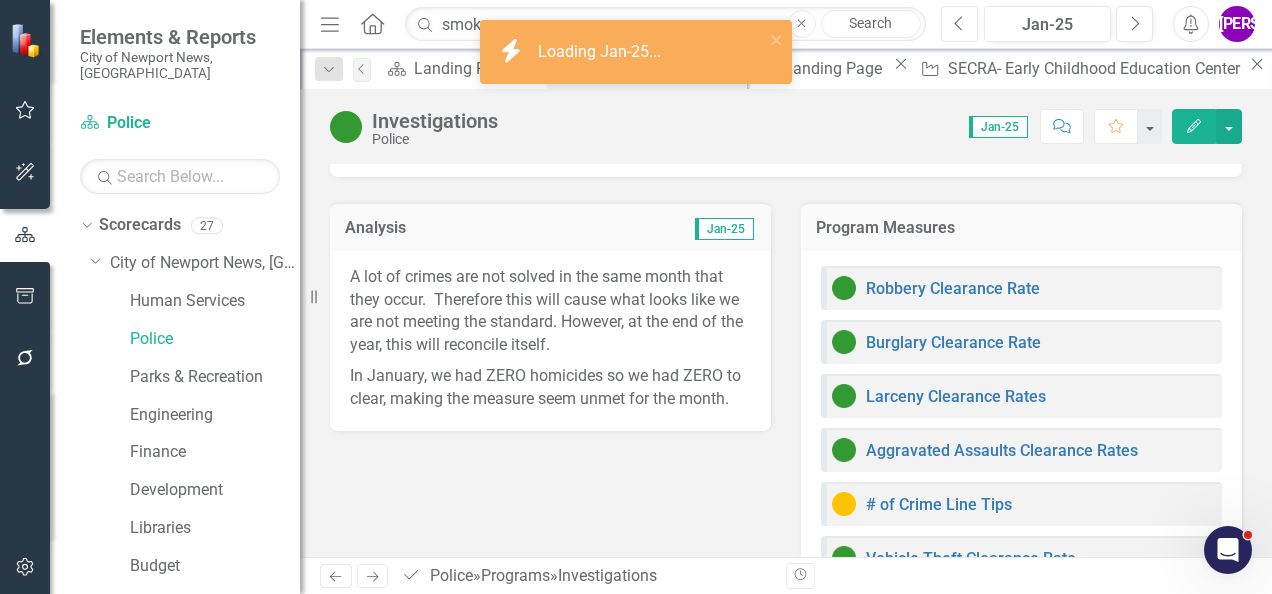scroll, scrollTop: 0, scrollLeft: 0, axis: both 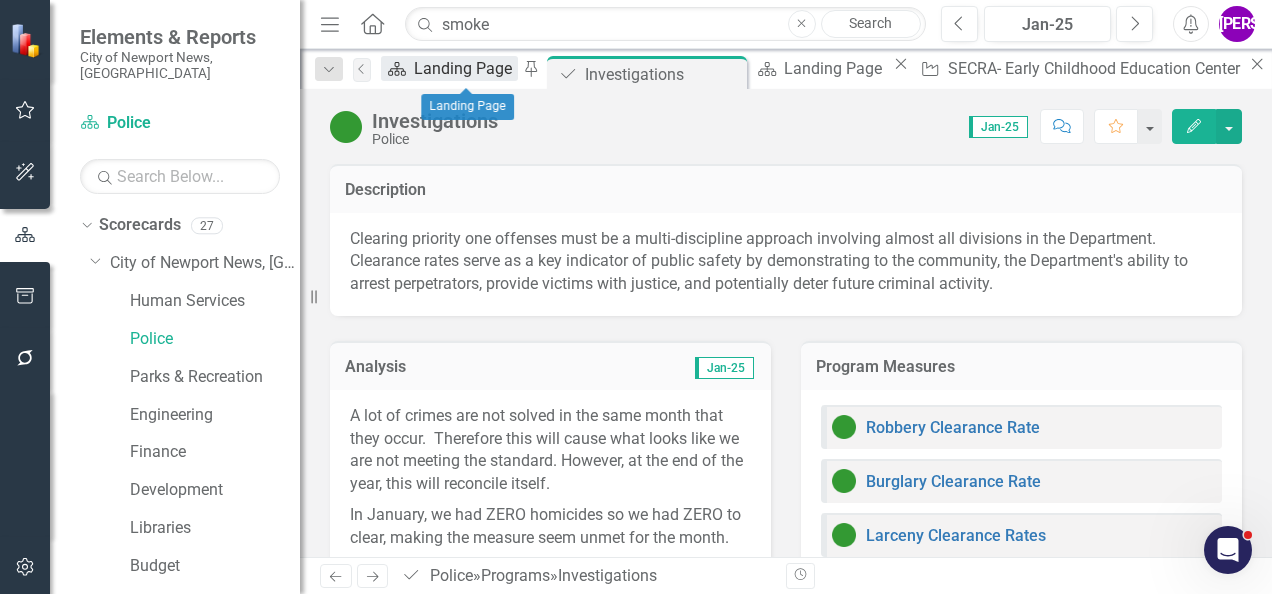click on "Landing Page" at bounding box center (466, 68) 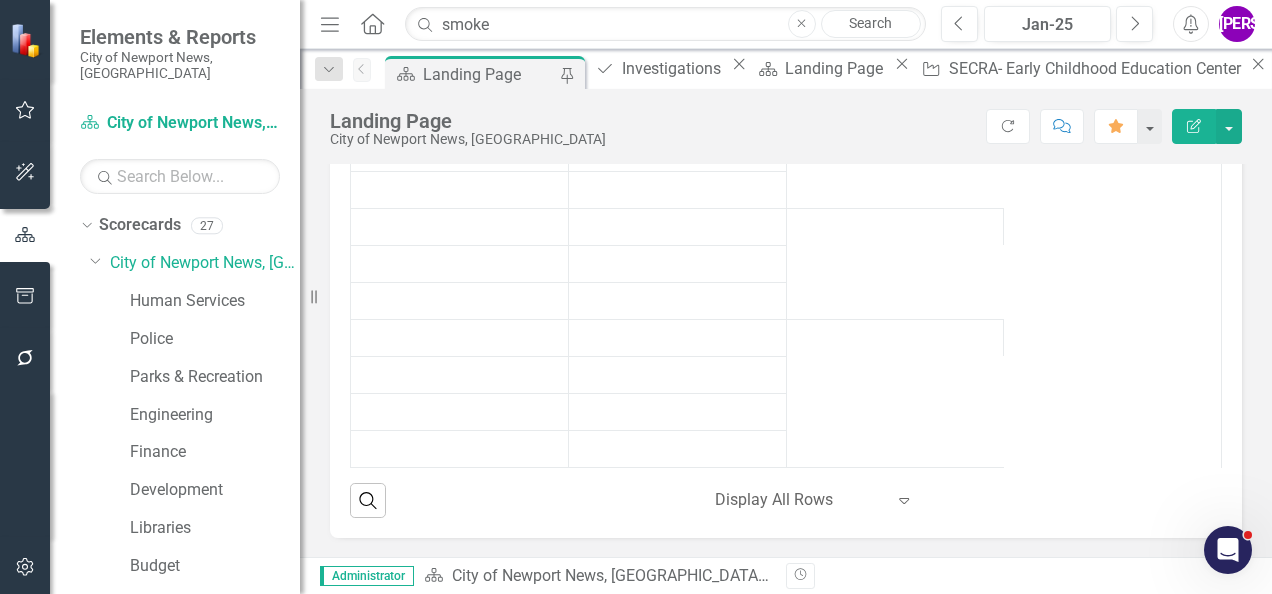 scroll, scrollTop: 2003, scrollLeft: 0, axis: vertical 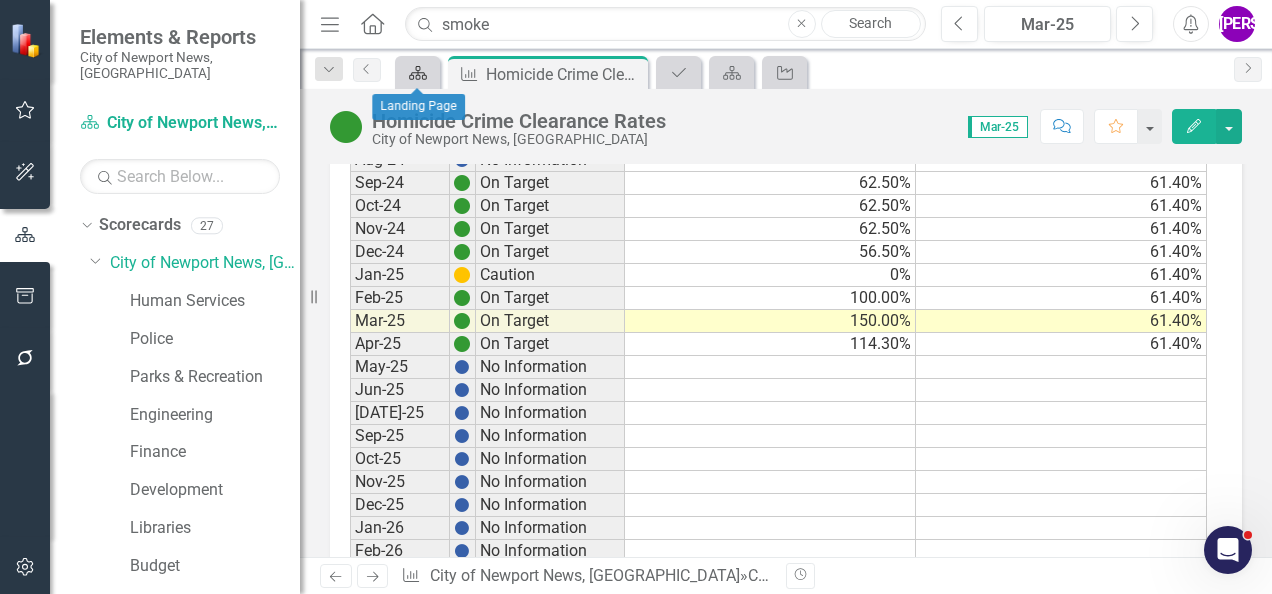 click on "Scorecard" 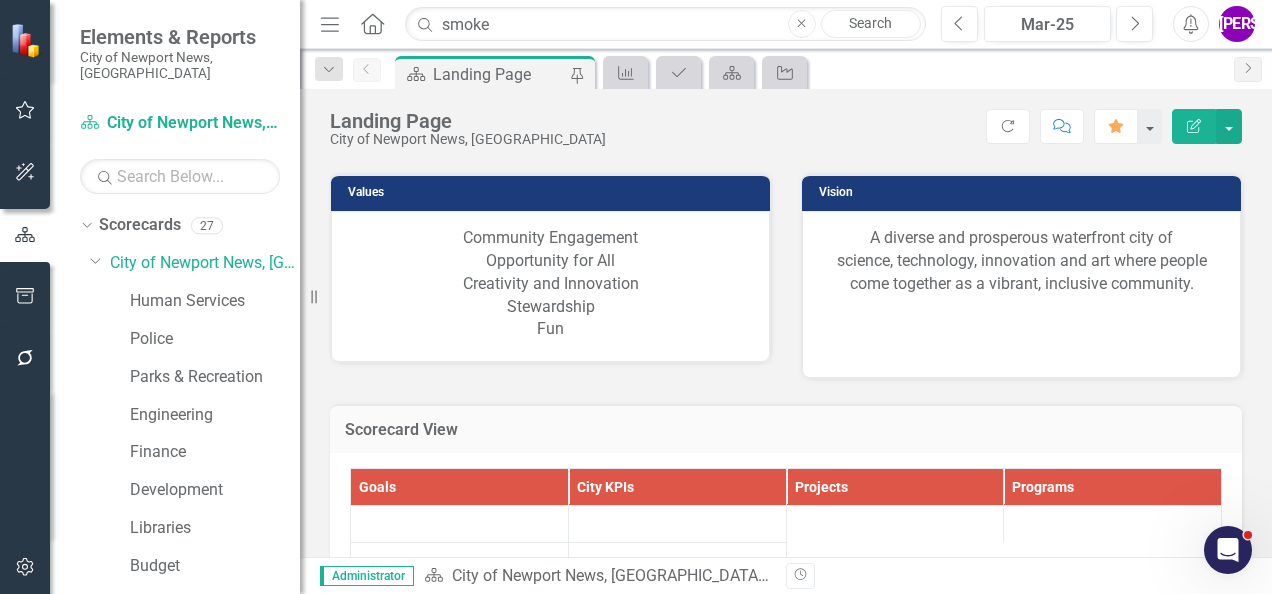 scroll, scrollTop: 2109, scrollLeft: 0, axis: vertical 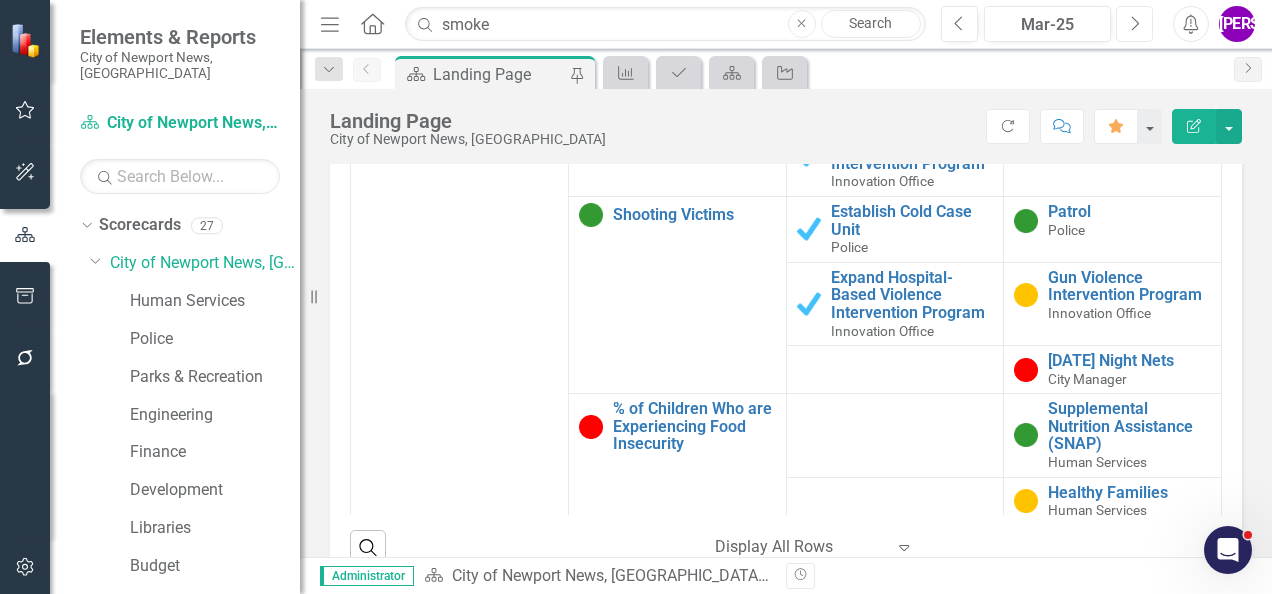 click on "Next" at bounding box center [1134, 24] 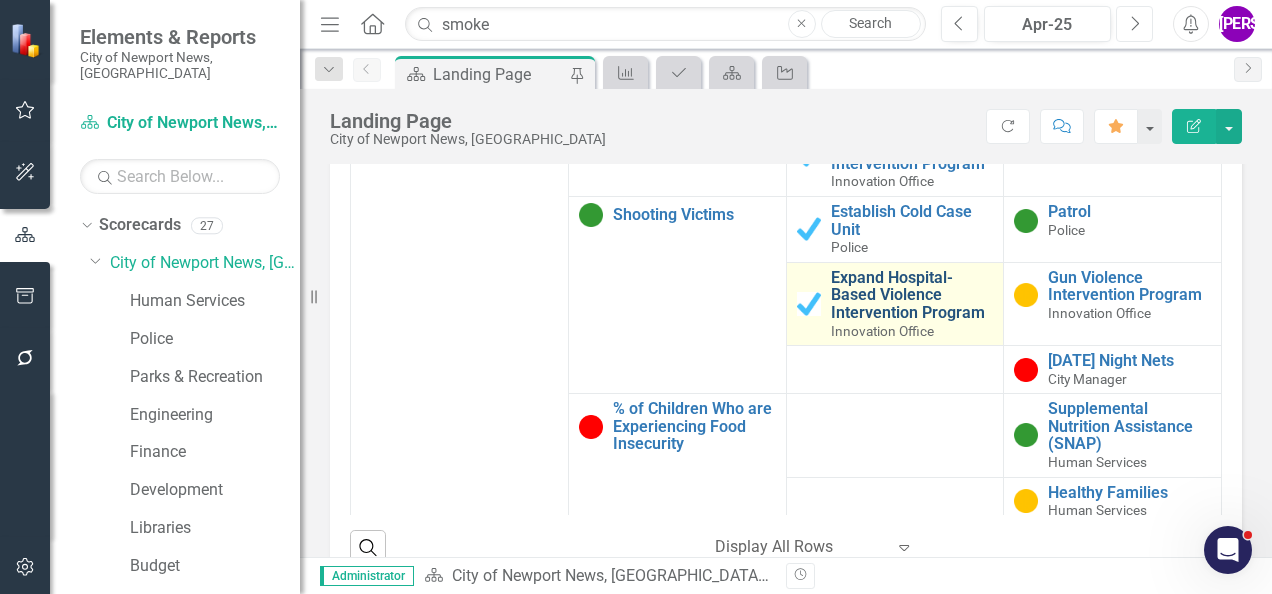 click on "Next" at bounding box center [1134, 24] 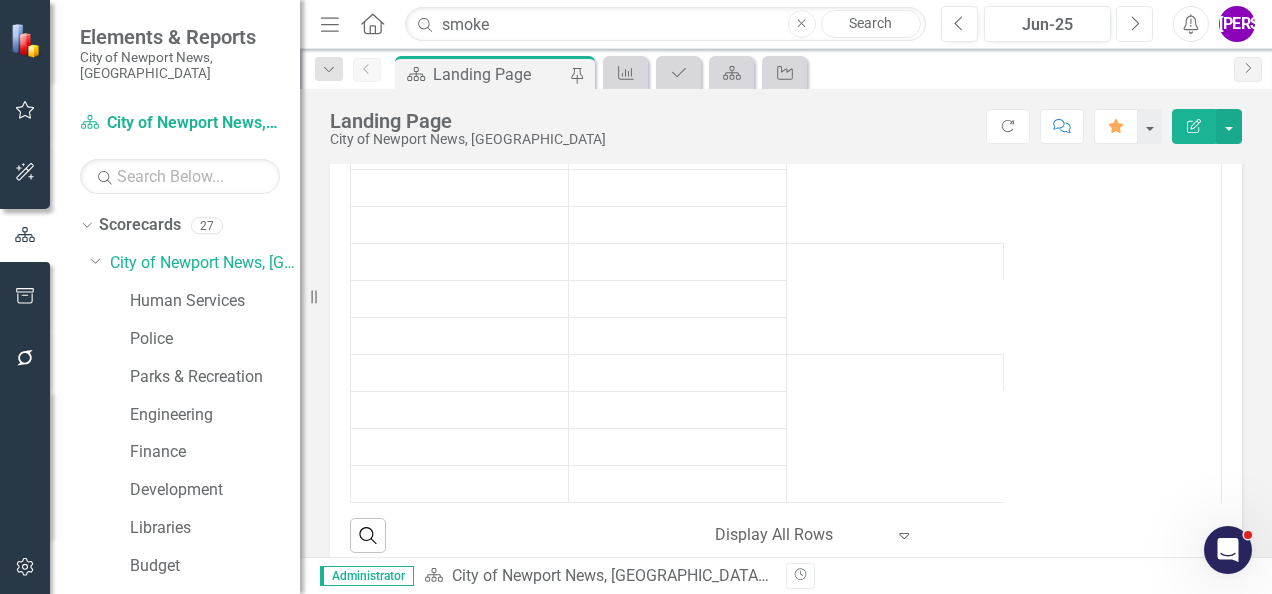 scroll, scrollTop: 2016, scrollLeft: 0, axis: vertical 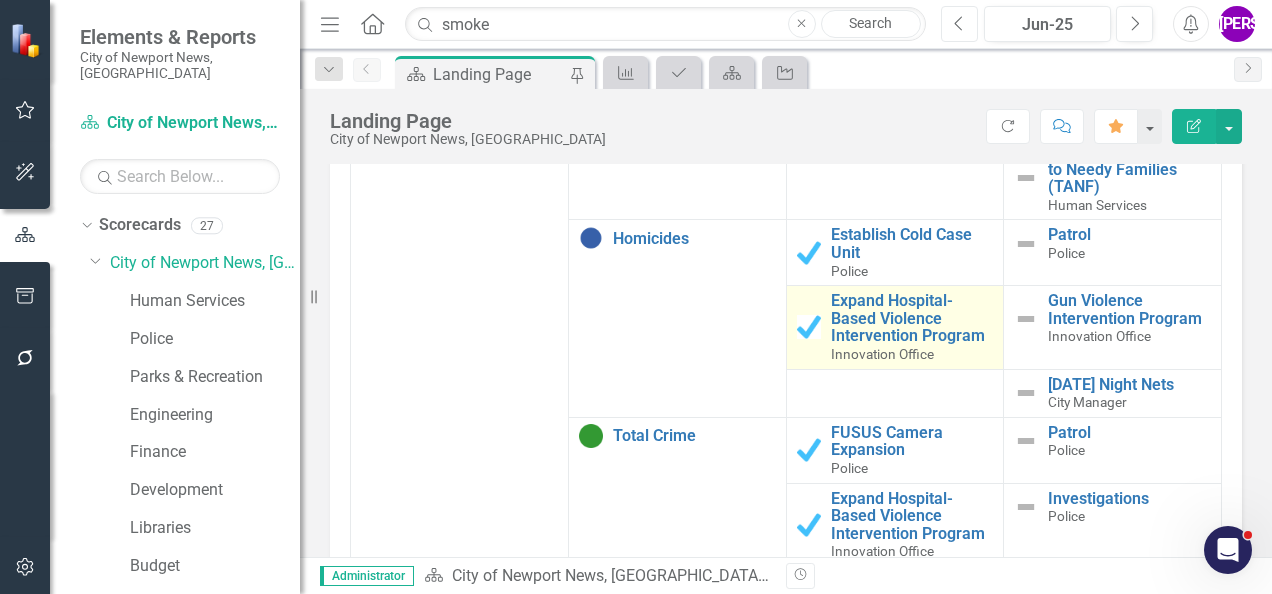 drag, startPoint x: 962, startPoint y: 24, endPoint x: 811, endPoint y: 308, distance: 321.6473 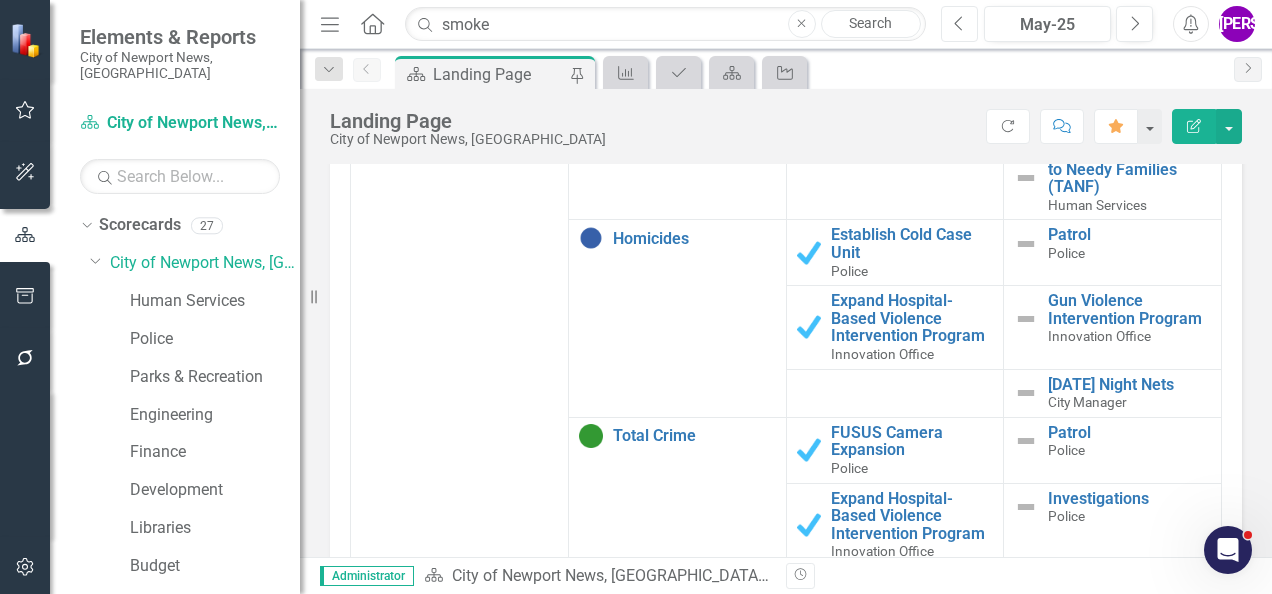 scroll, scrollTop: 0, scrollLeft: 0, axis: both 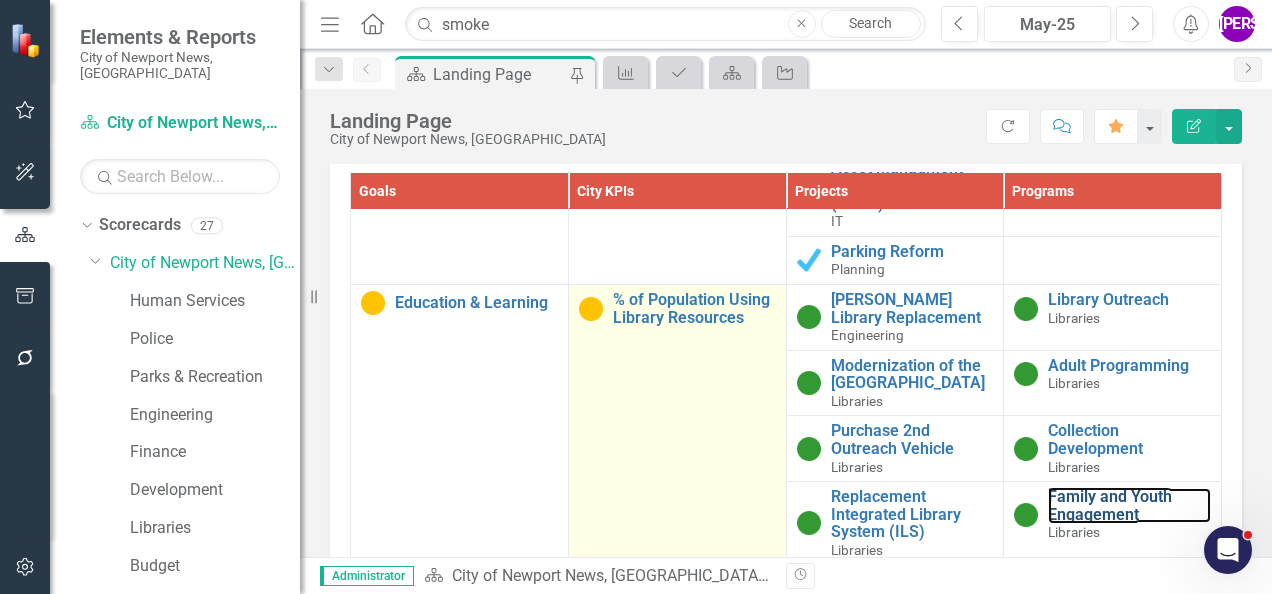 click on "Family and Youth Engagement" at bounding box center (1129, 505) 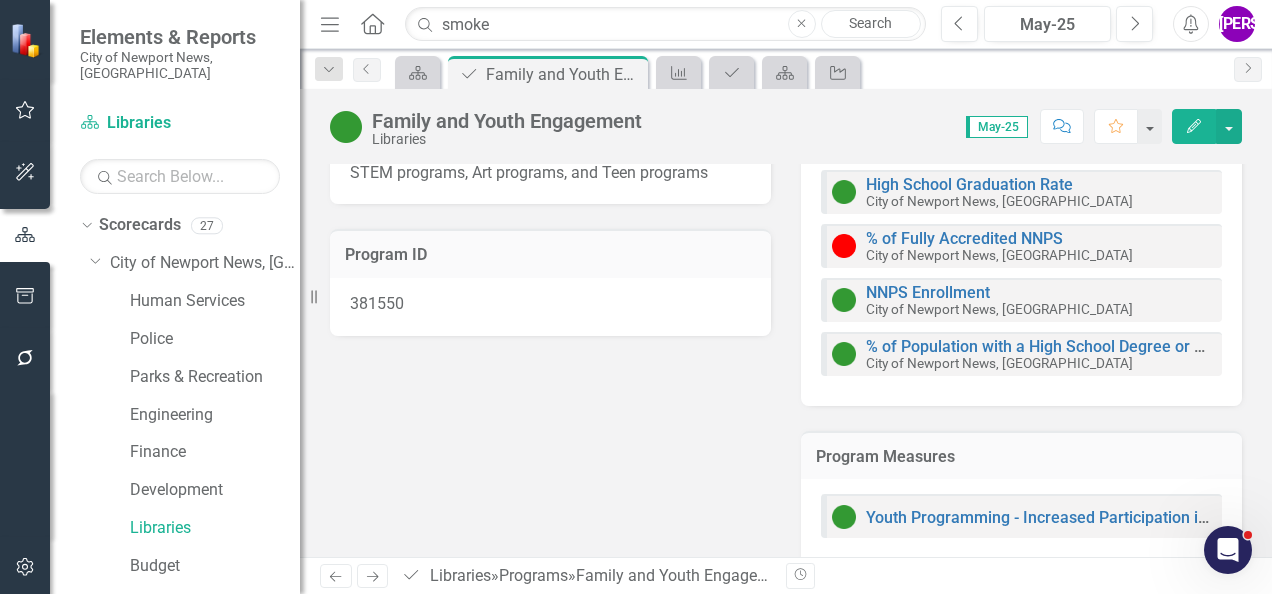 scroll, scrollTop: 265, scrollLeft: 0, axis: vertical 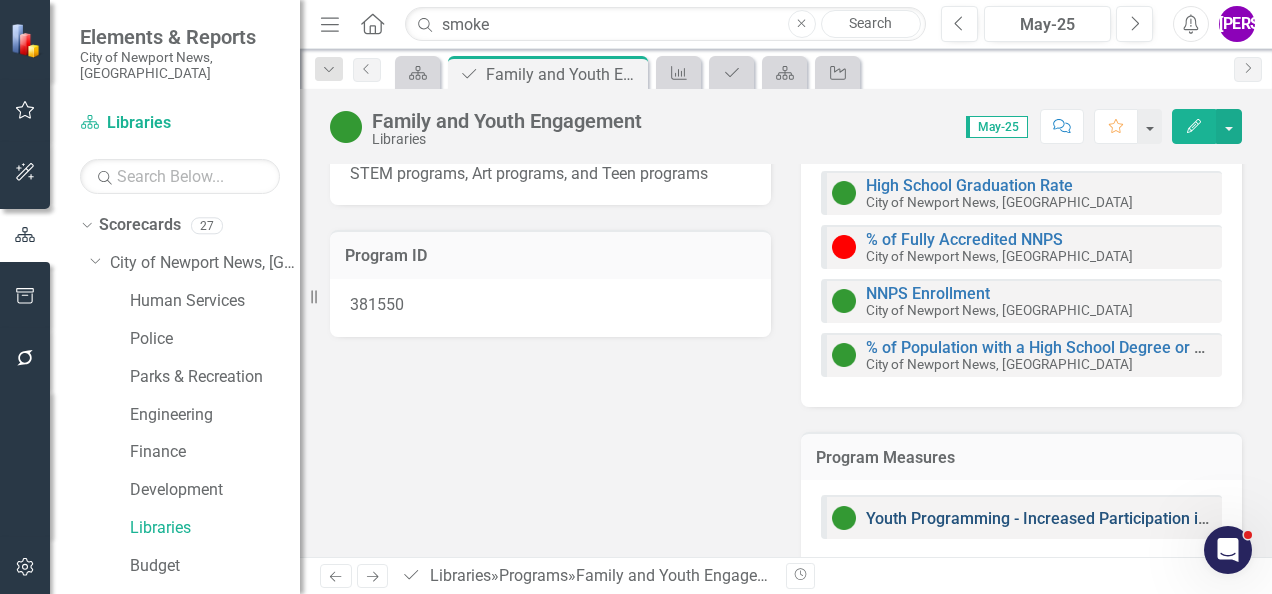 click on "Youth Programming - Increased Participation in Youth Library Programs" at bounding box center [1124, 518] 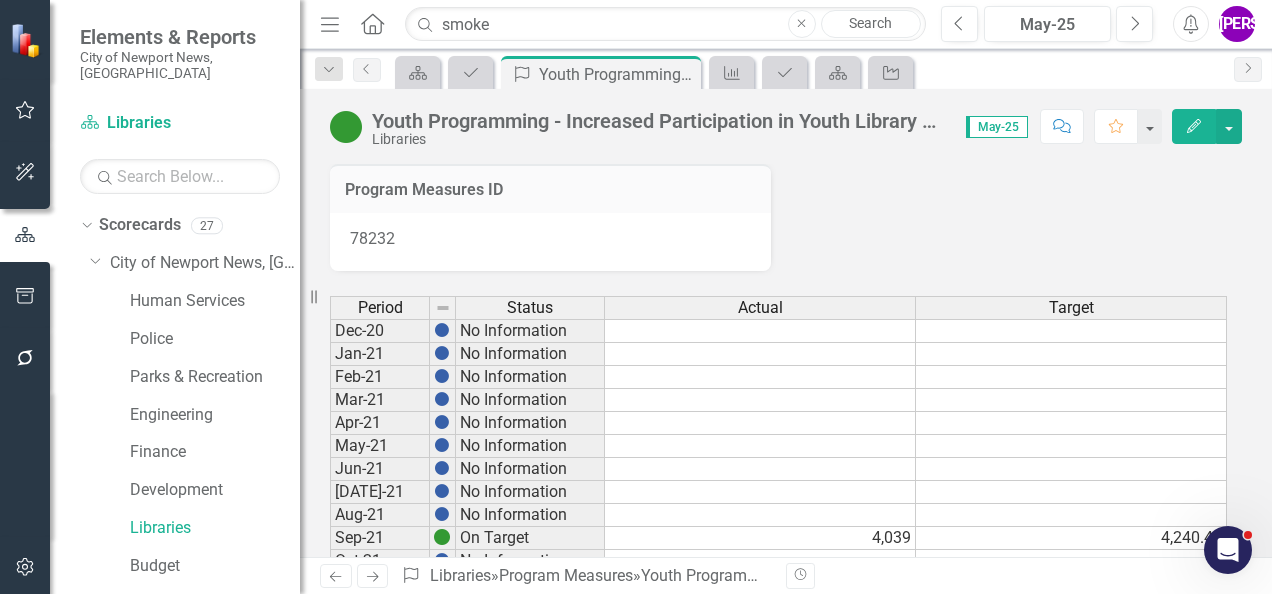 scroll, scrollTop: 0, scrollLeft: 0, axis: both 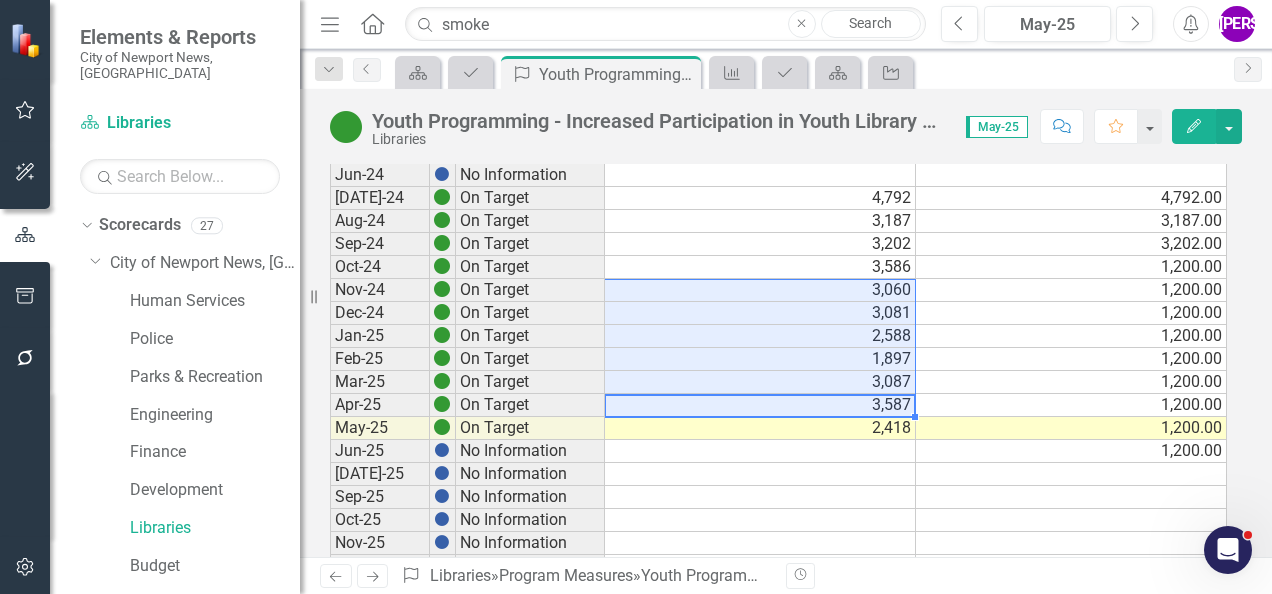 drag, startPoint x: 894, startPoint y: 412, endPoint x: 873, endPoint y: 280, distance: 133.66002 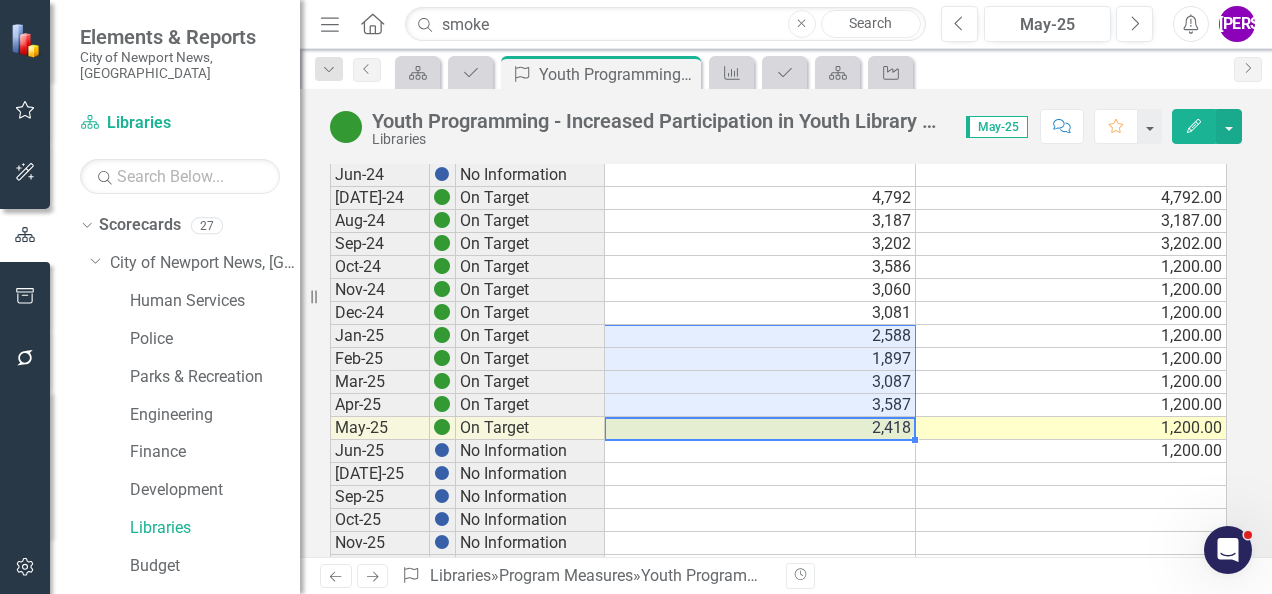 drag, startPoint x: 862, startPoint y: 436, endPoint x: 856, endPoint y: 329, distance: 107.16809 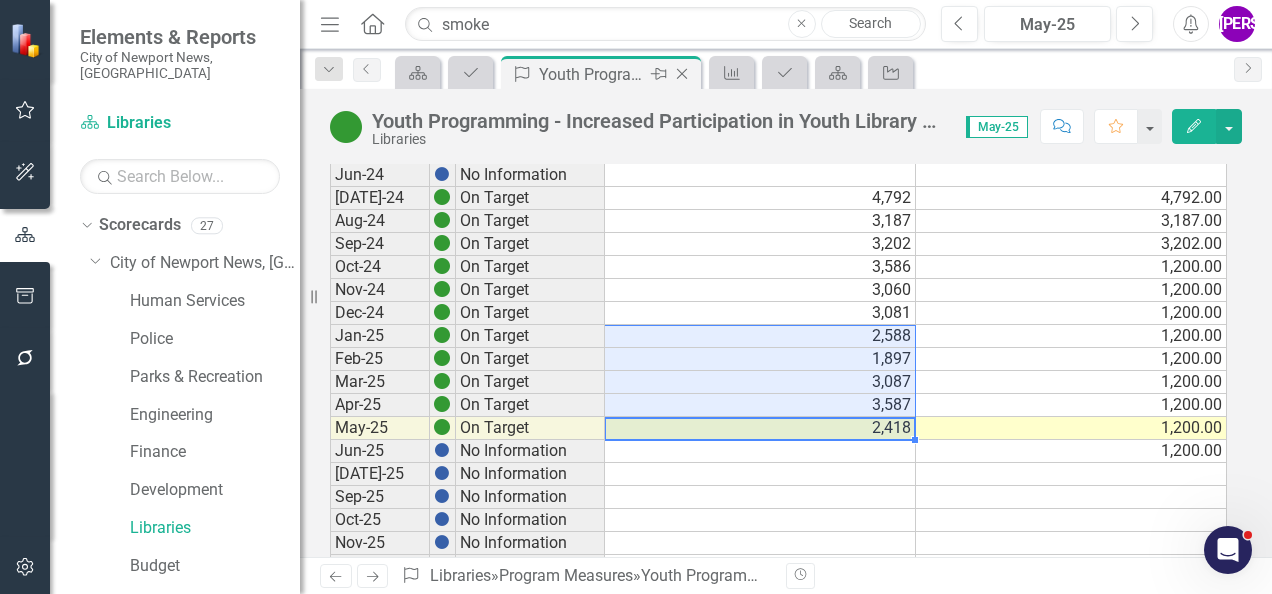 click on "Close" 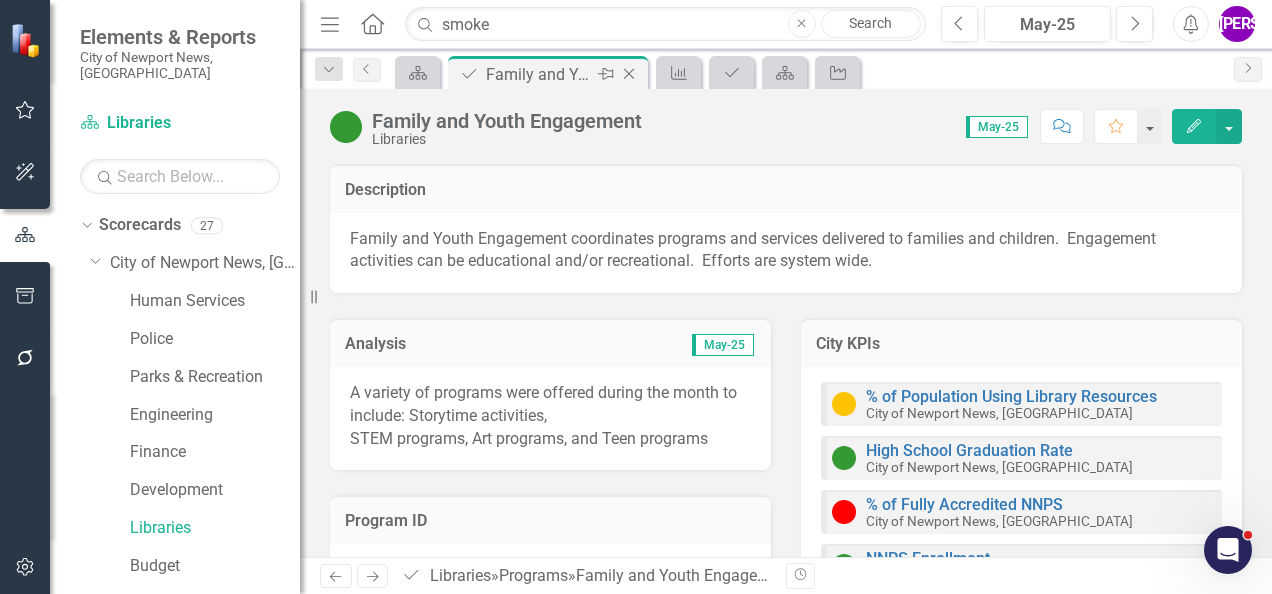 click 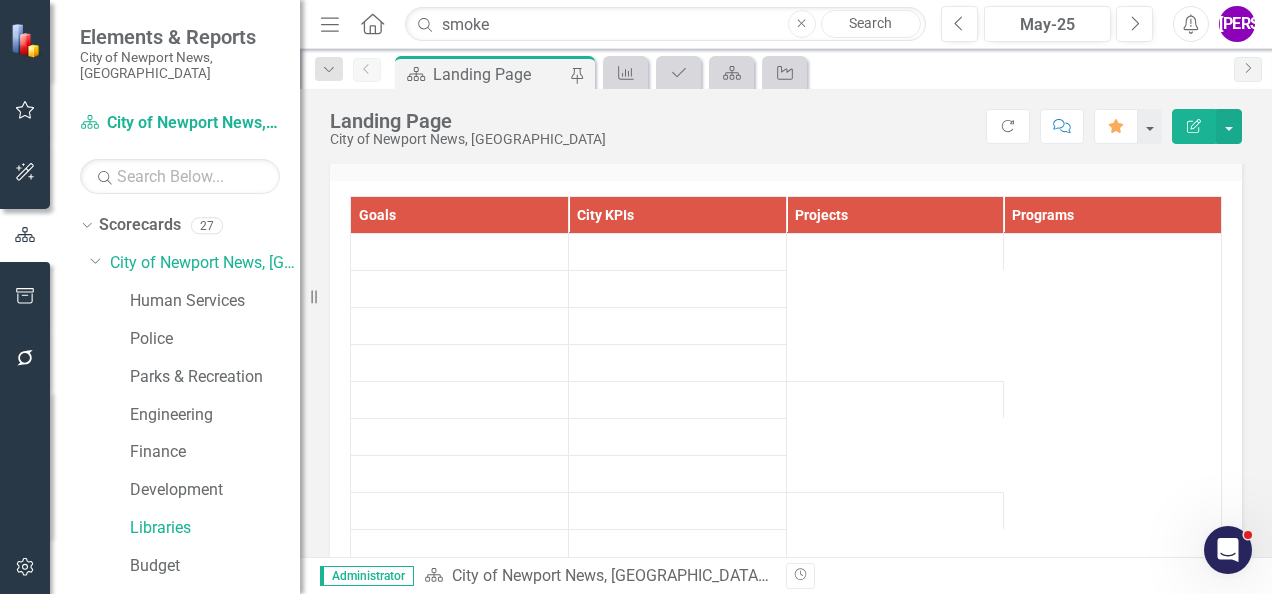 scroll, scrollTop: 2001, scrollLeft: 0, axis: vertical 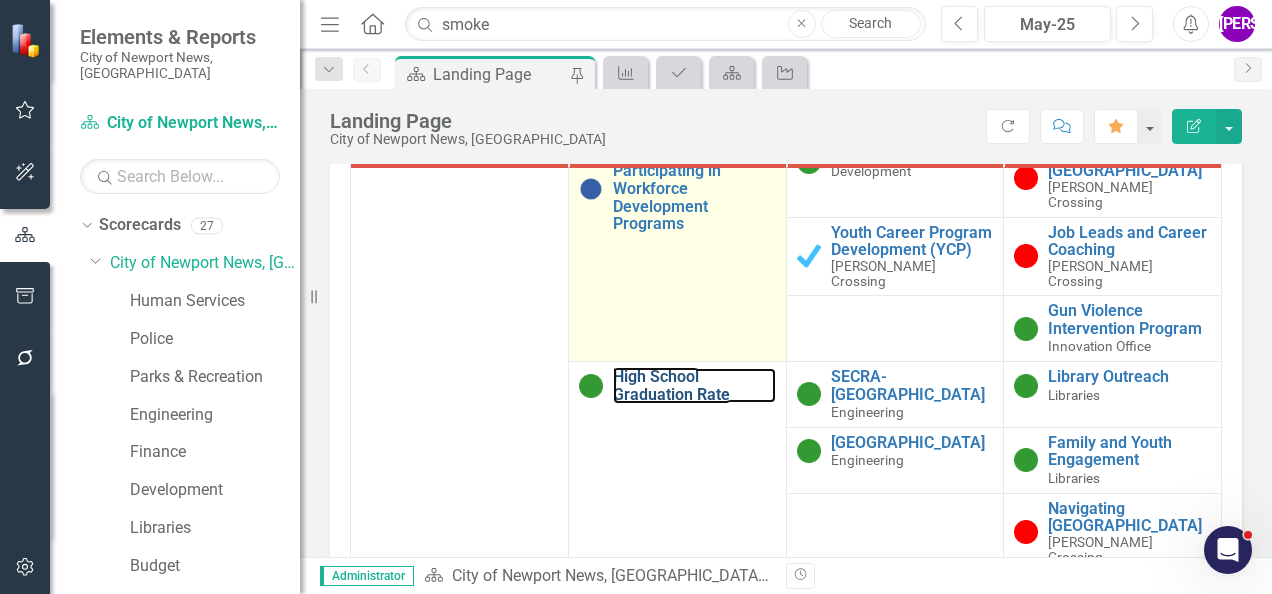 drag, startPoint x: 626, startPoint y: 348, endPoint x: 754, endPoint y: 247, distance: 163.04907 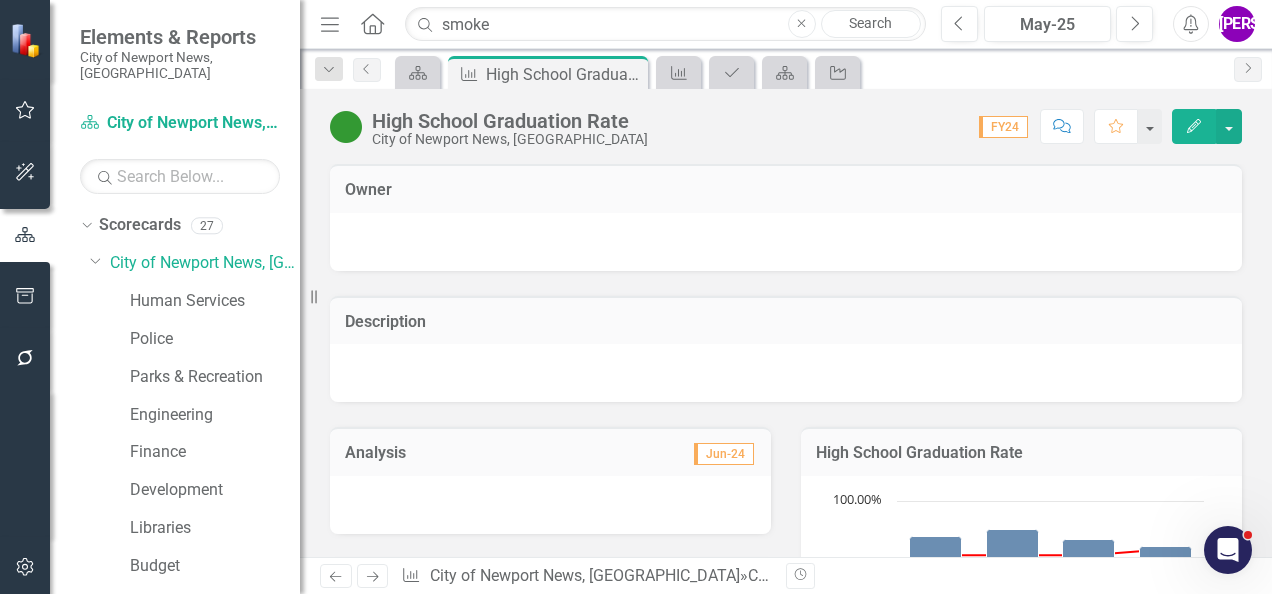scroll, scrollTop: 291, scrollLeft: 0, axis: vertical 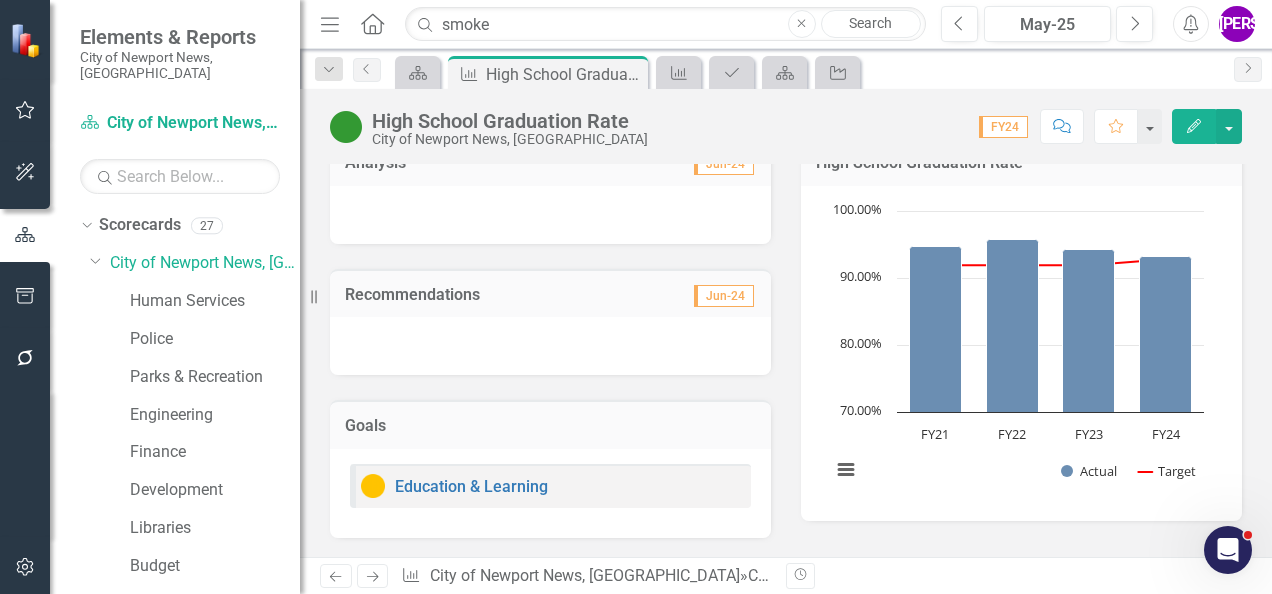 click on "Comment" at bounding box center (1062, 126) 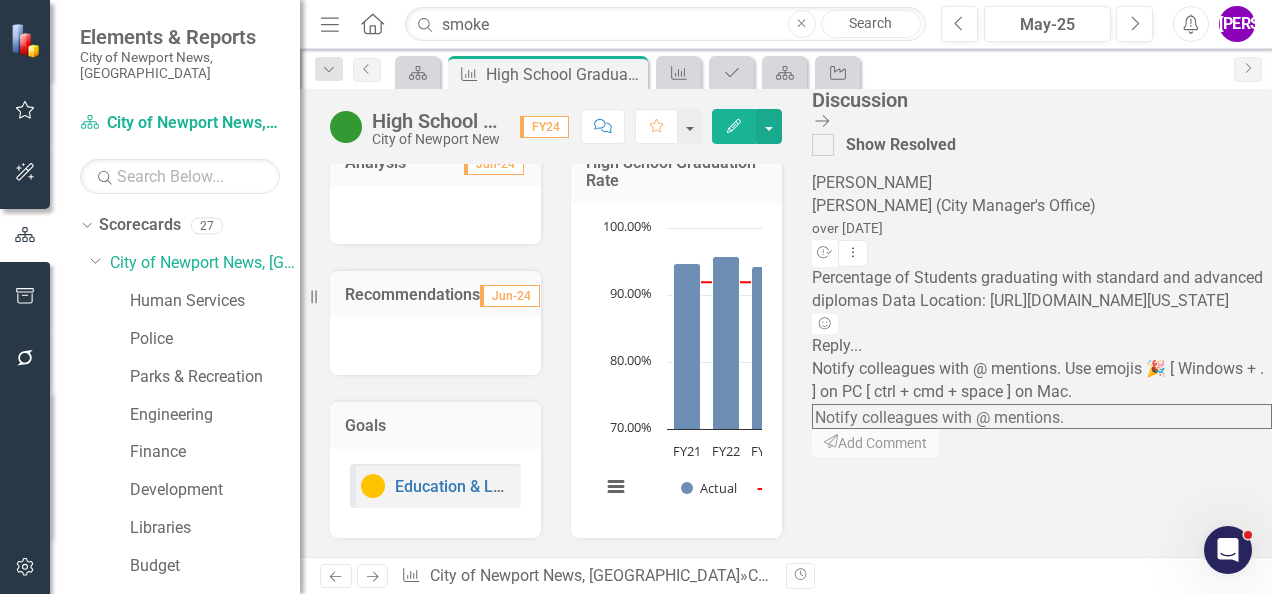 scroll, scrollTop: 117, scrollLeft: 0, axis: vertical 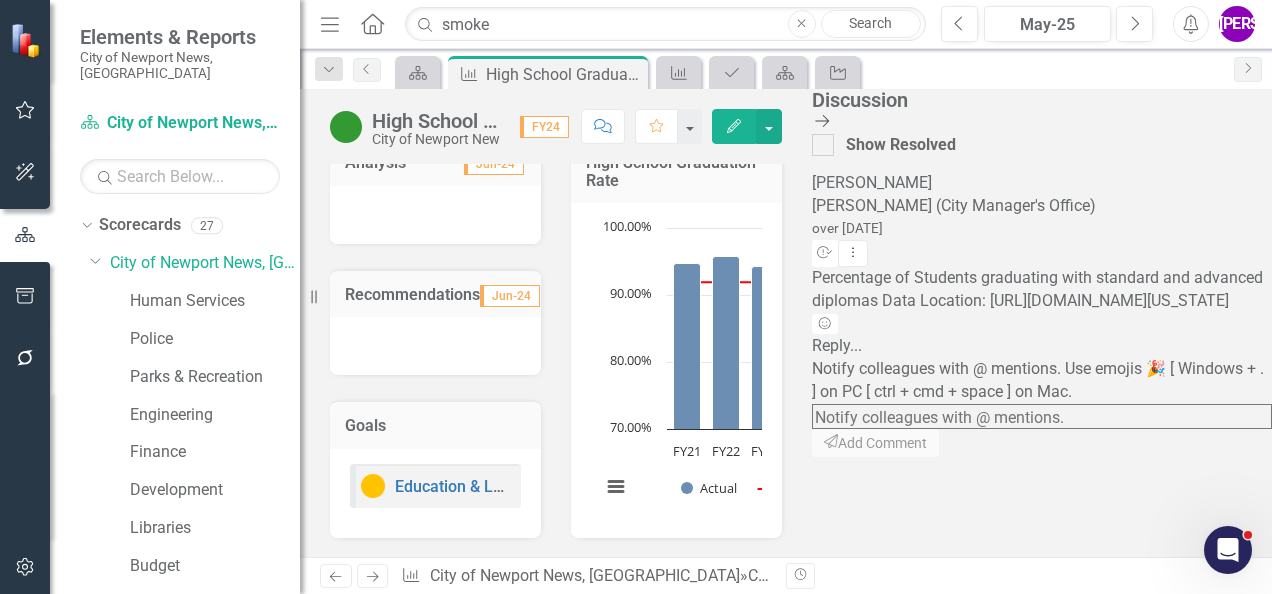 click on "Close Discussion Bar" 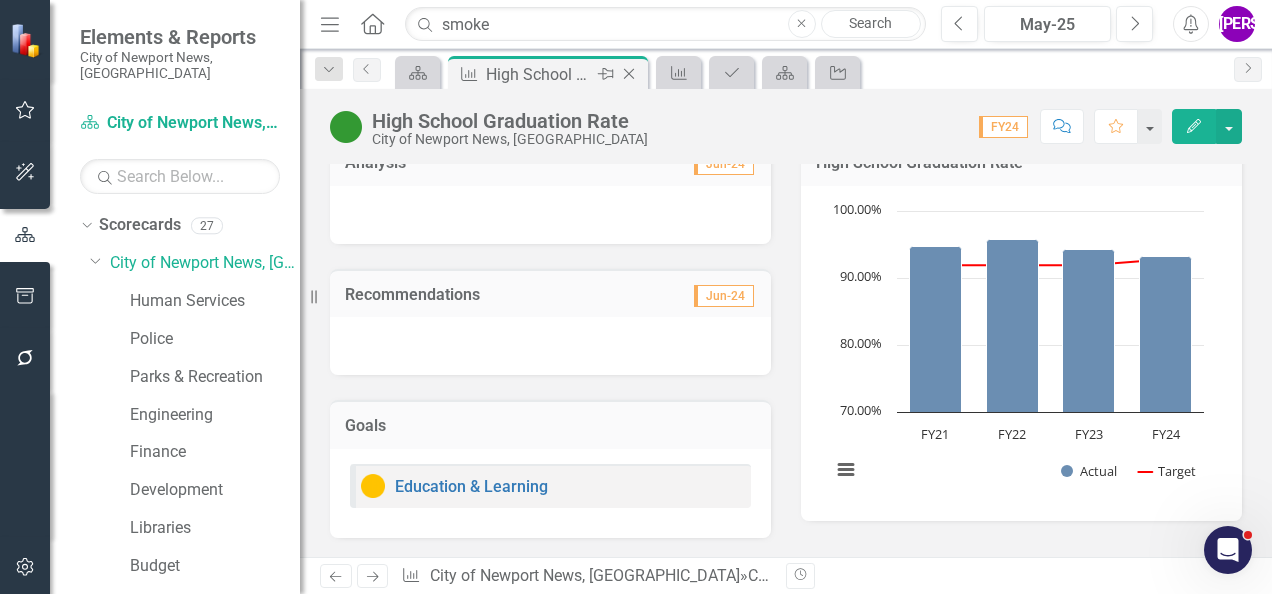 click on "Close" 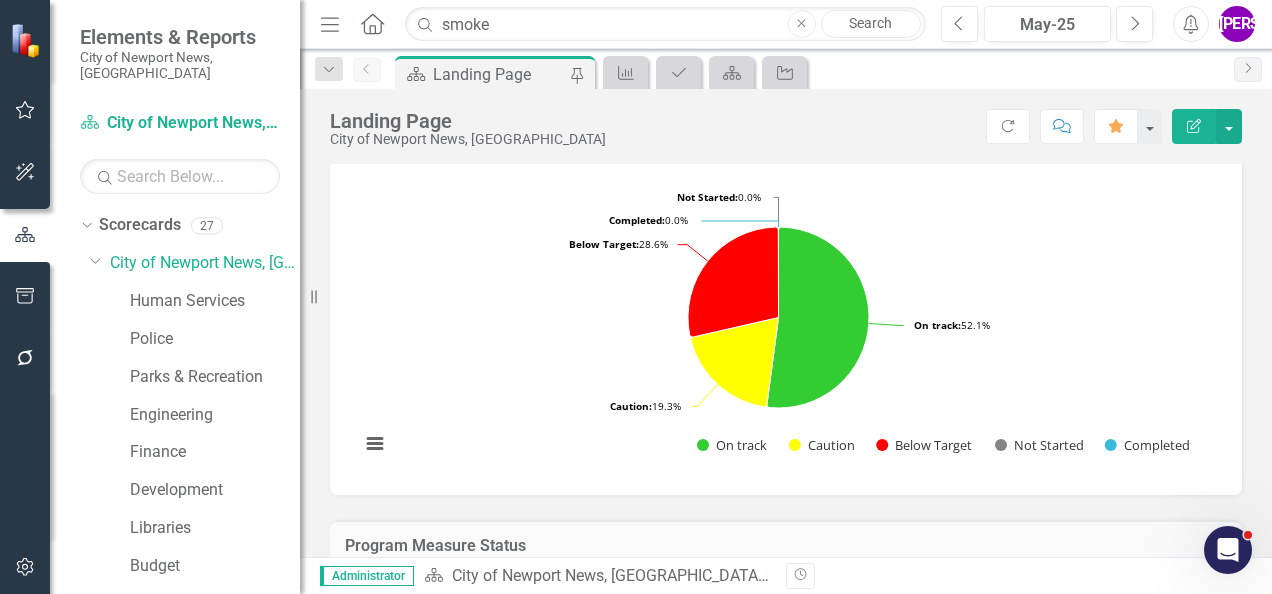 scroll, scrollTop: 2107, scrollLeft: 0, axis: vertical 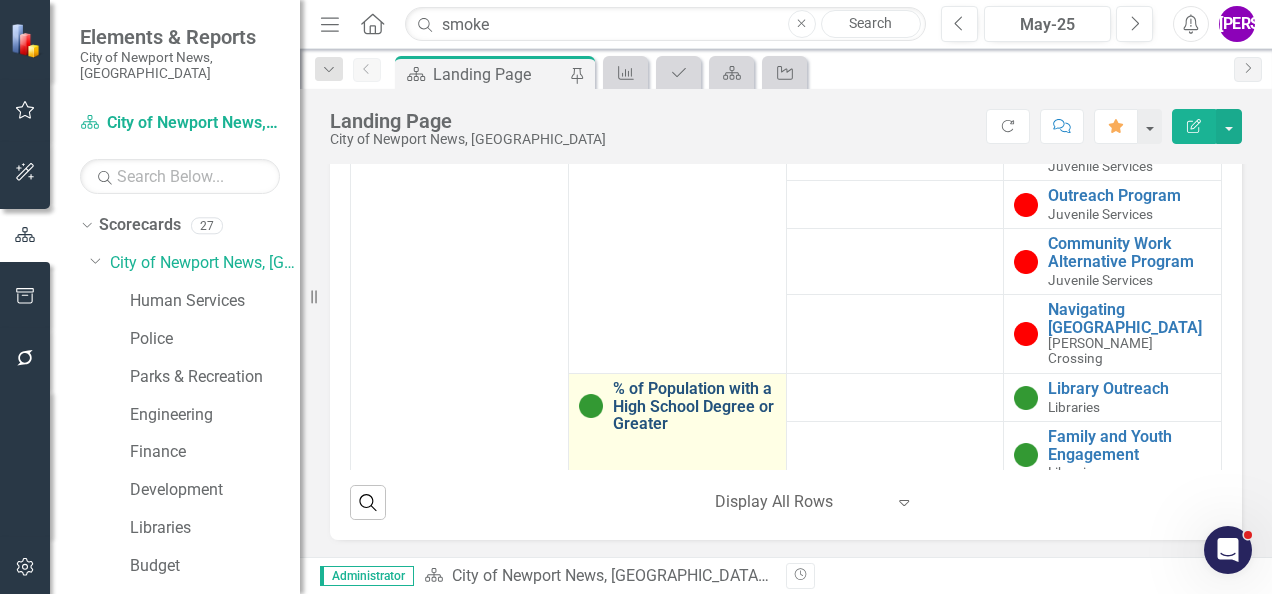 click on "% of Population with a High School Degree or Greater" at bounding box center (694, 406) 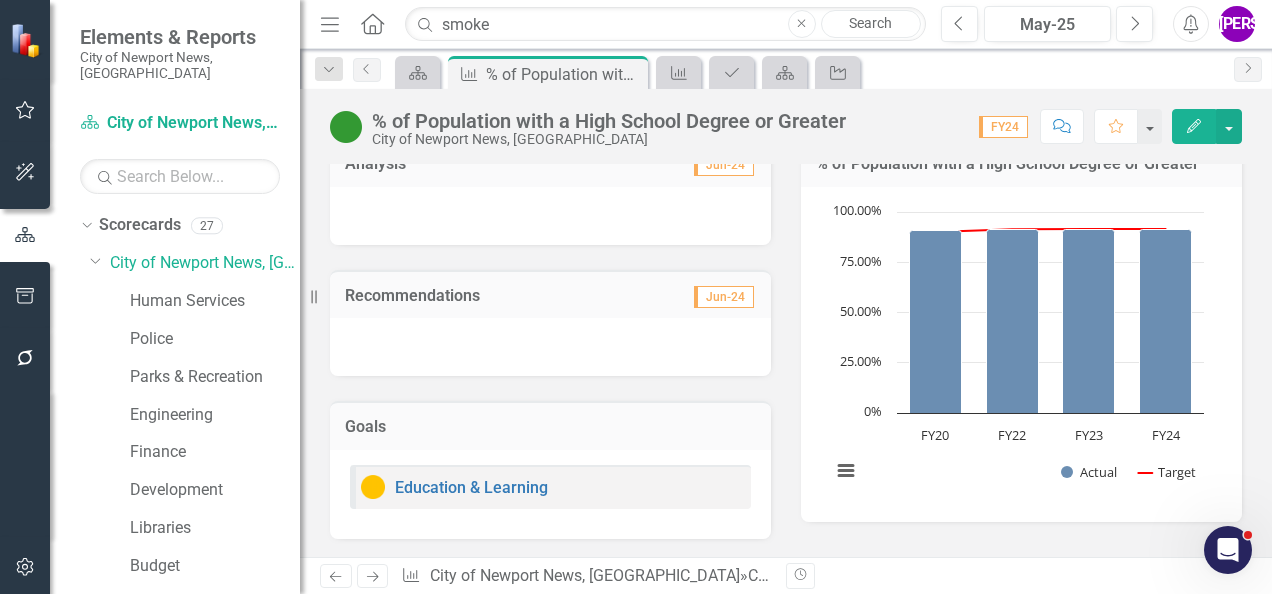 scroll, scrollTop: 287, scrollLeft: 0, axis: vertical 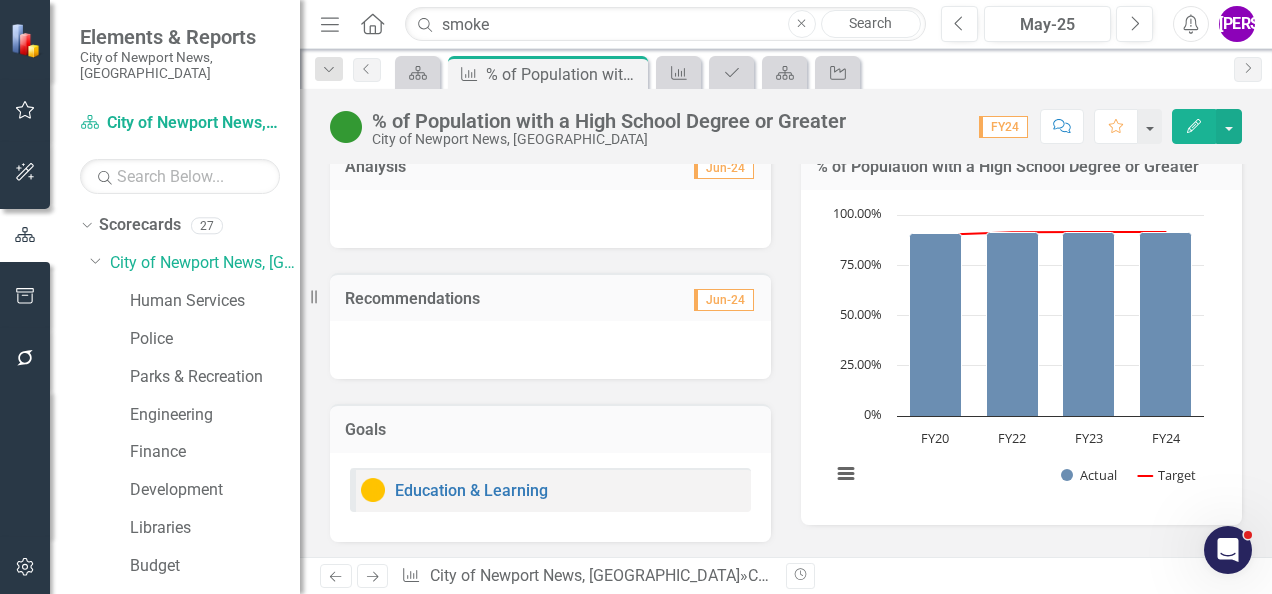 click on "Comment" 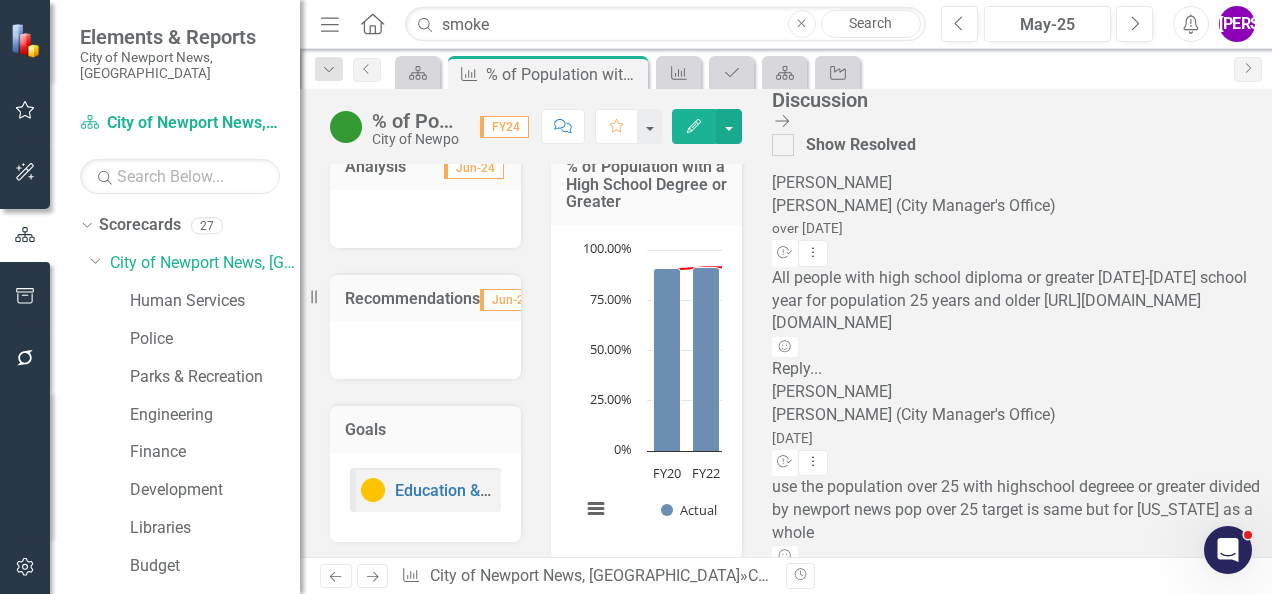 scroll, scrollTop: 24, scrollLeft: 0, axis: vertical 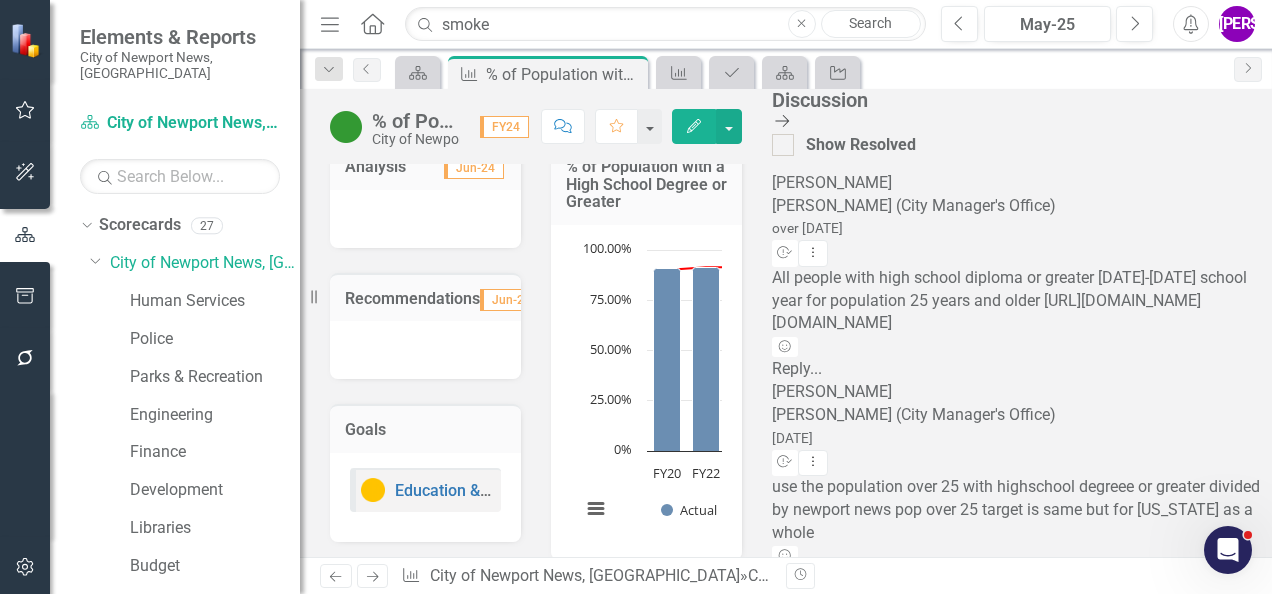 click on "Close Discussion Bar" 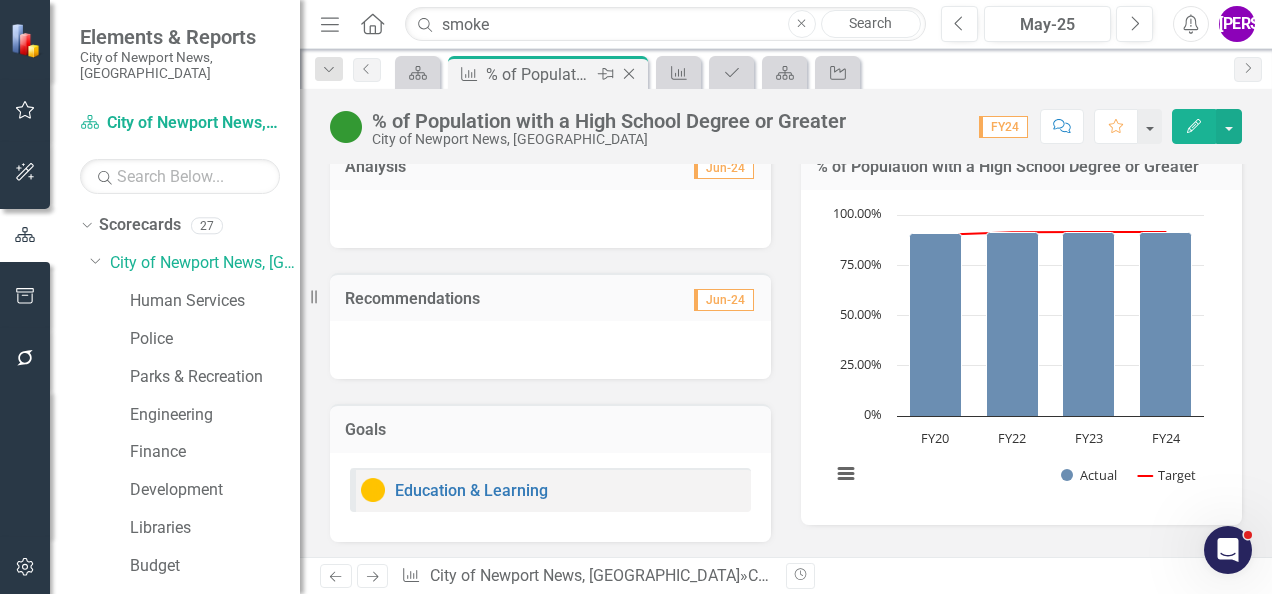 click on "Close" 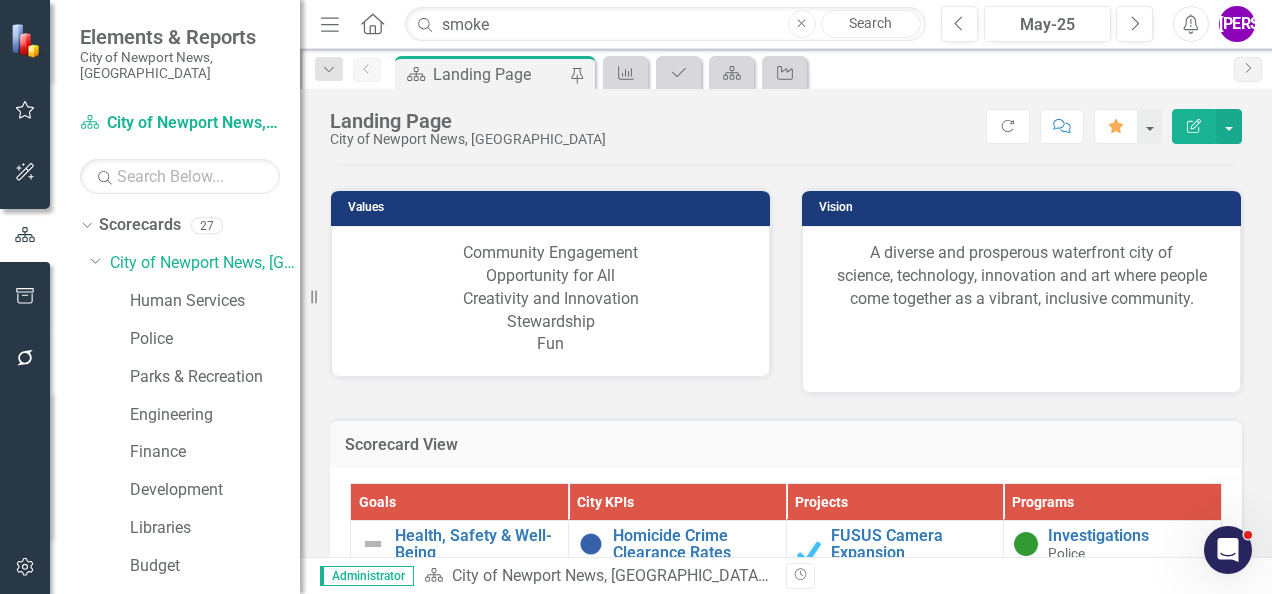 scroll, scrollTop: 2109, scrollLeft: 0, axis: vertical 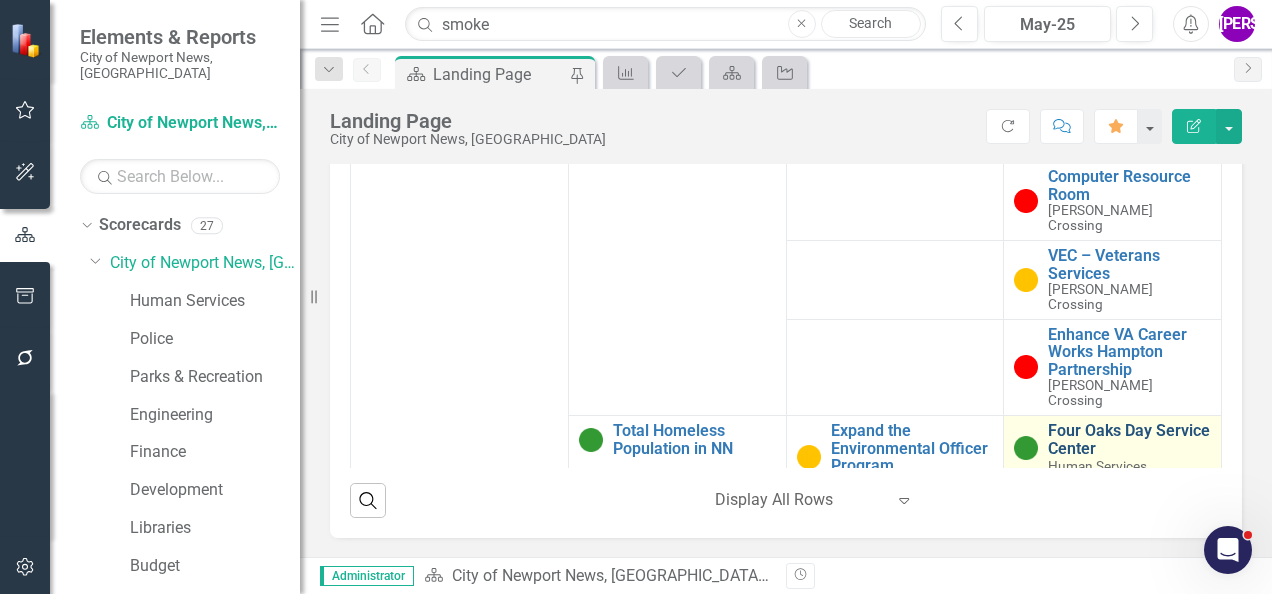 click on "Four Oaks Day Service Center" at bounding box center (1129, 439) 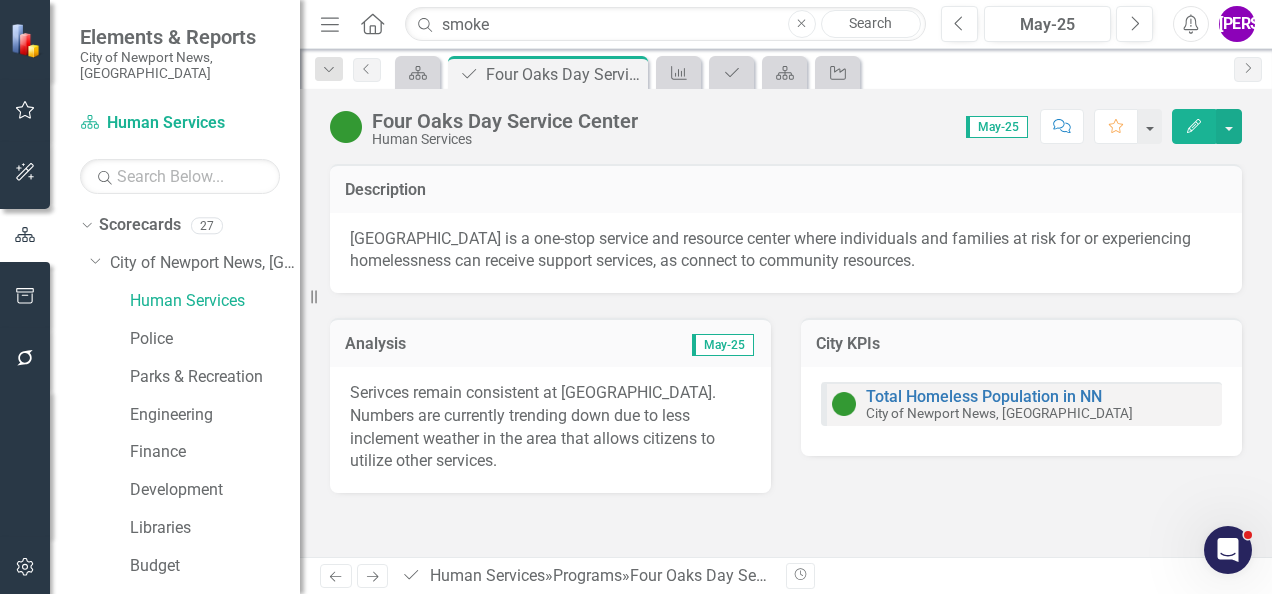 click on "Edit" at bounding box center [1194, 126] 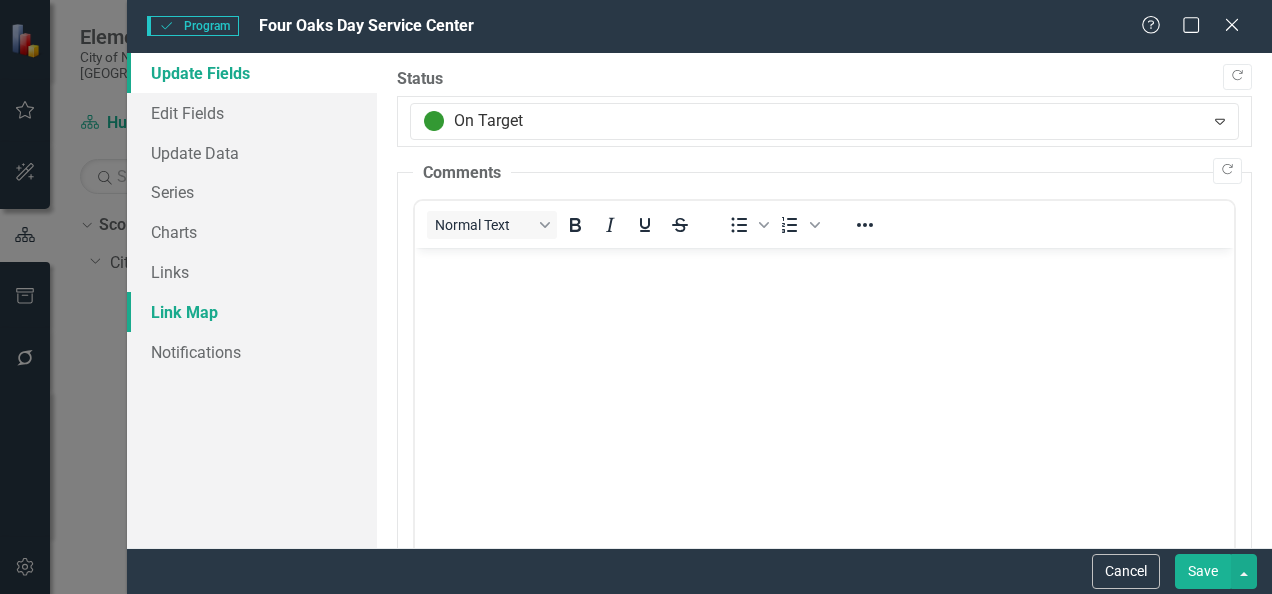 scroll, scrollTop: 0, scrollLeft: 0, axis: both 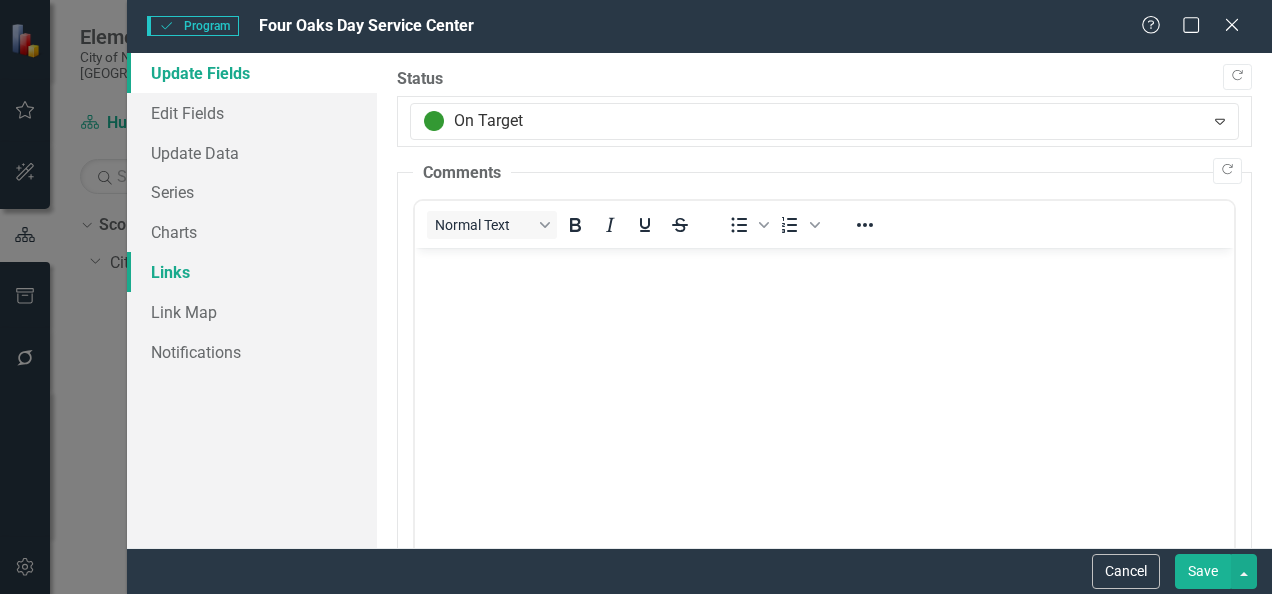 click on "Links" at bounding box center (252, 272) 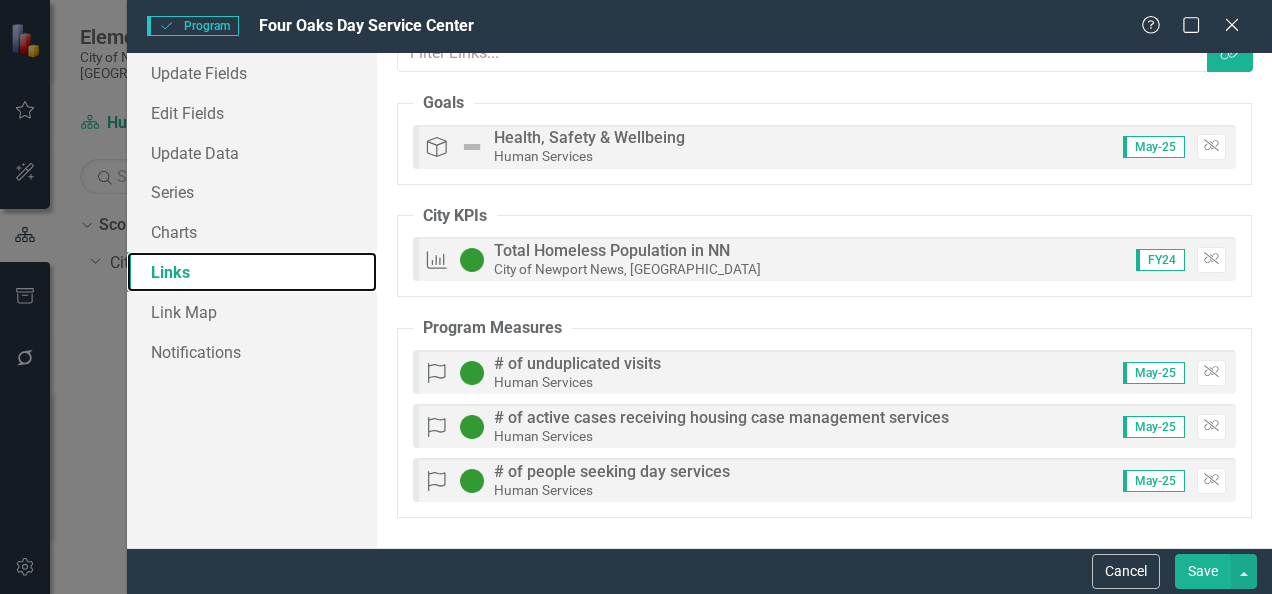 scroll, scrollTop: 33, scrollLeft: 0, axis: vertical 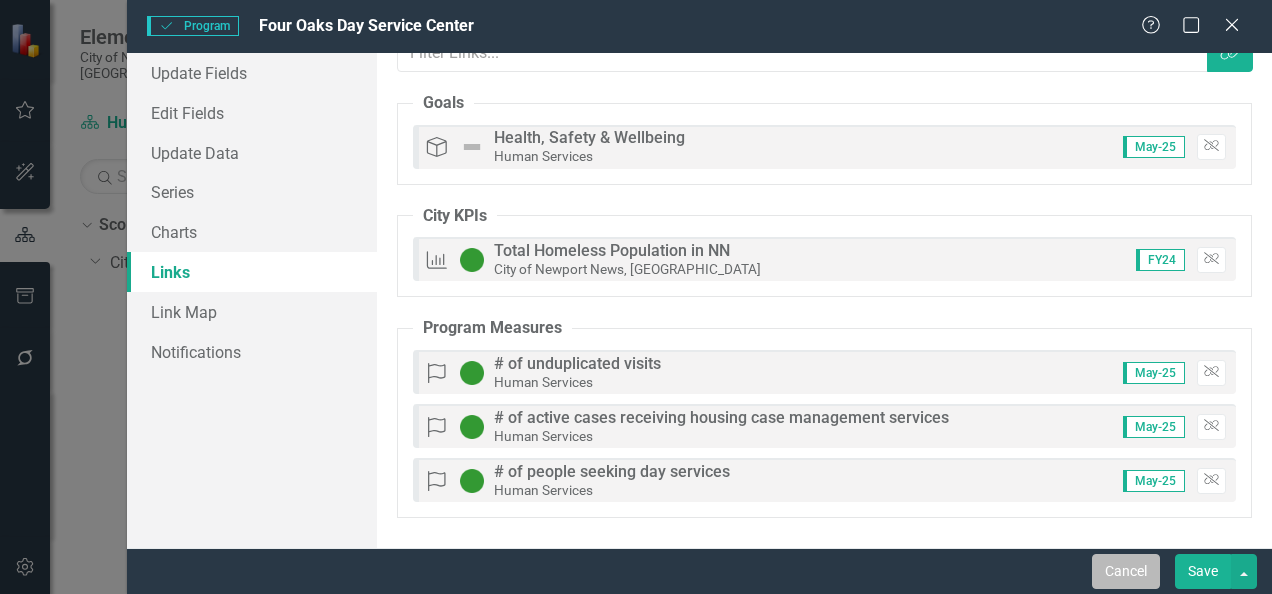 click on "Cancel" at bounding box center (1126, 571) 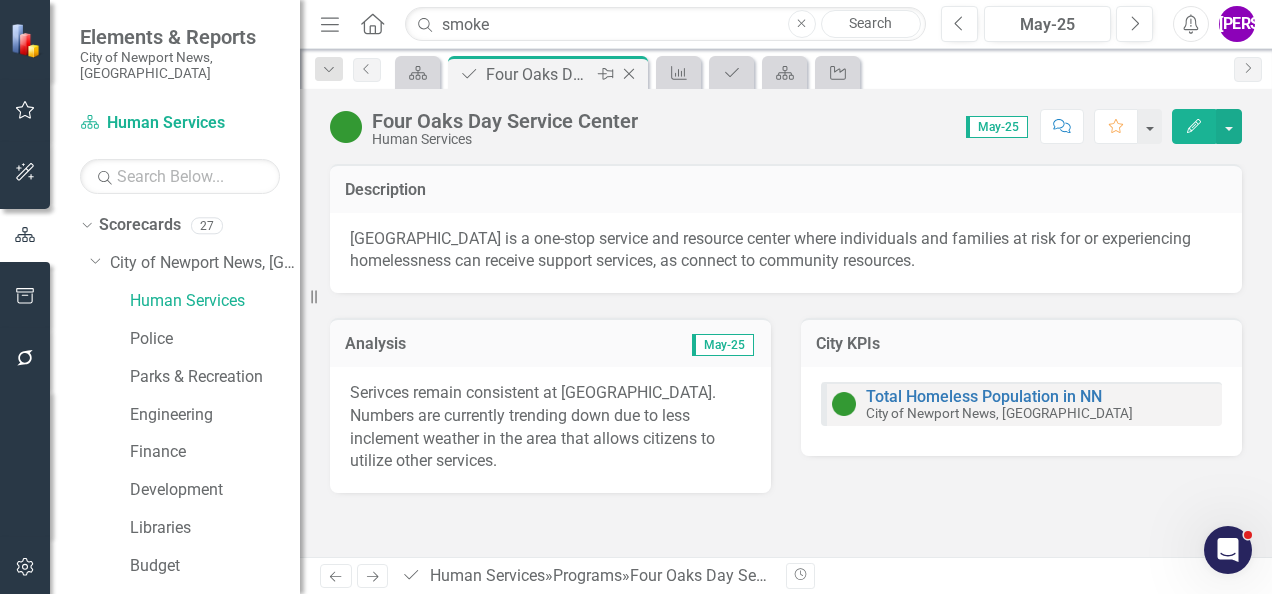 click on "Close" 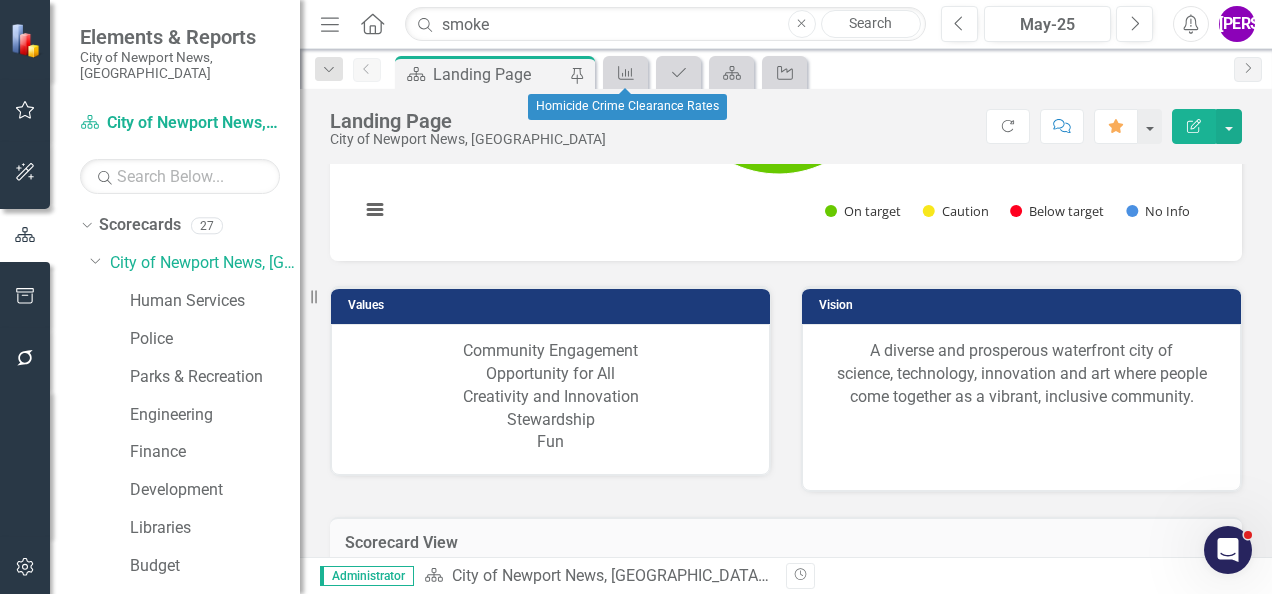 scroll, scrollTop: 2109, scrollLeft: 0, axis: vertical 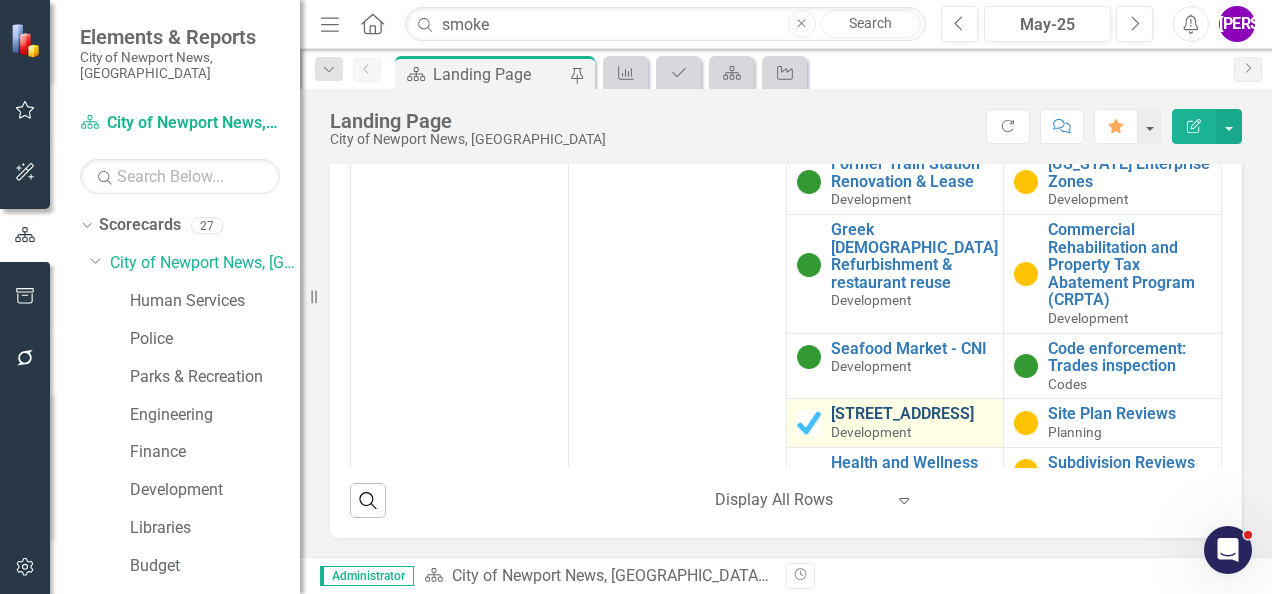 click on "[STREET_ADDRESS]" at bounding box center (912, 414) 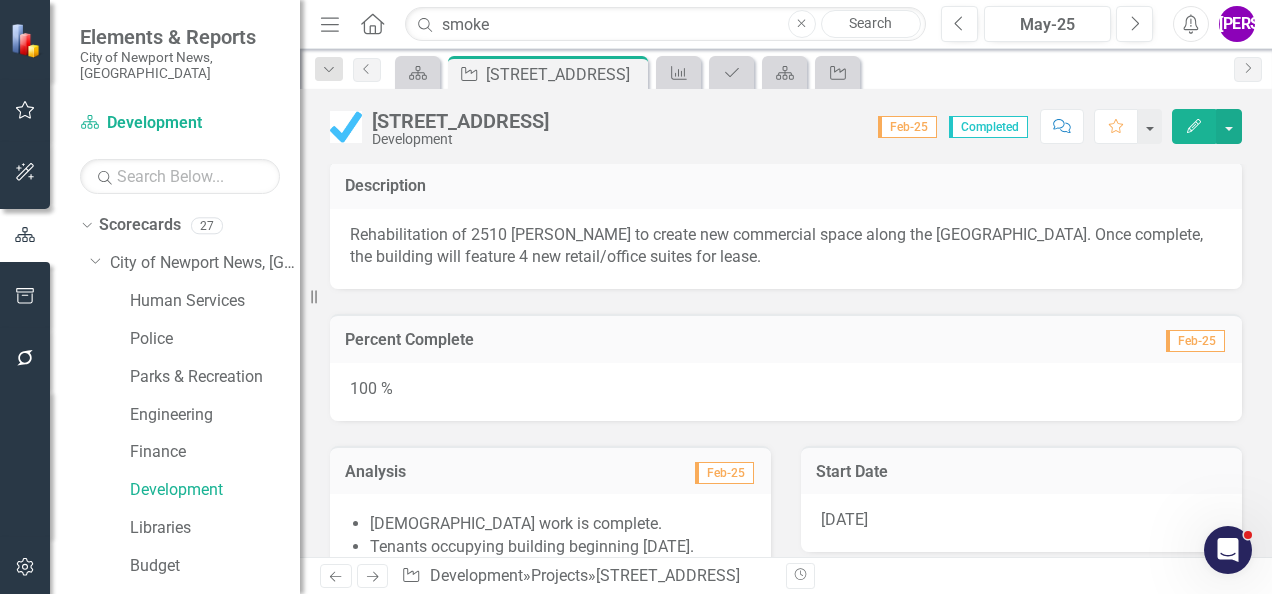 scroll, scrollTop: 0, scrollLeft: 0, axis: both 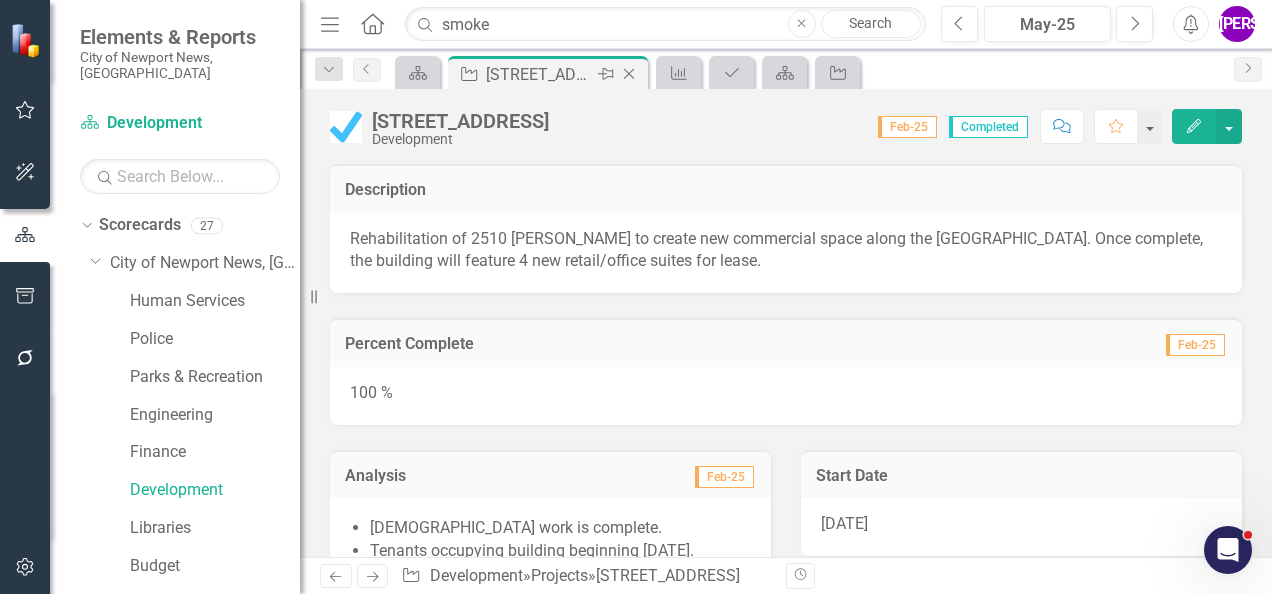 click 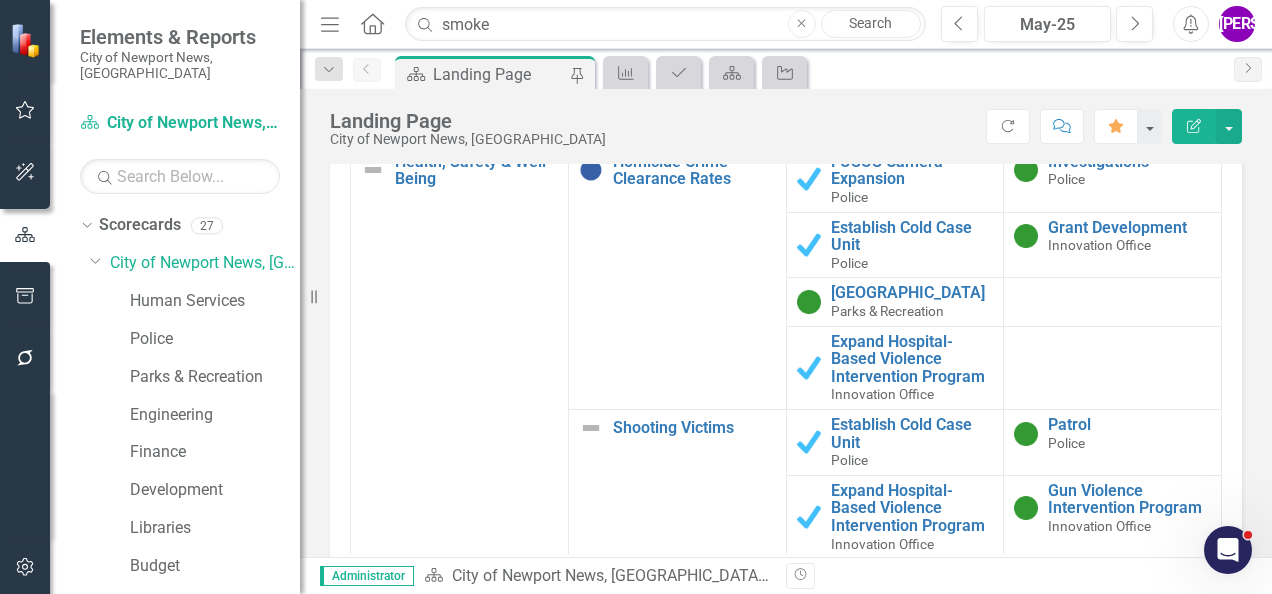 scroll, scrollTop: 2031, scrollLeft: 0, axis: vertical 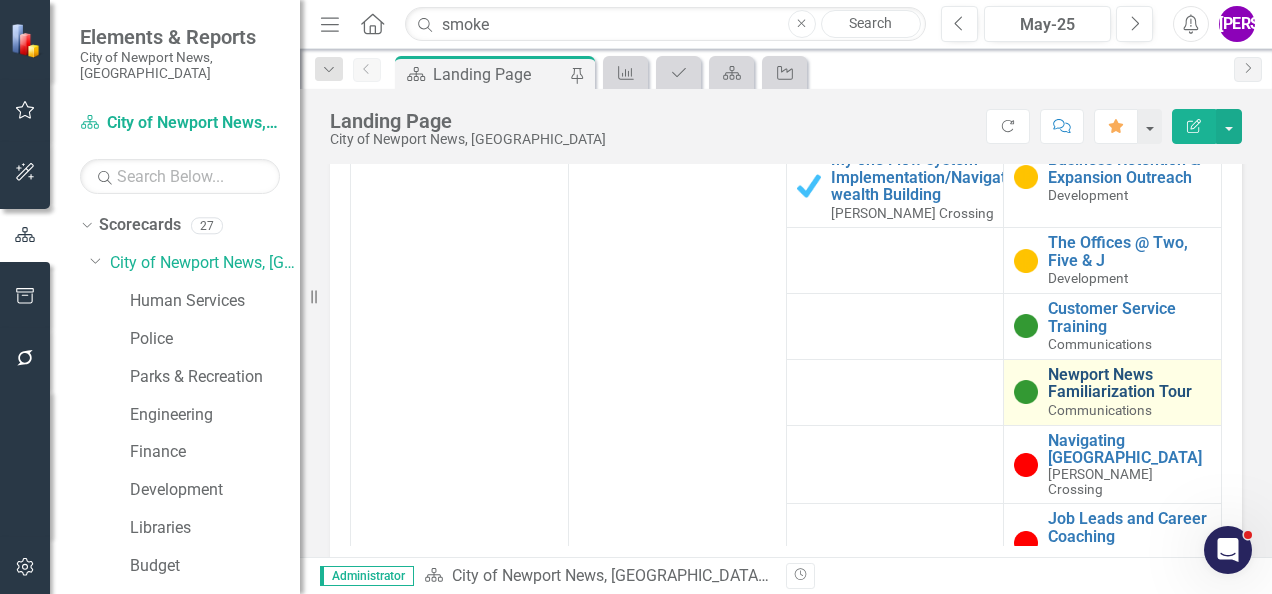 click on "Newport News Familiarization Tour" at bounding box center (1129, 383) 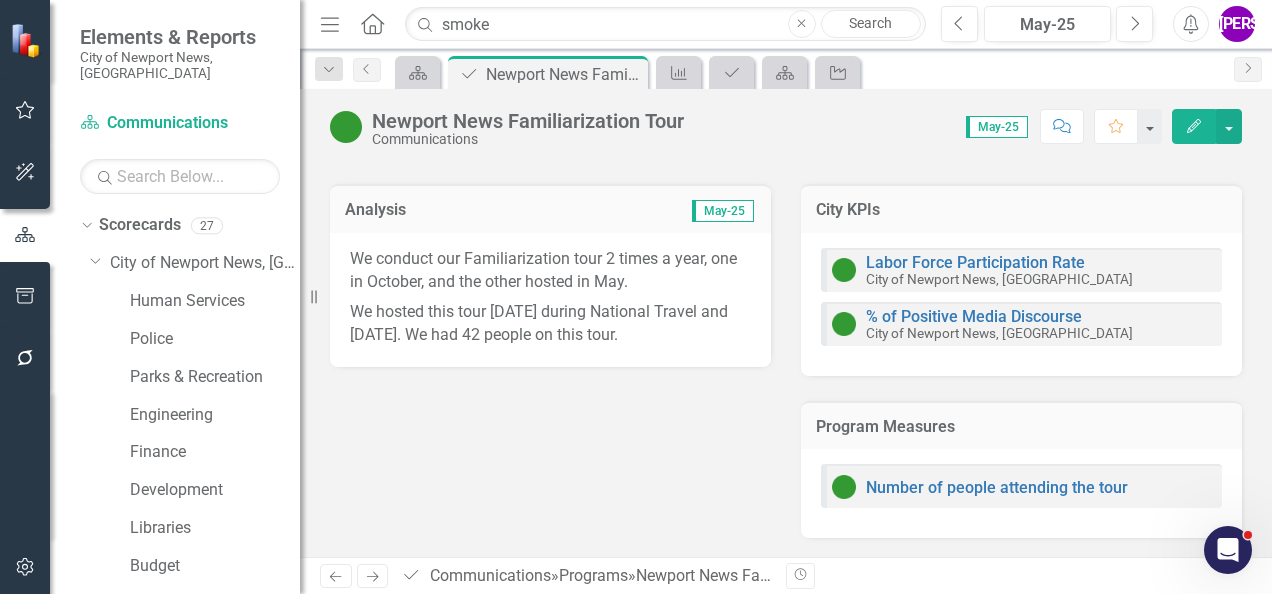 scroll, scrollTop: 156, scrollLeft: 0, axis: vertical 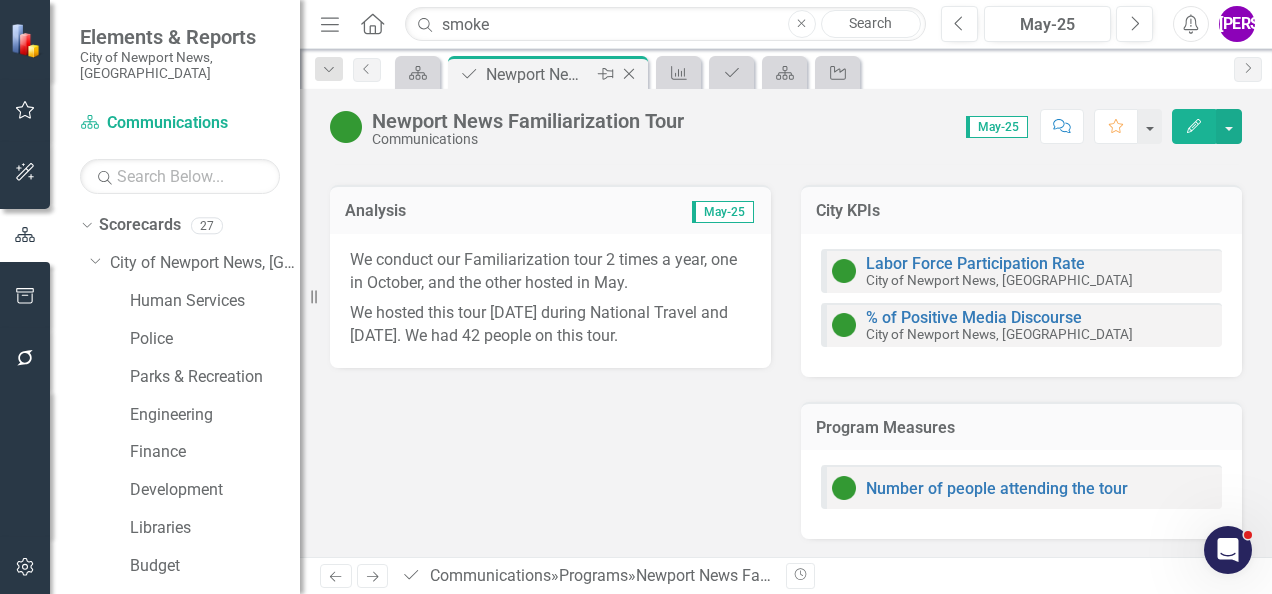 click on "Close" 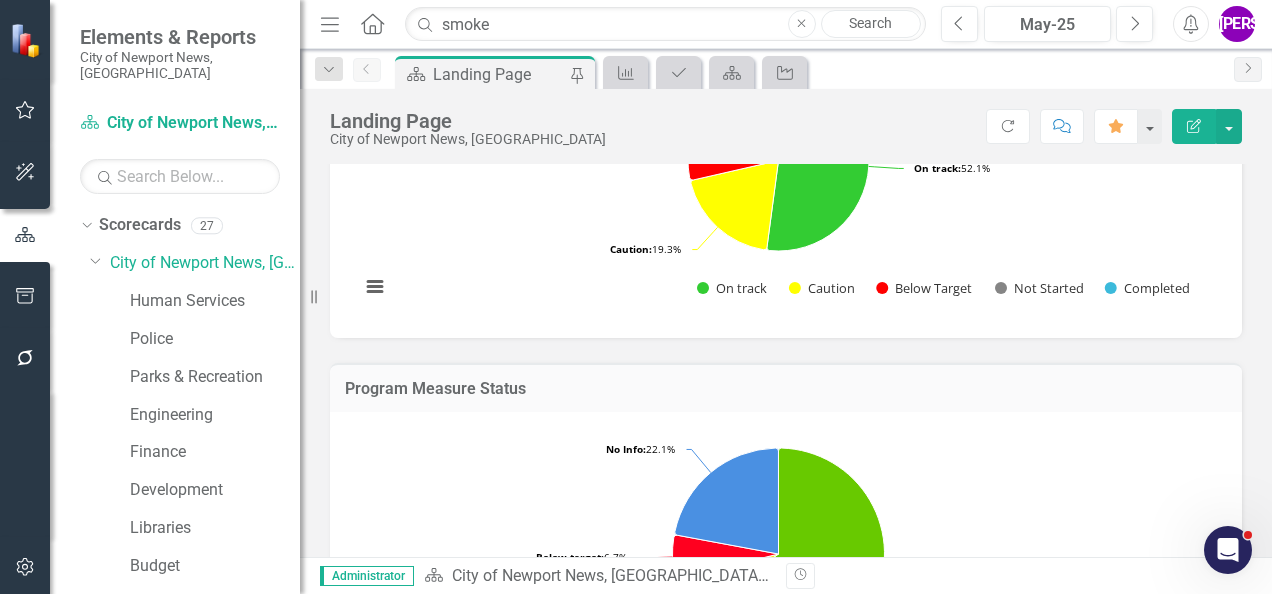 scroll, scrollTop: 2107, scrollLeft: 0, axis: vertical 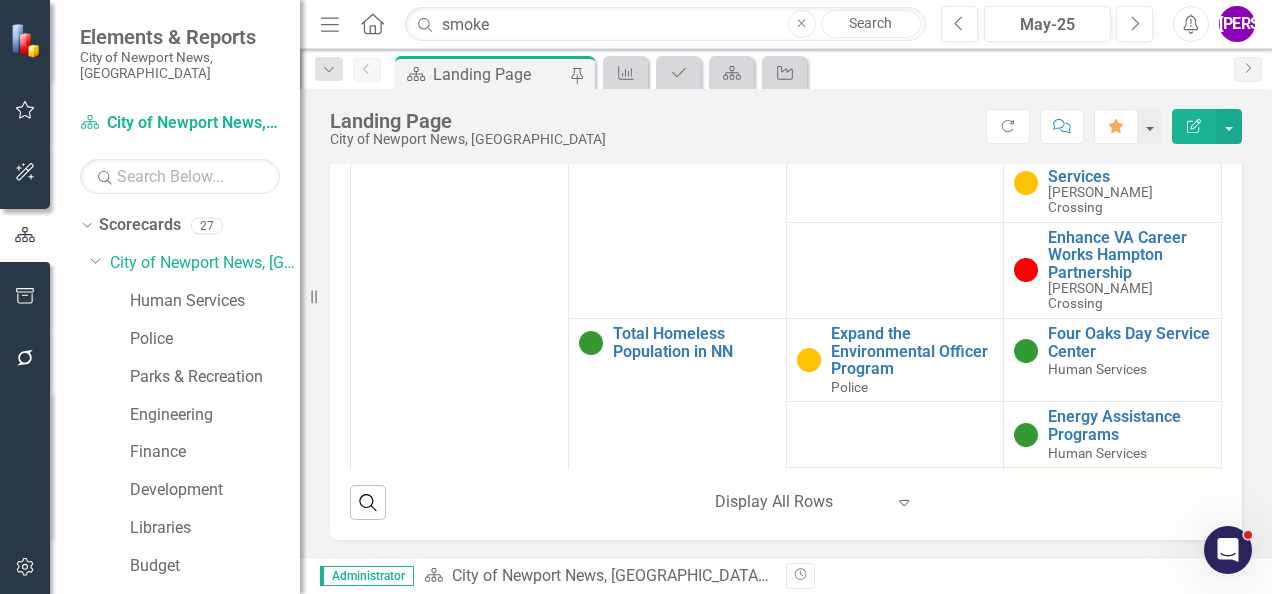click on "A Chance to Shine" at bounding box center [1129, 483] 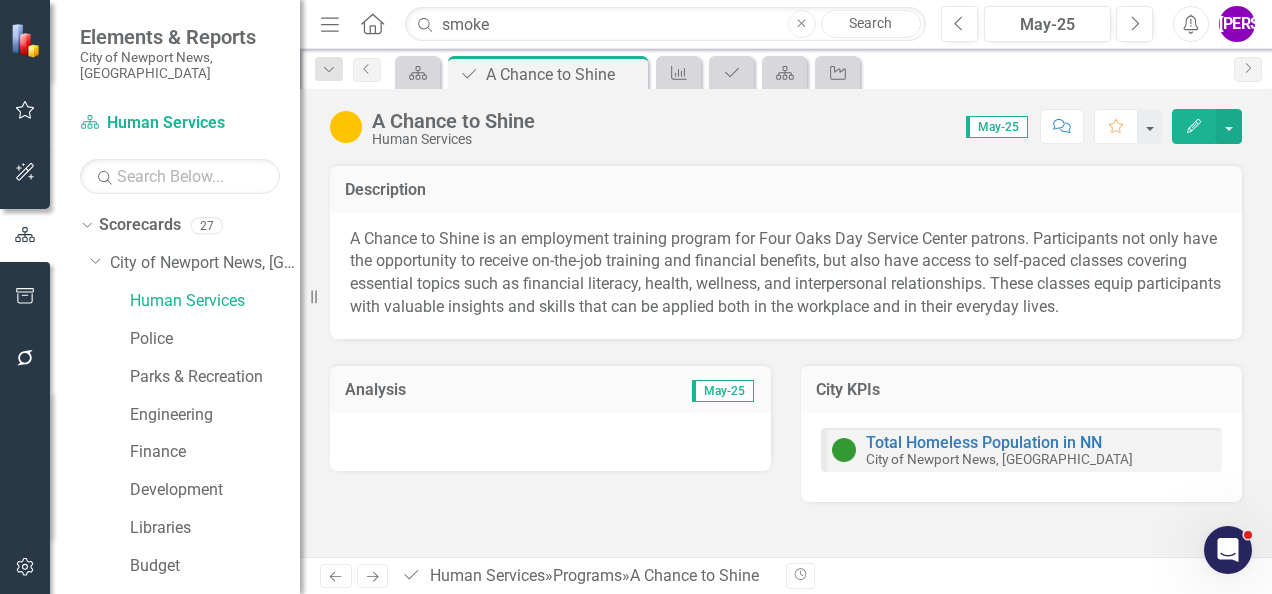 click on "Edit" 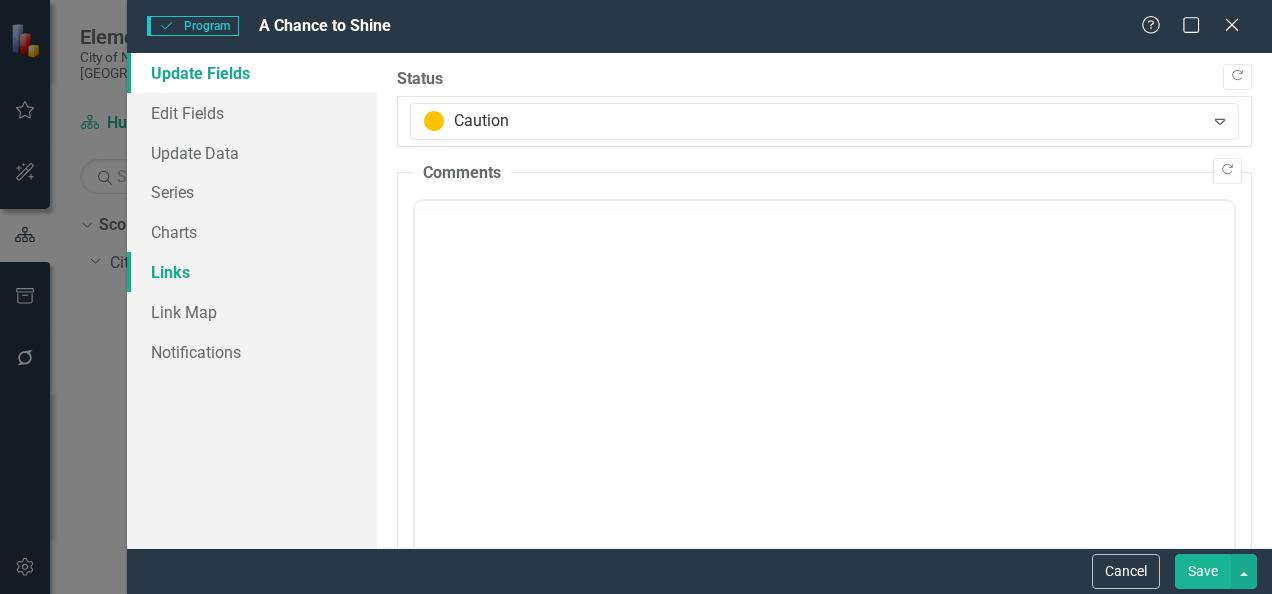 scroll, scrollTop: 0, scrollLeft: 0, axis: both 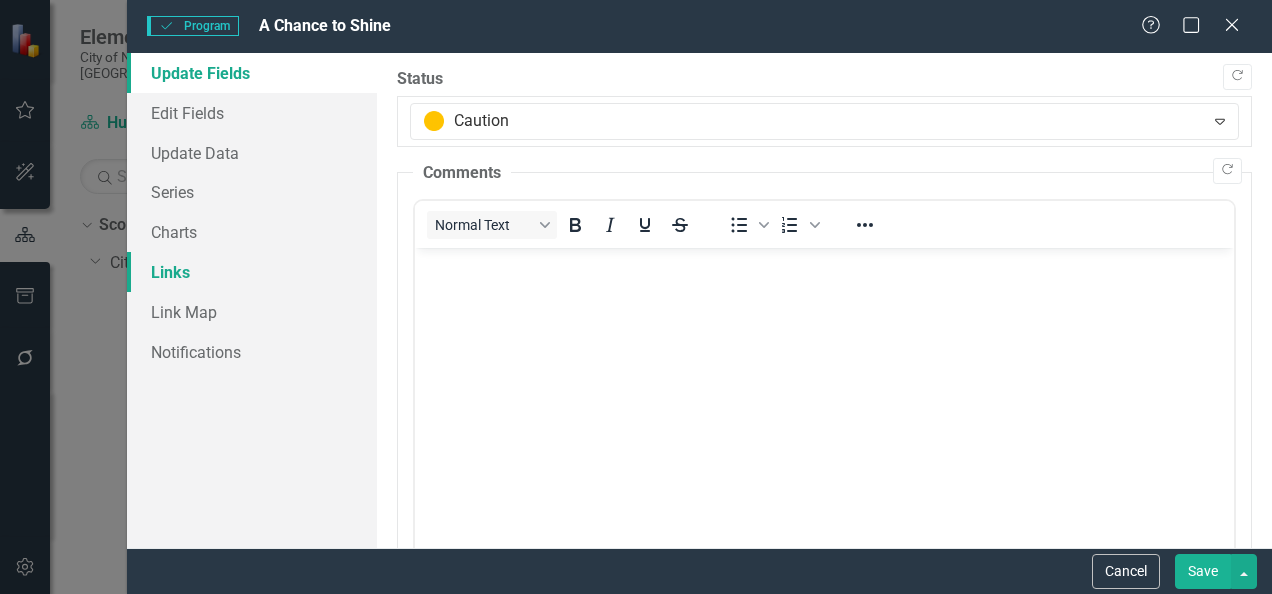 click on "Links" at bounding box center [252, 272] 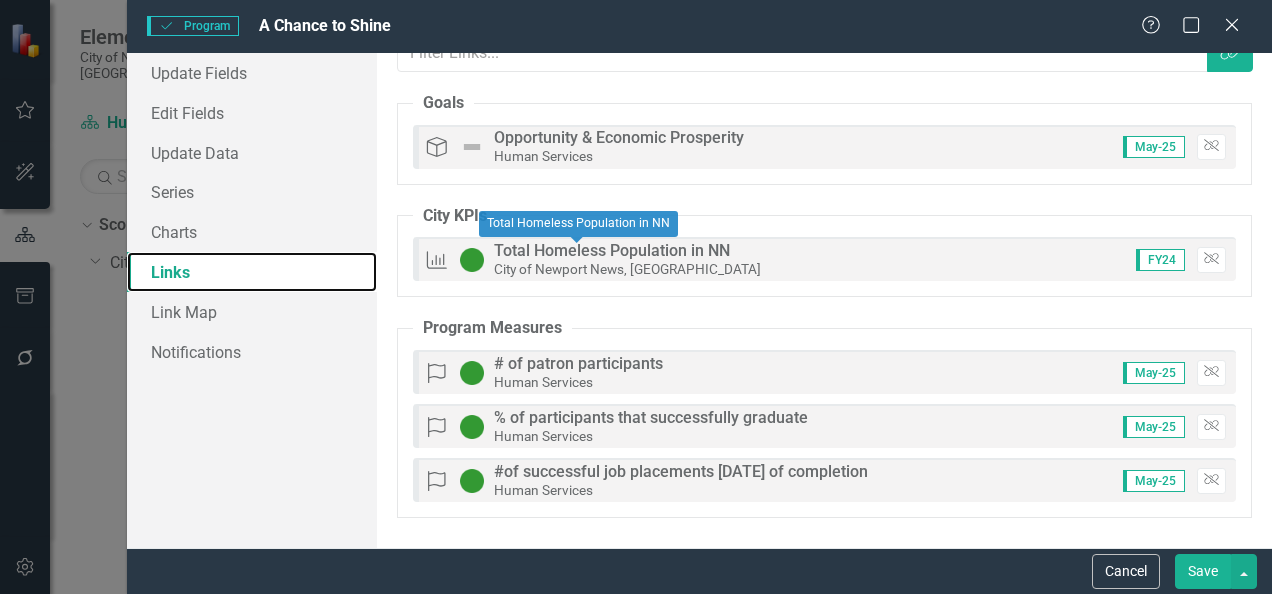 scroll, scrollTop: 32, scrollLeft: 0, axis: vertical 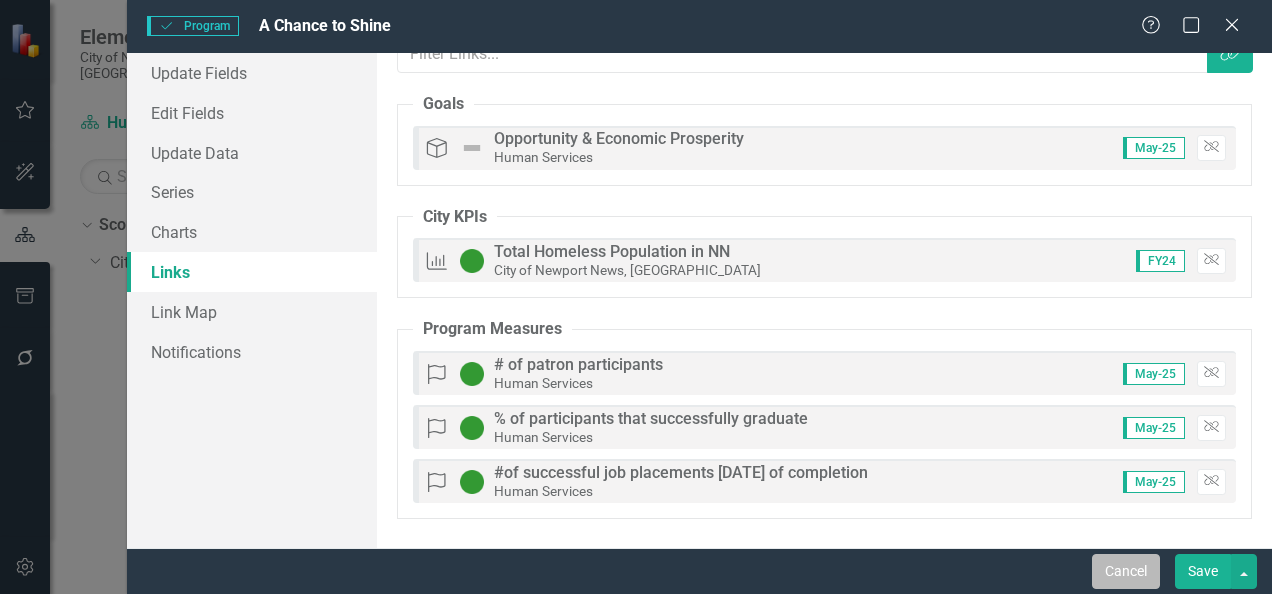 click on "Cancel" at bounding box center (1126, 571) 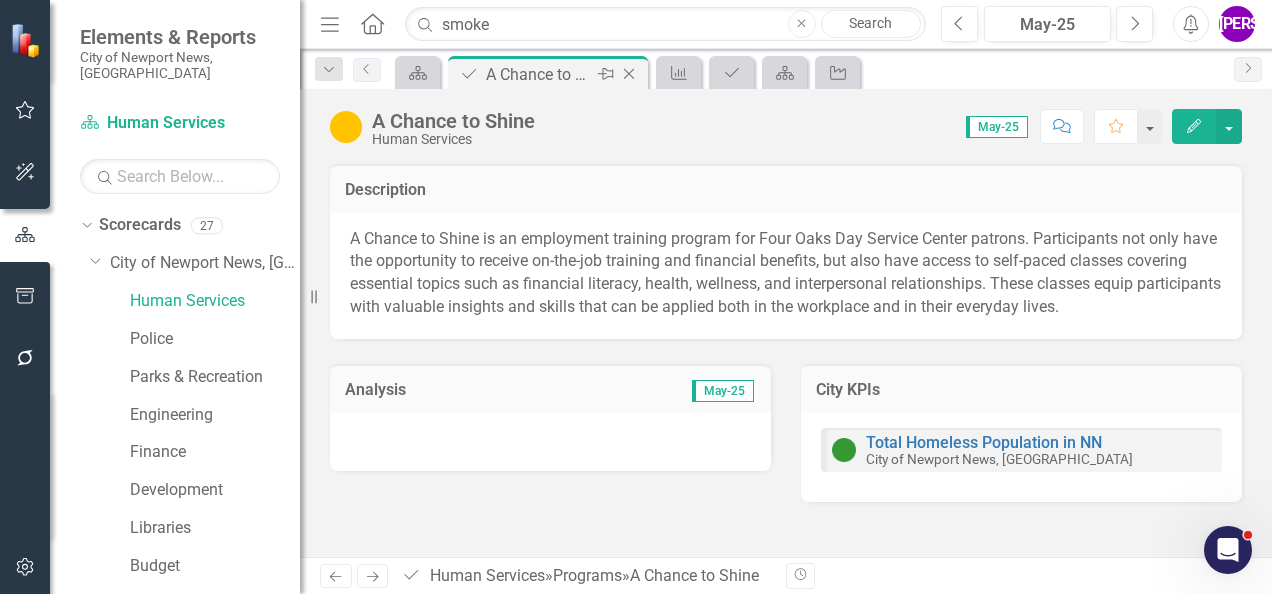click on "Close" 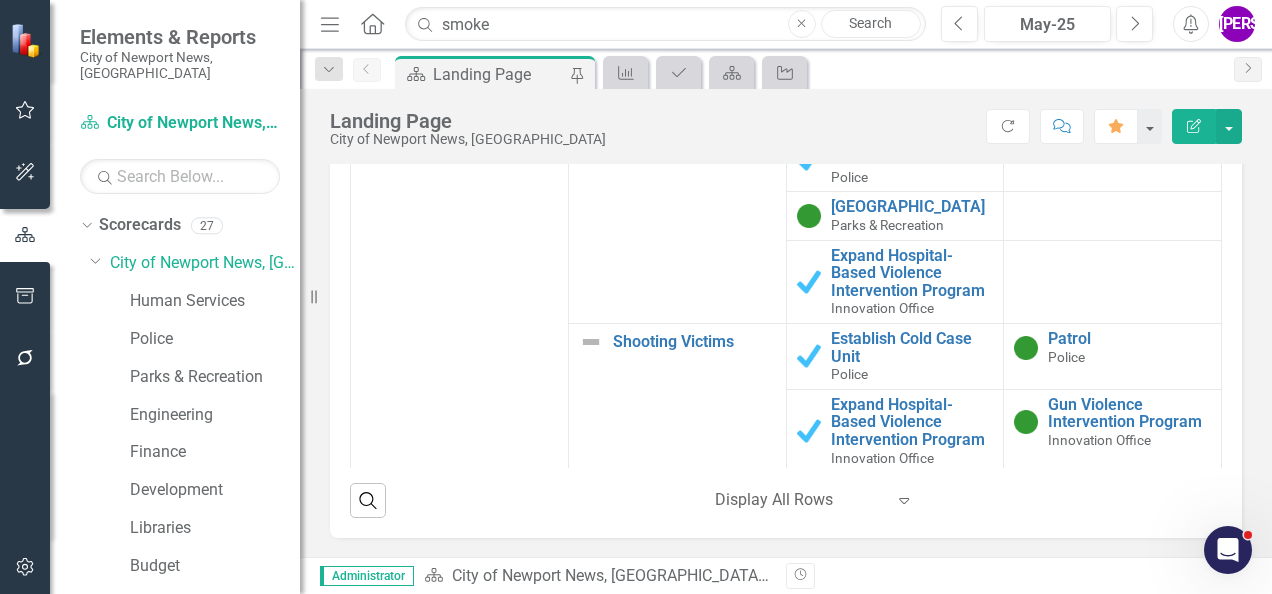 scroll, scrollTop: 2108, scrollLeft: 0, axis: vertical 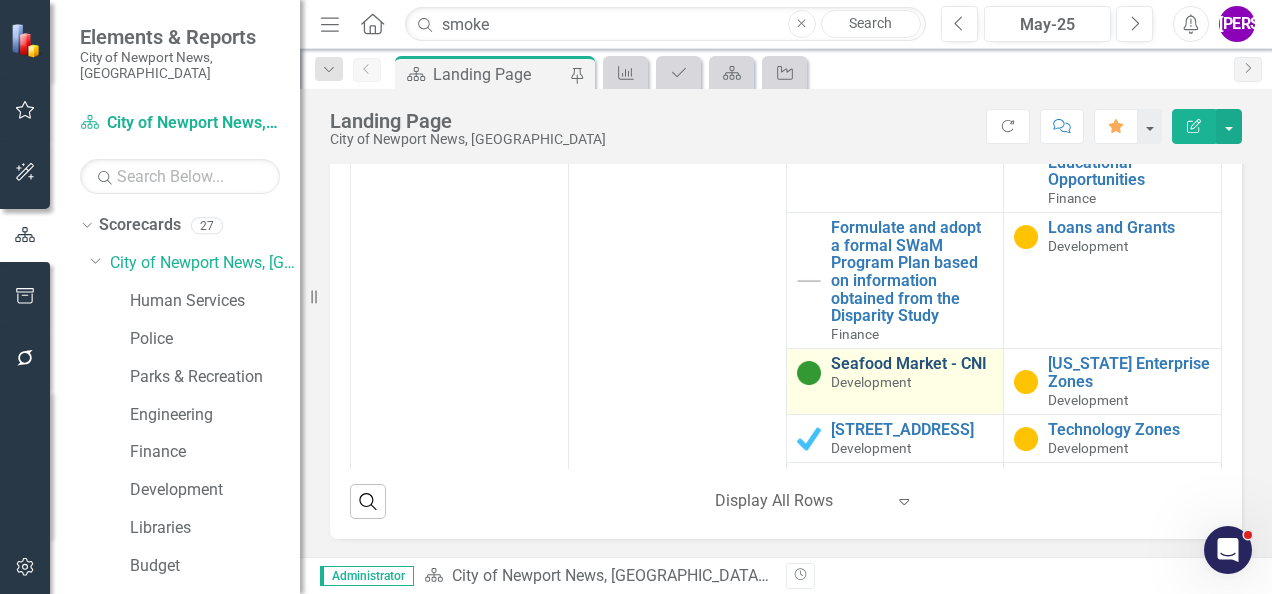 click on "Seafood Market - CNI" at bounding box center (912, 364) 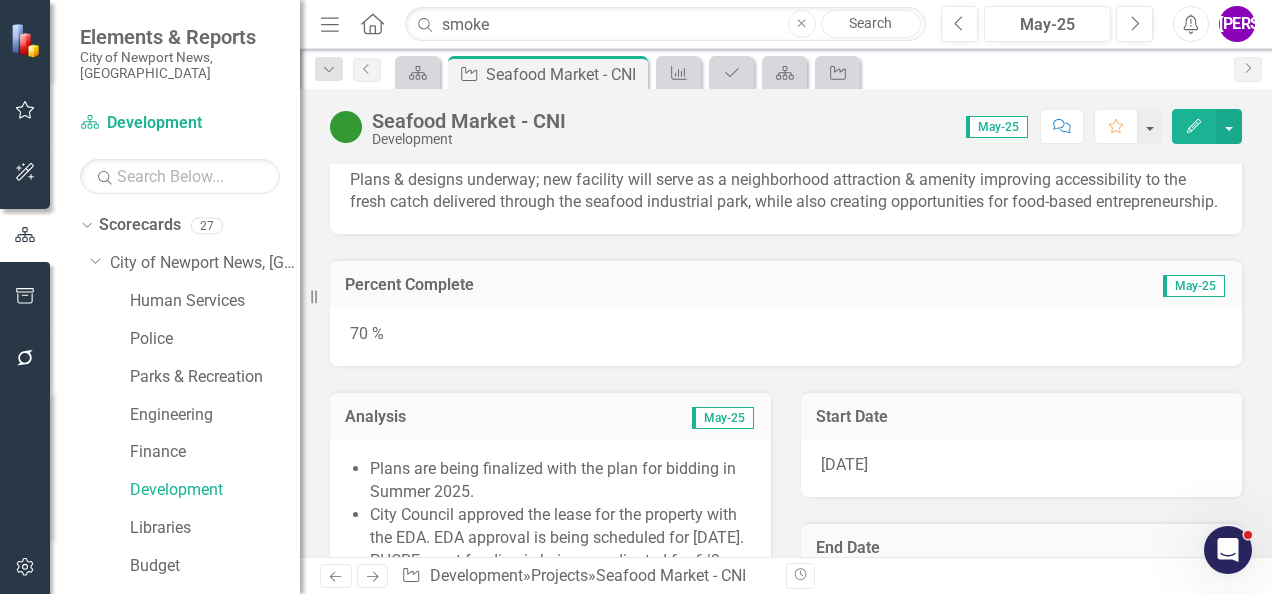 scroll, scrollTop: 58, scrollLeft: 0, axis: vertical 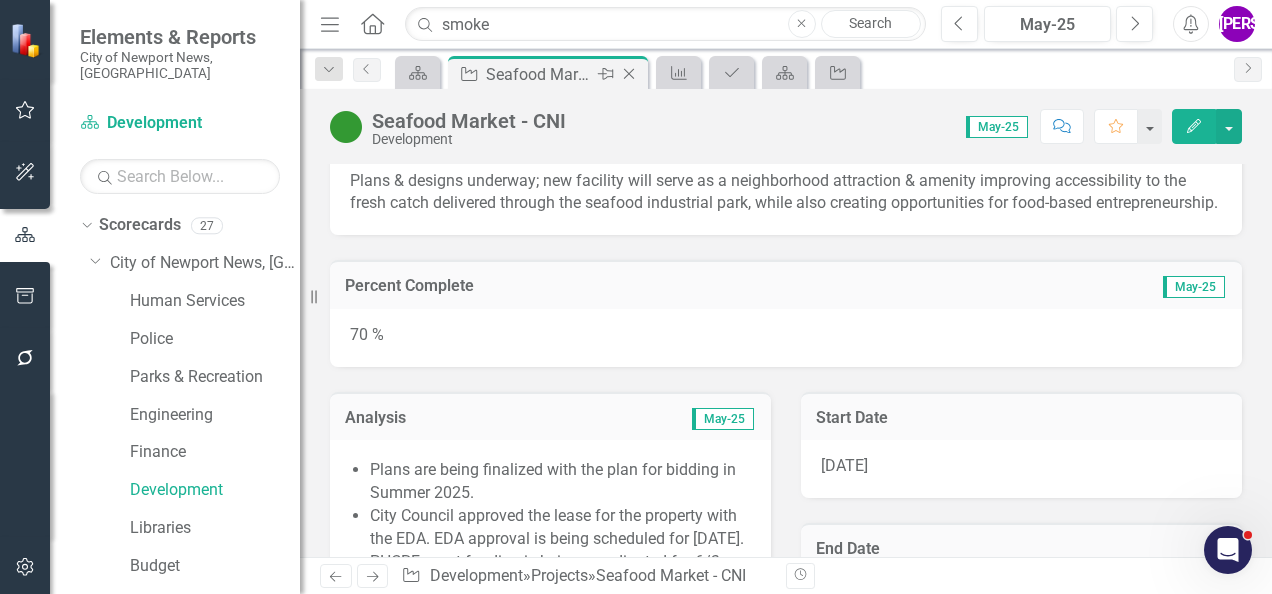 click 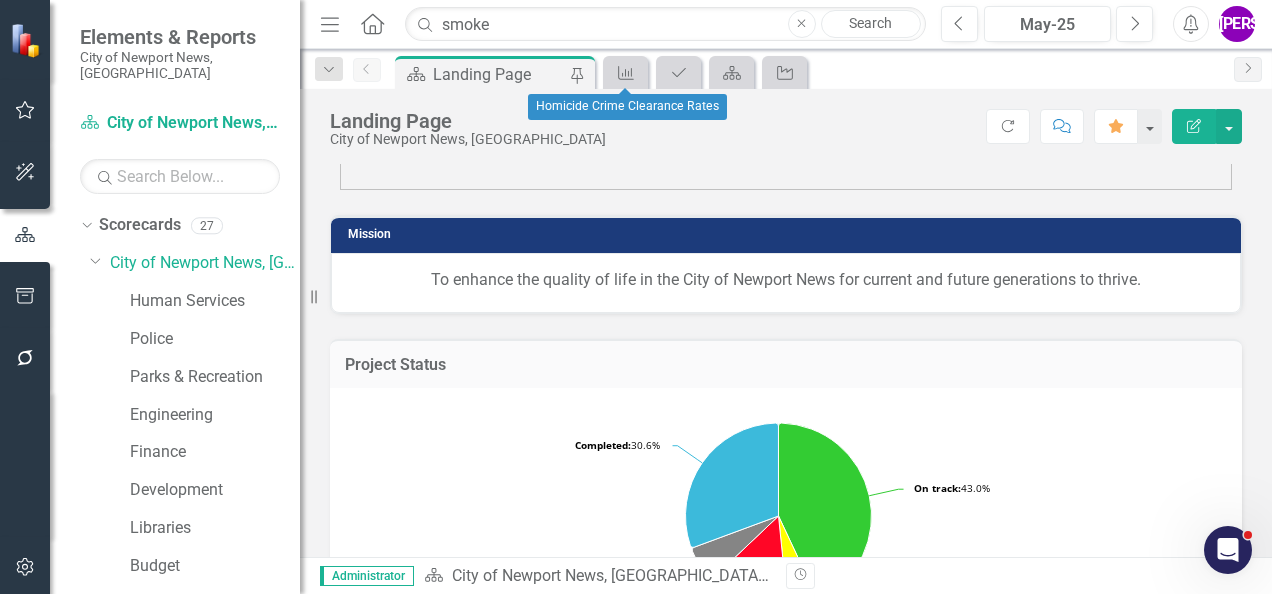 scroll, scrollTop: 2109, scrollLeft: 0, axis: vertical 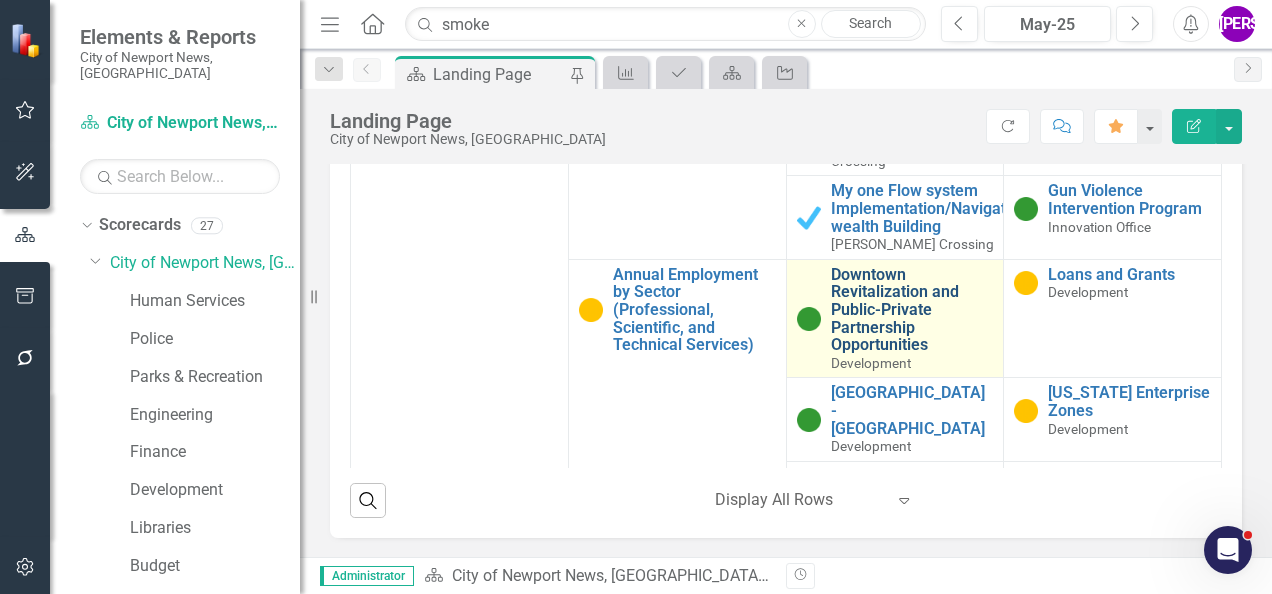 click on "Downtown Revitalization and Public-Private Partnership Opportunities" at bounding box center [912, 310] 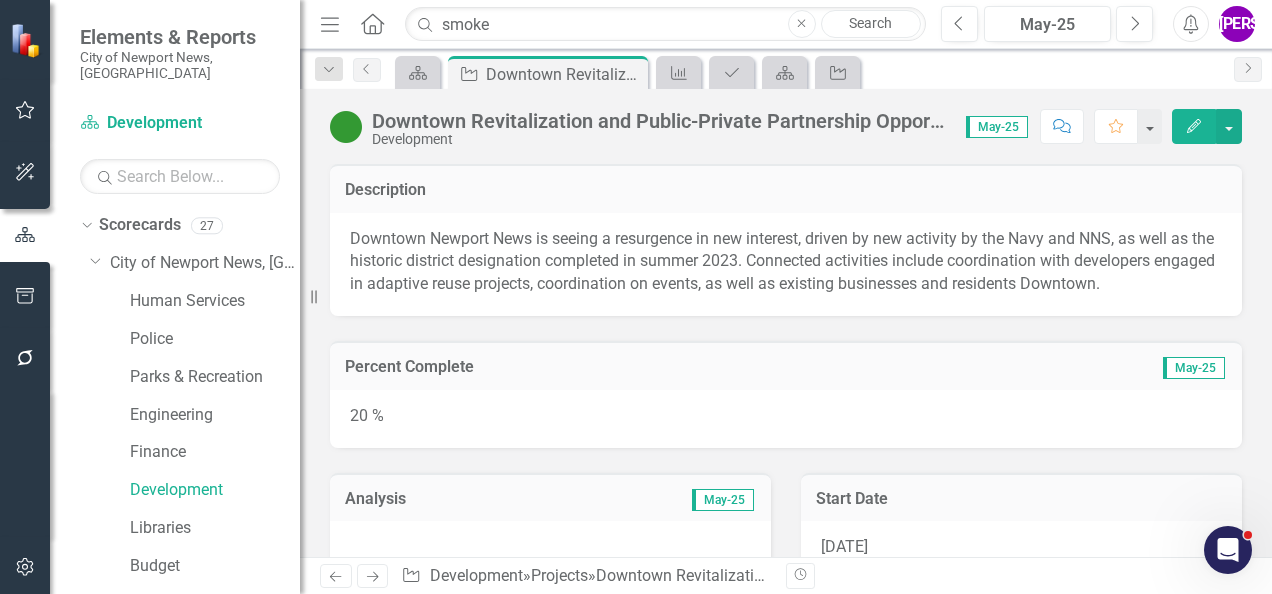 click on "Downtown Revitalization and Public-Private Partnership Opportunities" at bounding box center (659, 121) 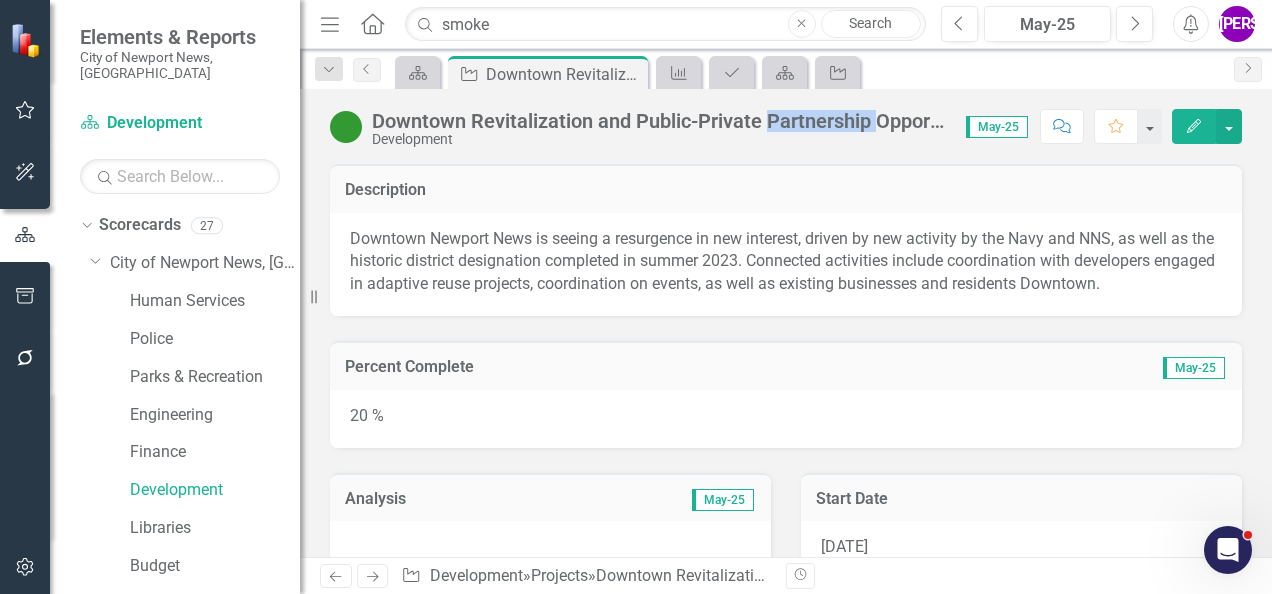 click on "Downtown Revitalization and Public-Private Partnership Opportunities" at bounding box center (659, 121) 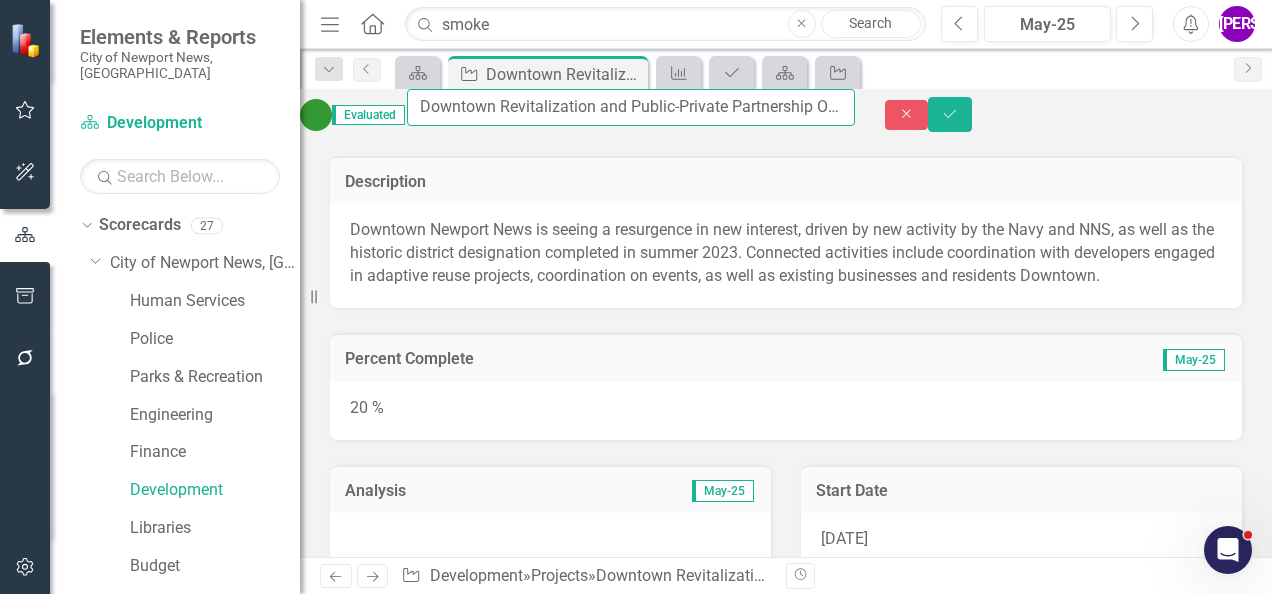 scroll, scrollTop: 0, scrollLeft: 140, axis: horizontal 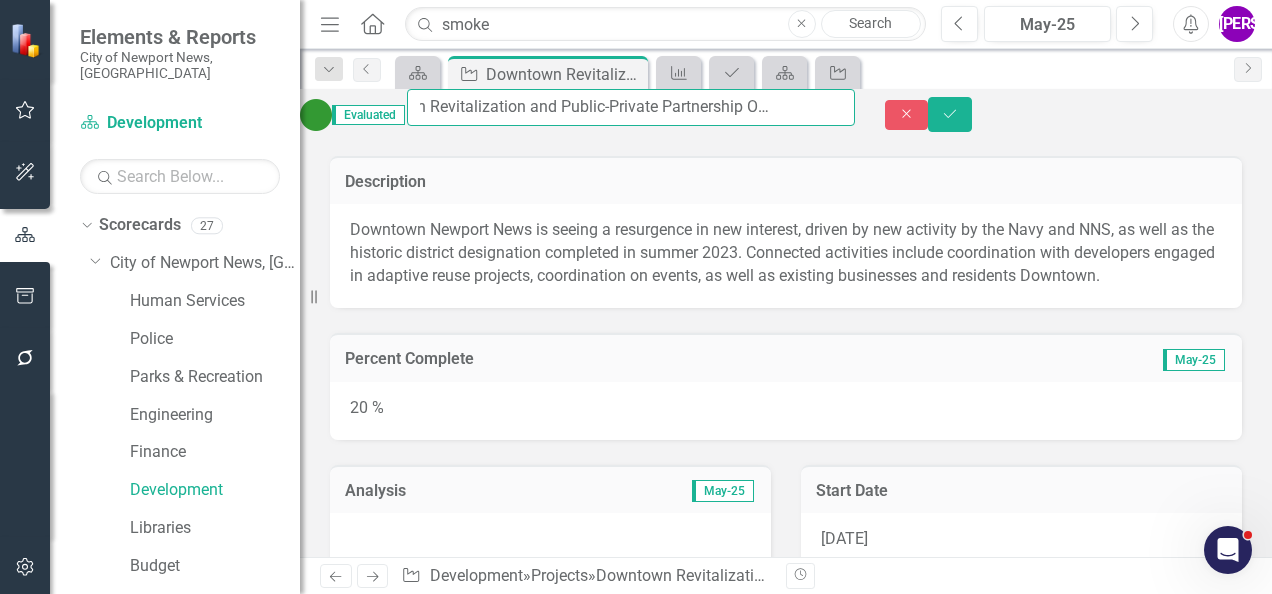 drag, startPoint x: 770, startPoint y: 123, endPoint x: 928, endPoint y: 119, distance: 158.05063 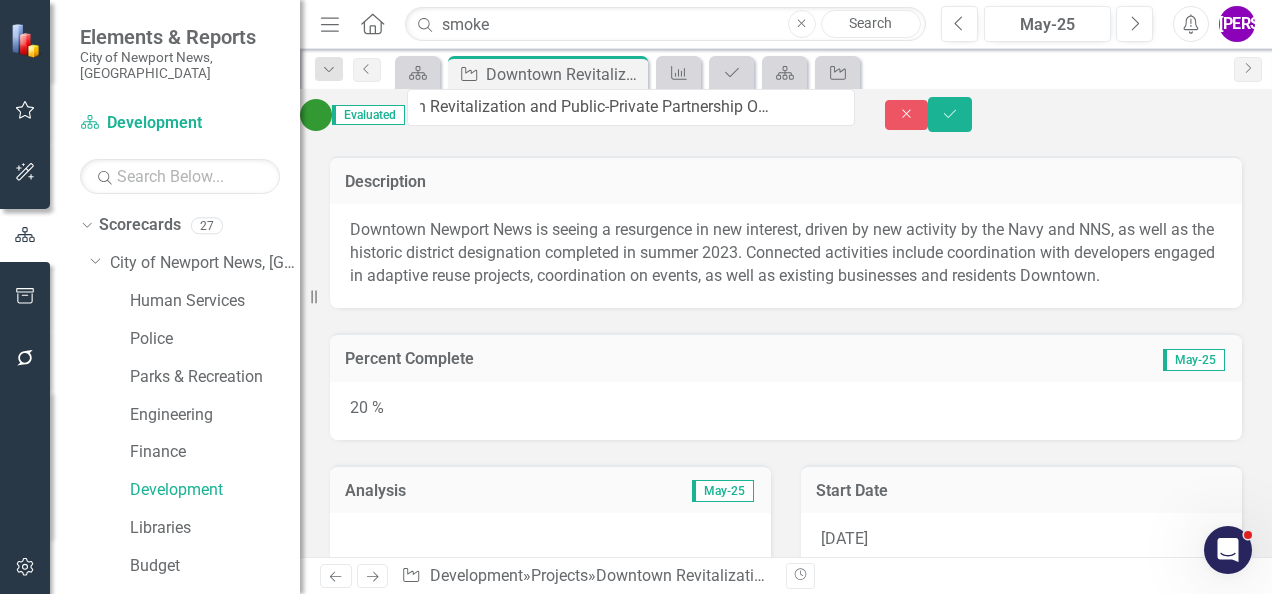 click on "Downtown Newport News is seeing a resurgence in new interest, driven by new activity by the Navy and NNS, as well as the historic district designation completed in summer 2023. Connected activities include coordination with developers engaged in adaptive reuse projects, coordination on events, as well as existing businesses and residents Downtown." at bounding box center (786, 256) 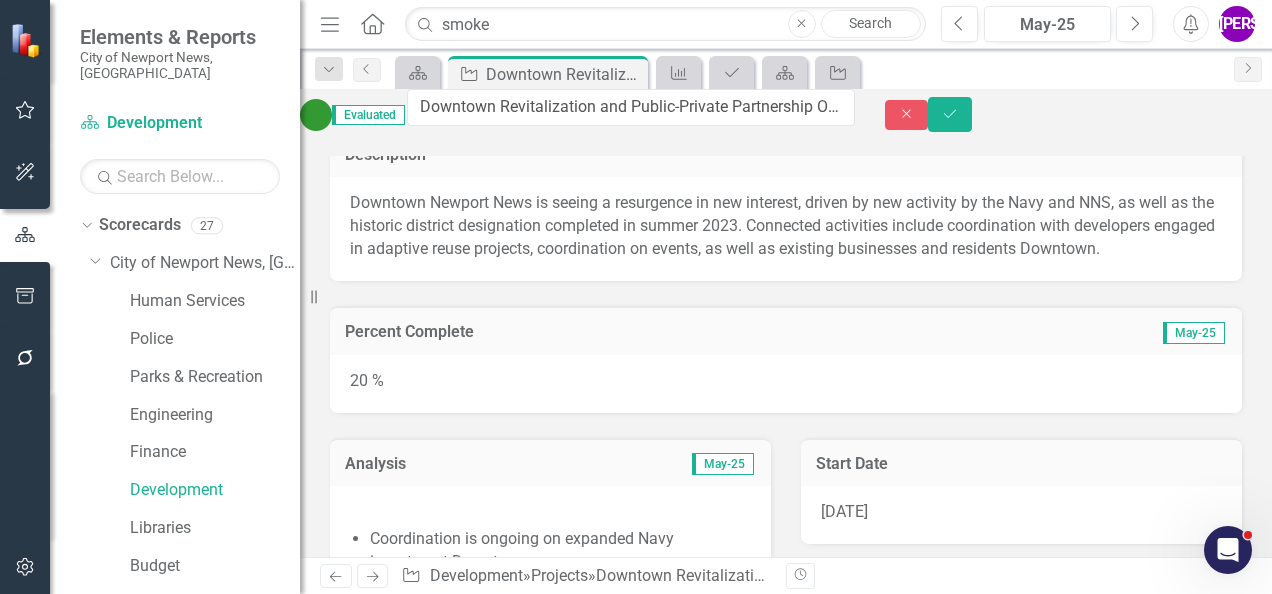 scroll, scrollTop: 24, scrollLeft: 0, axis: vertical 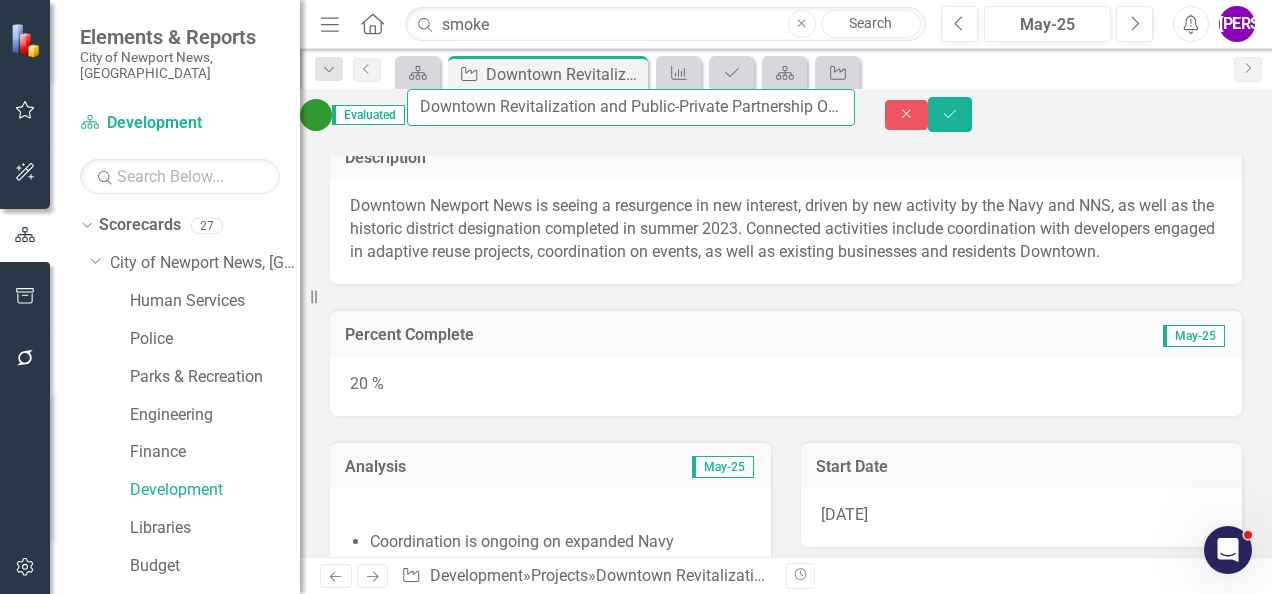 drag, startPoint x: 720, startPoint y: 122, endPoint x: 839, endPoint y: 124, distance: 119.01681 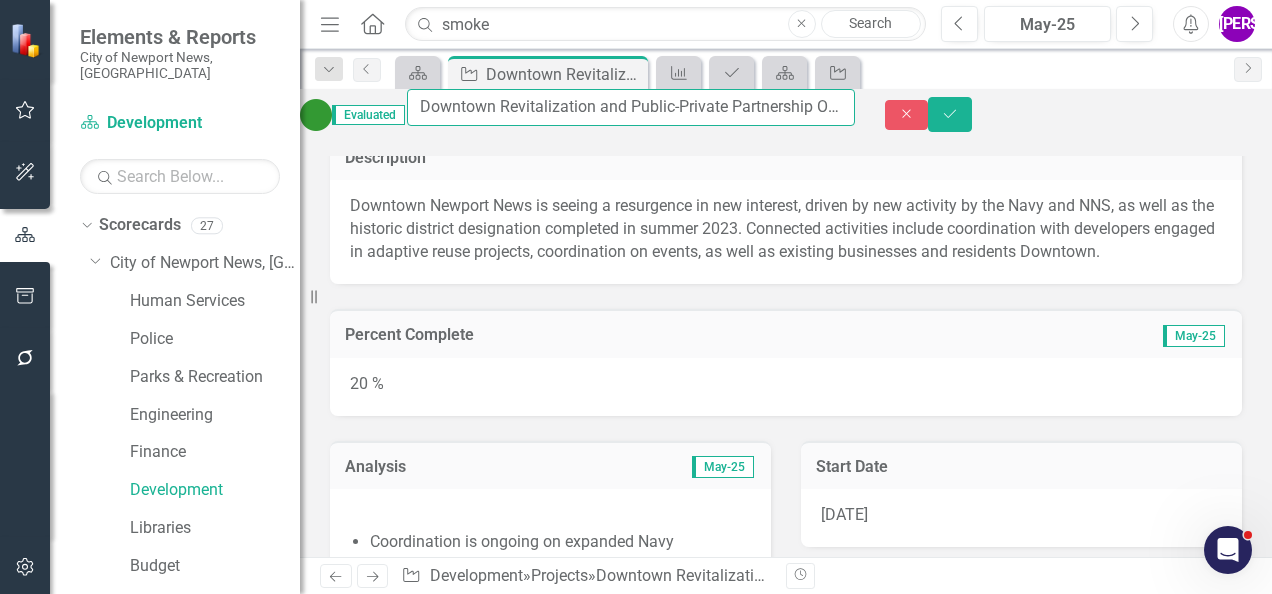 drag, startPoint x: 839, startPoint y: 124, endPoint x: 749, endPoint y: 107, distance: 91.591484 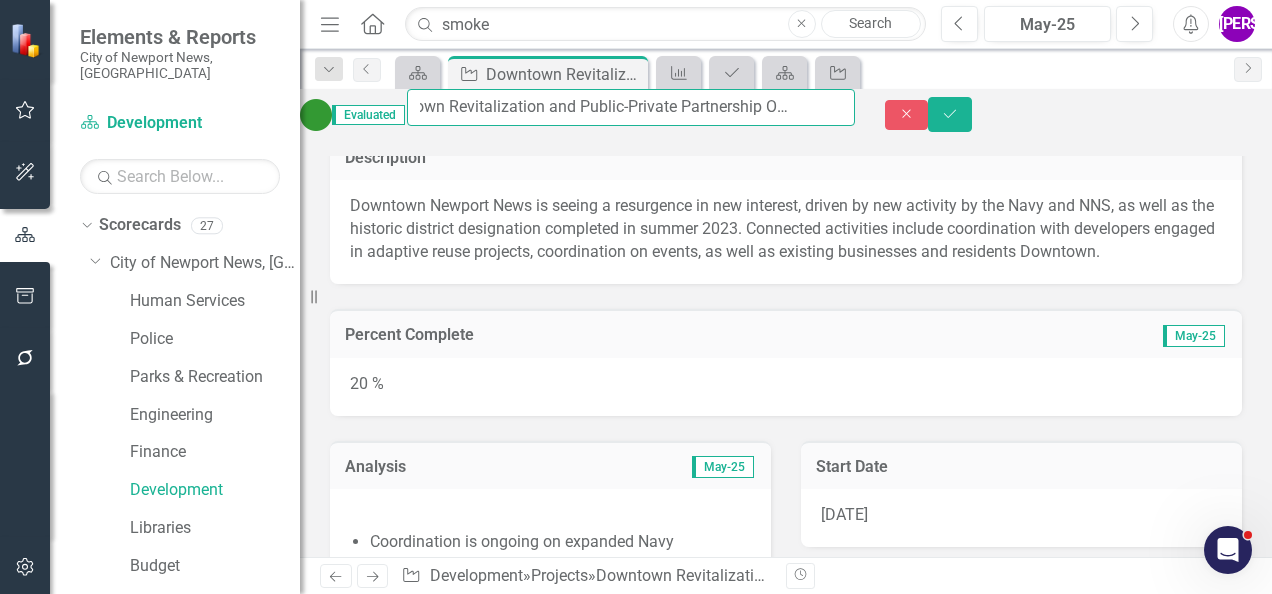 scroll, scrollTop: 0, scrollLeft: 140, axis: horizontal 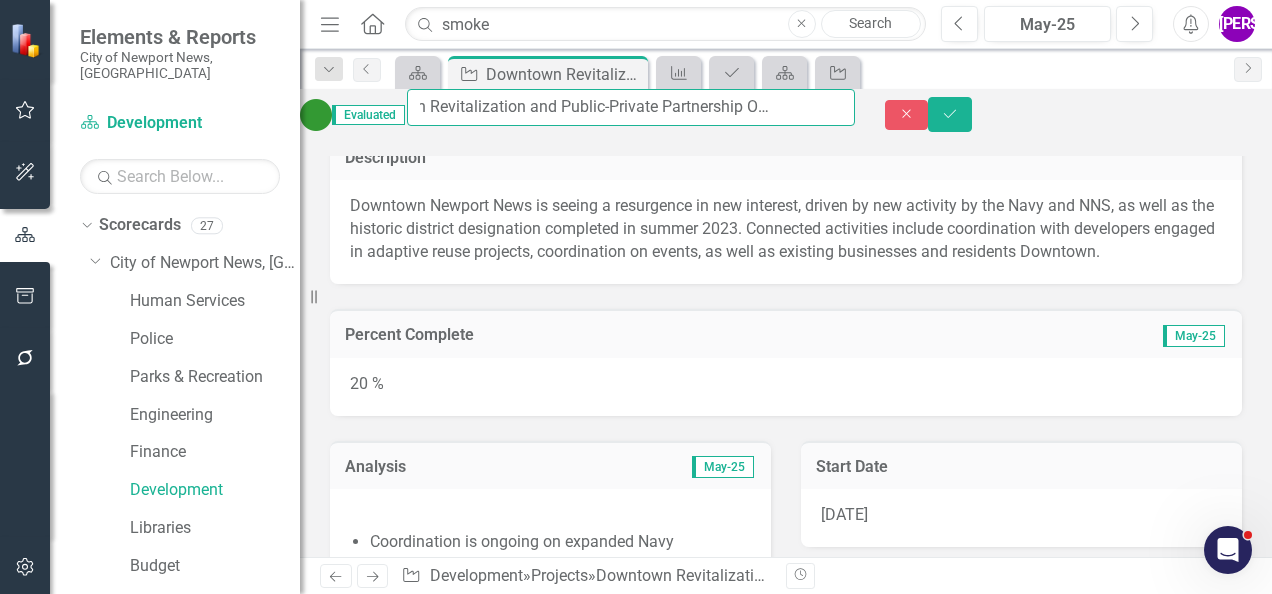drag, startPoint x: 749, startPoint y: 107, endPoint x: 837, endPoint y: 111, distance: 88.09086 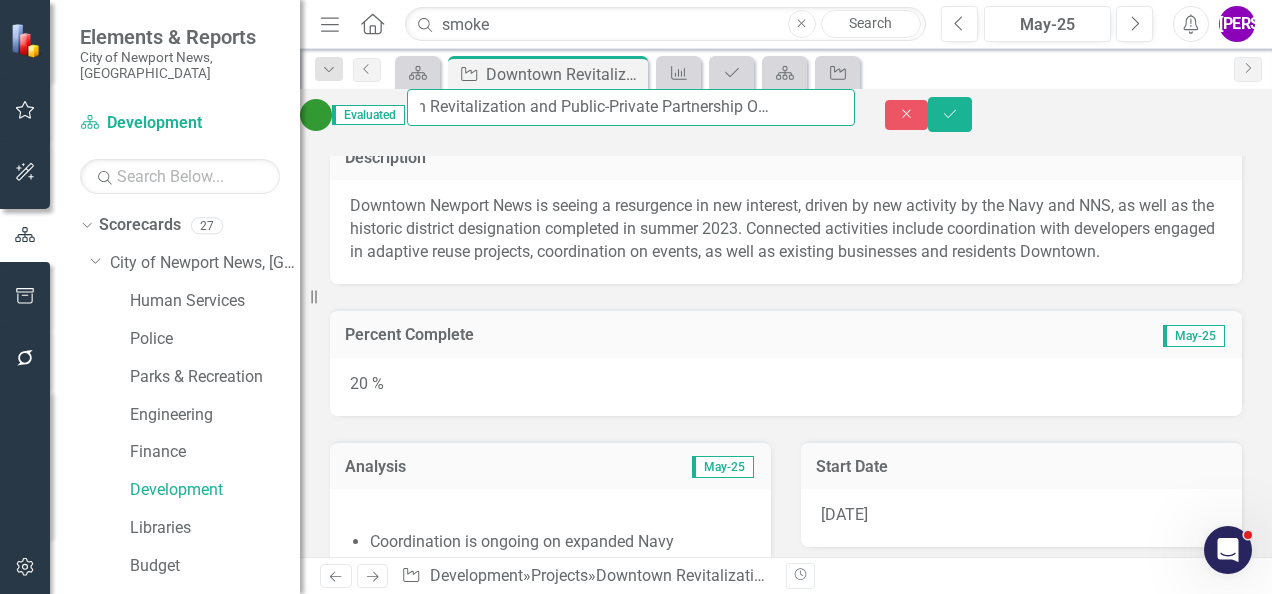 drag, startPoint x: 568, startPoint y: 120, endPoint x: 470, endPoint y: 127, distance: 98.24968 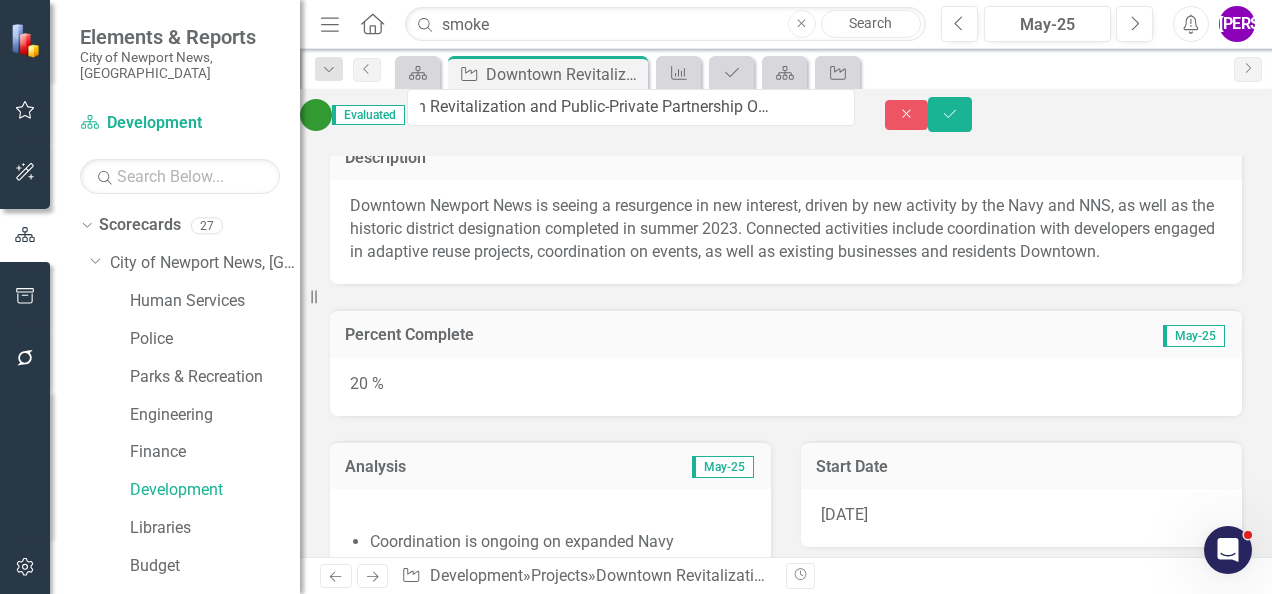 drag, startPoint x: 470, startPoint y: 127, endPoint x: 852, endPoint y: 225, distance: 394.3704 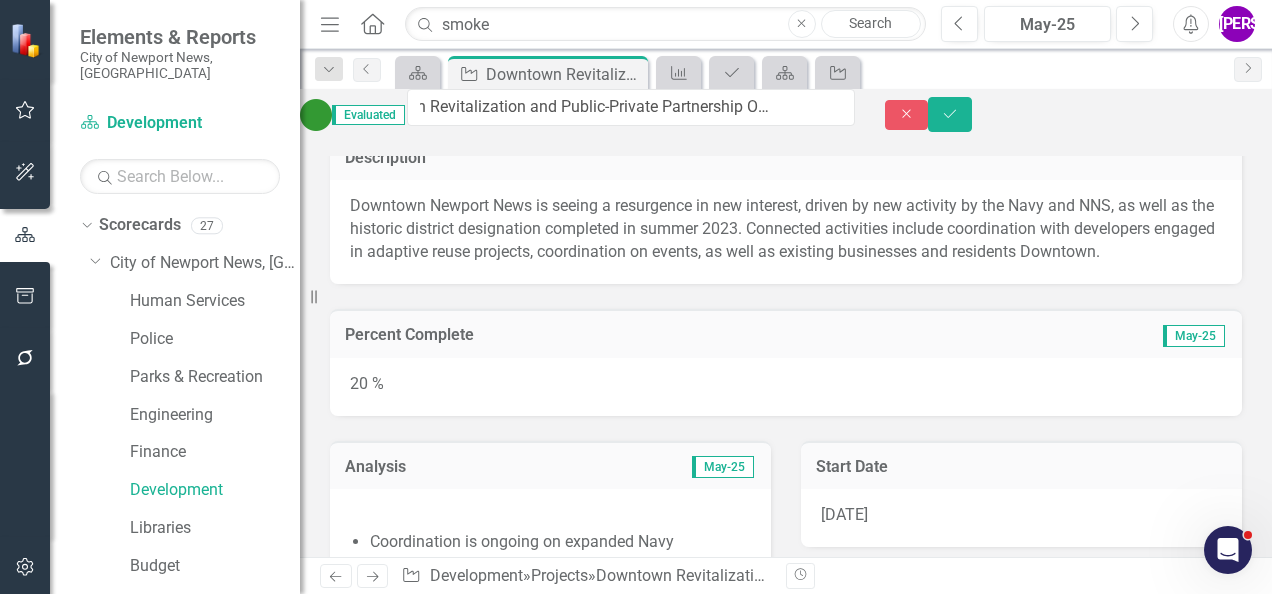 click on "Downtown Newport News is seeing a resurgence in new interest, driven by new activity by the Navy and NNS, as well as the historic district designation completed in summer 2023. Connected activities include coordination with developers engaged in adaptive reuse projects, coordination on events, as well as existing businesses and residents Downtown." at bounding box center (786, 229) 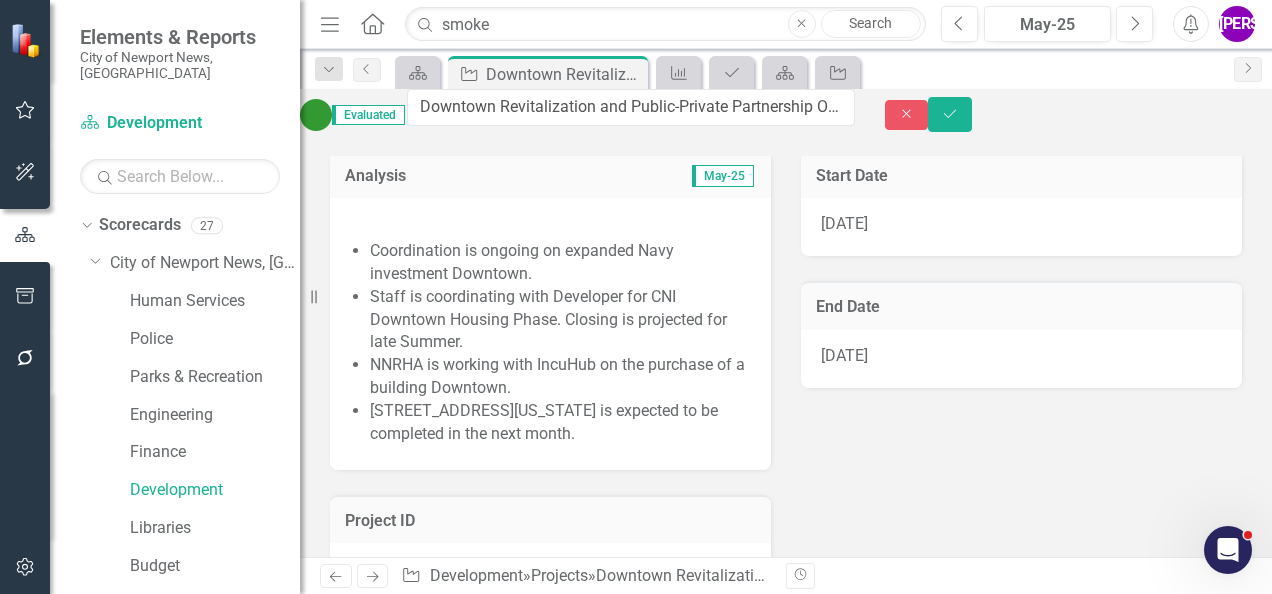 scroll, scrollTop: 325, scrollLeft: 0, axis: vertical 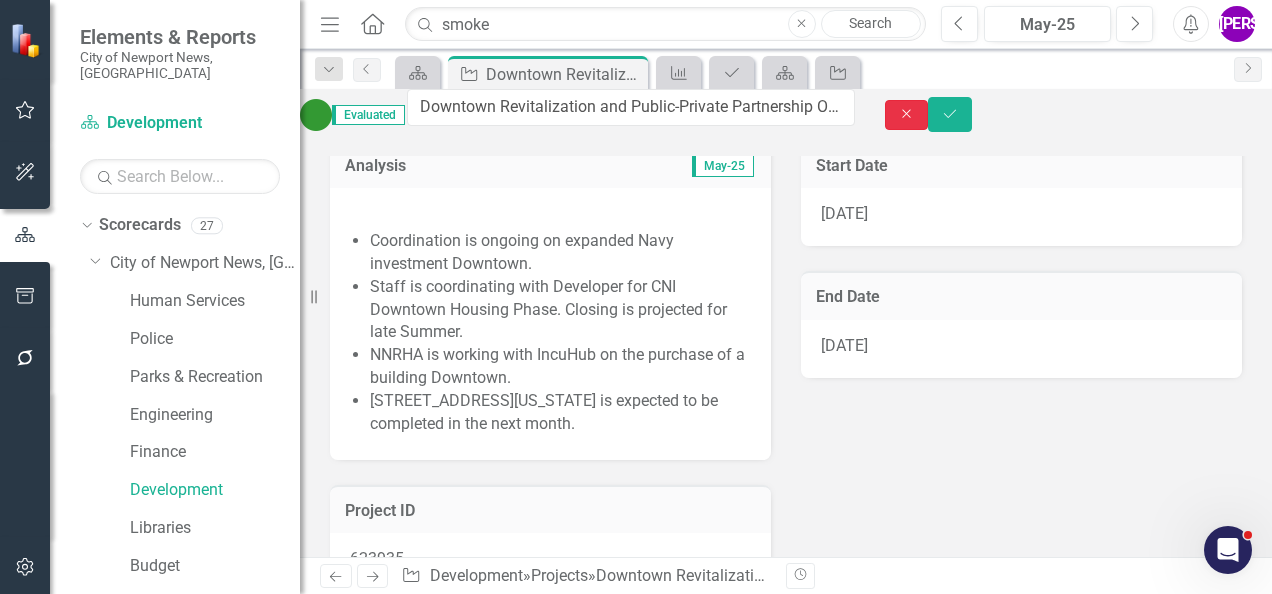 click 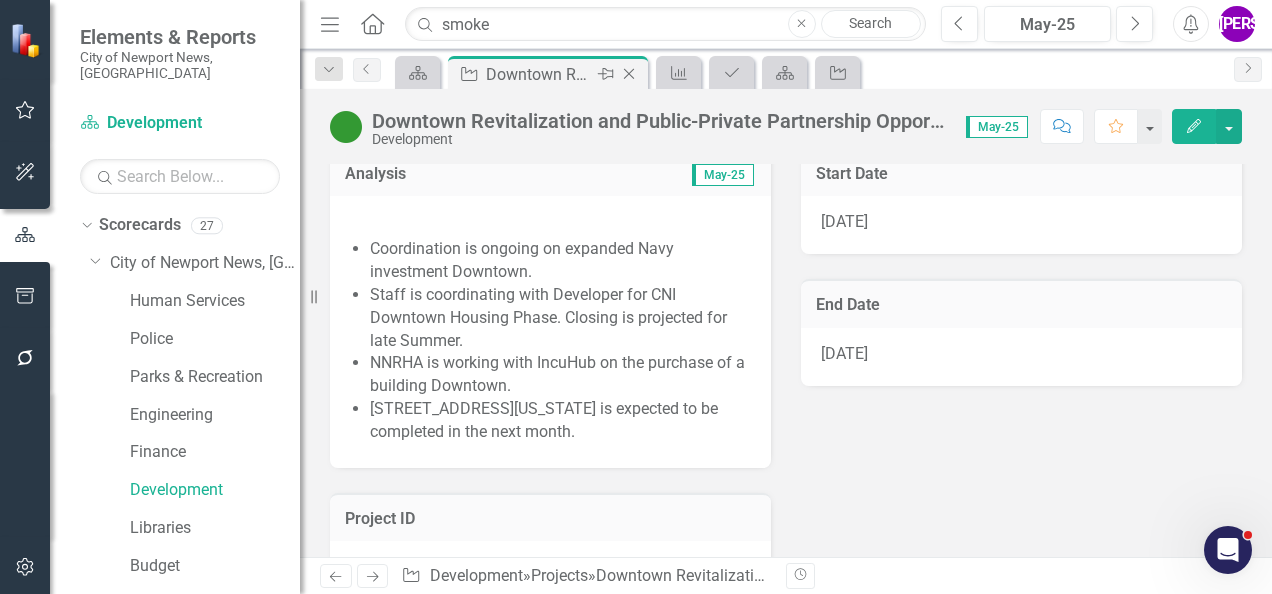 click on "Close" 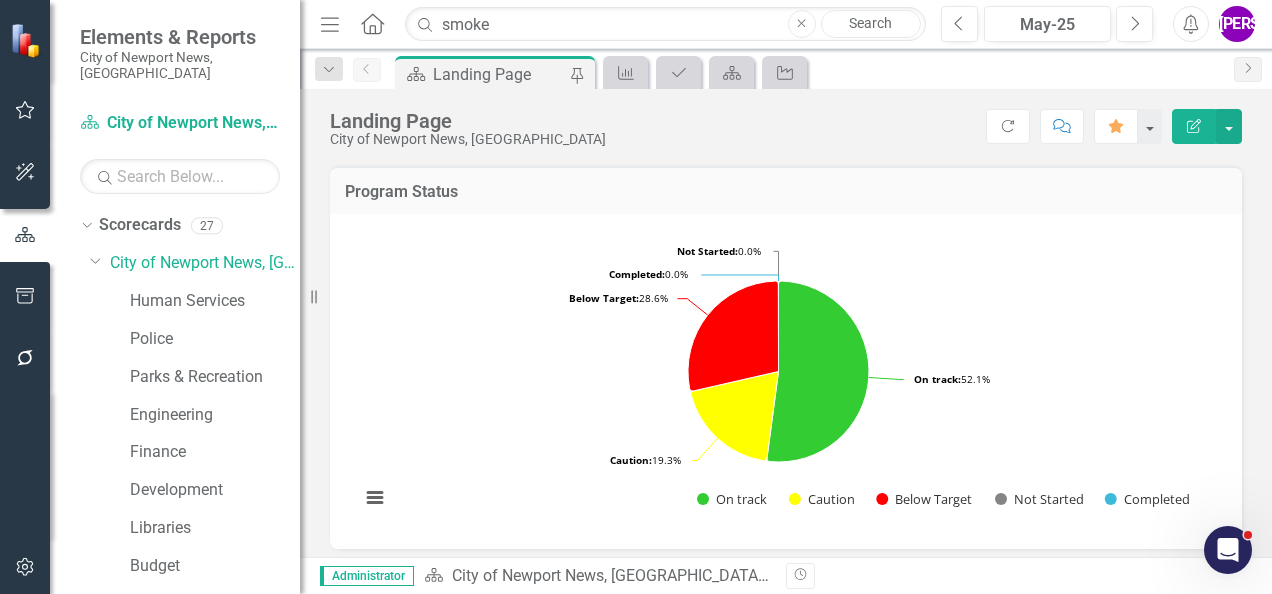 scroll, scrollTop: 2109, scrollLeft: 0, axis: vertical 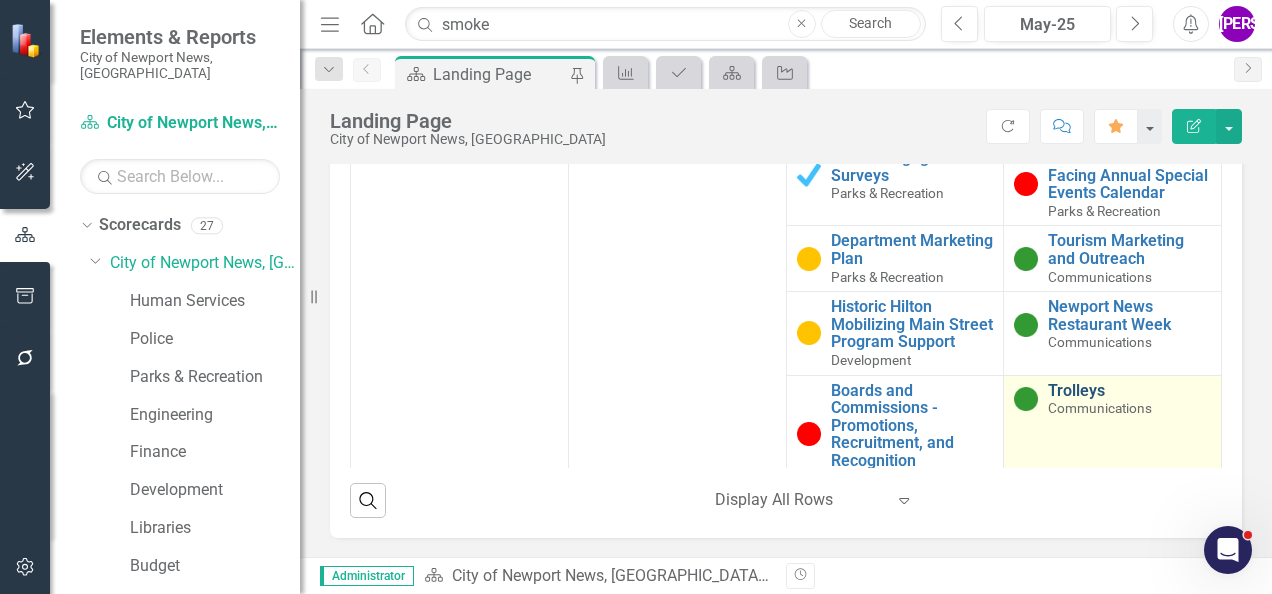click on "Trolleys" at bounding box center (1129, 391) 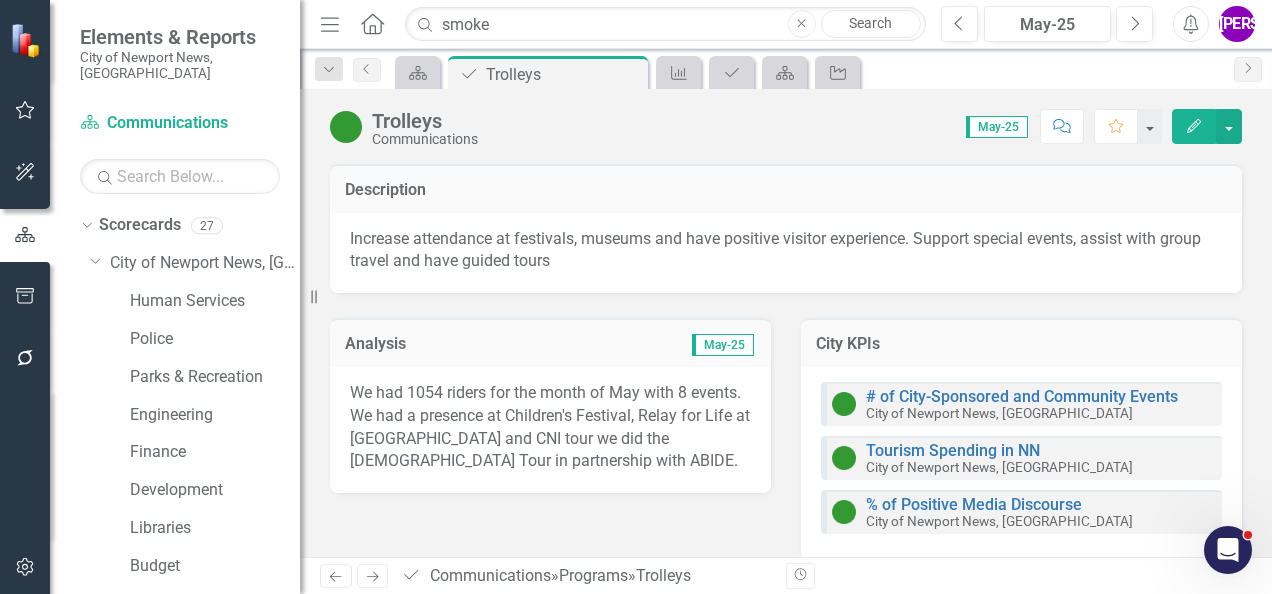 scroll, scrollTop: 2, scrollLeft: 0, axis: vertical 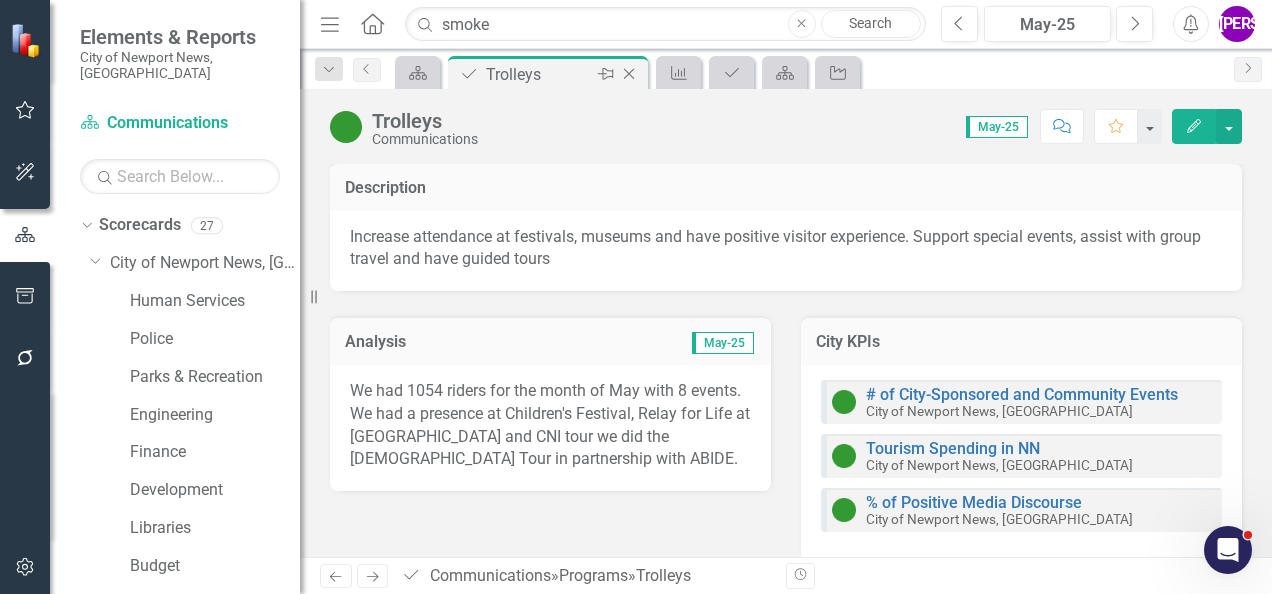 click on "Close" 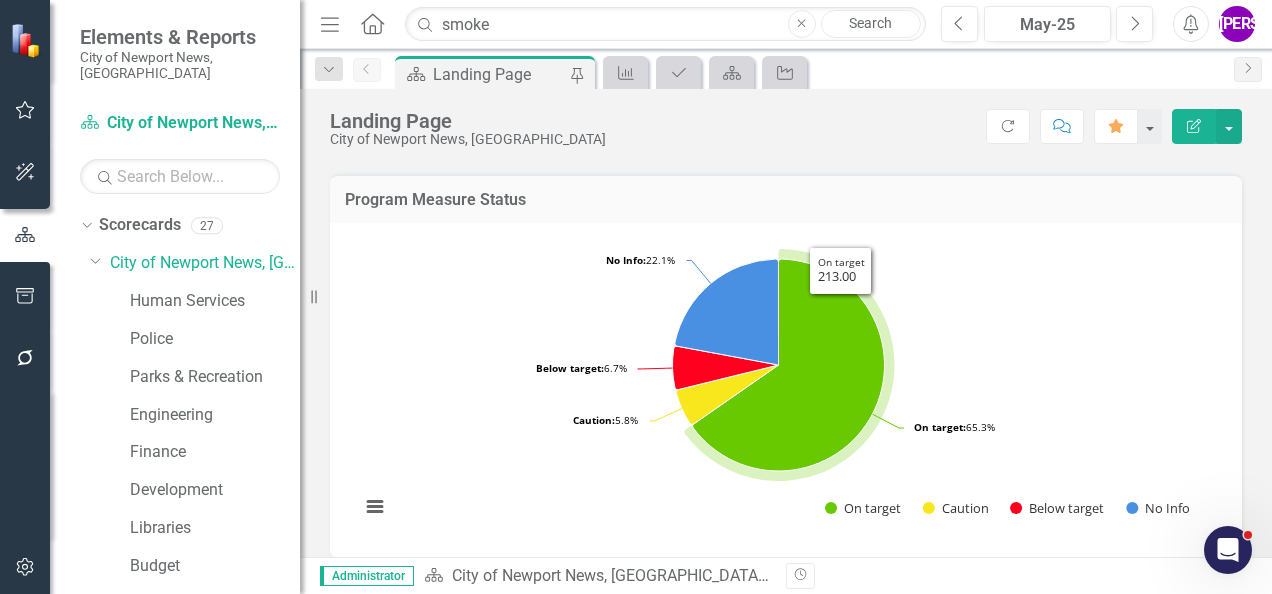 scroll, scrollTop: 2109, scrollLeft: 0, axis: vertical 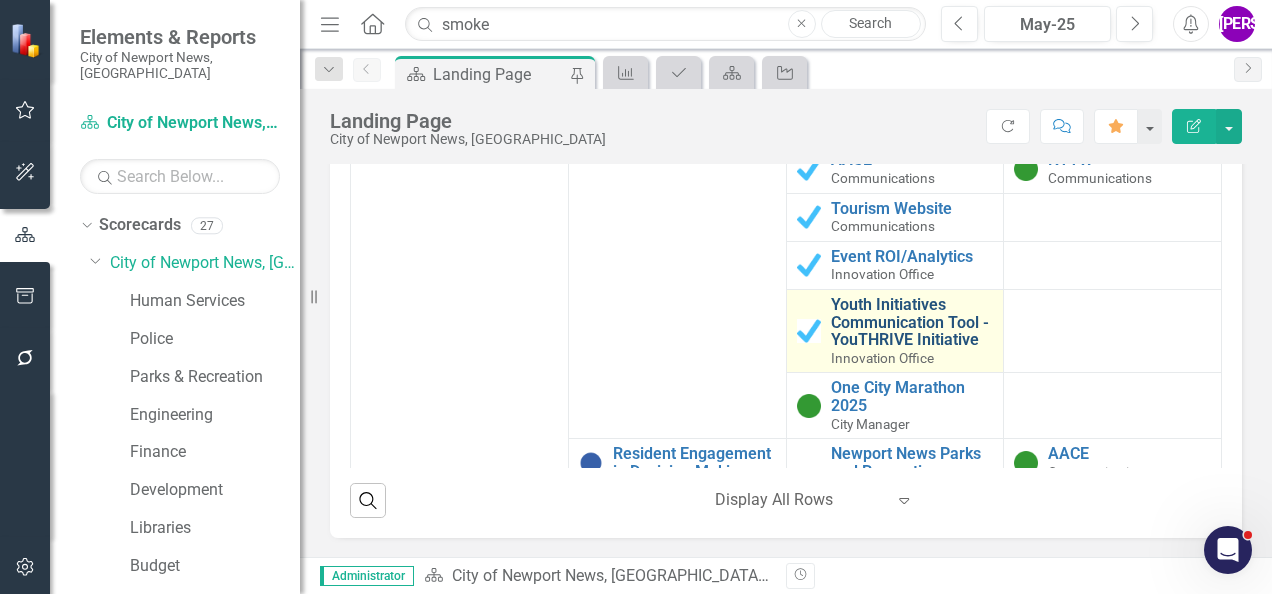 click on "Youth Initiatives Communication Tool - YouTHRIVE Initiative" at bounding box center (912, 322) 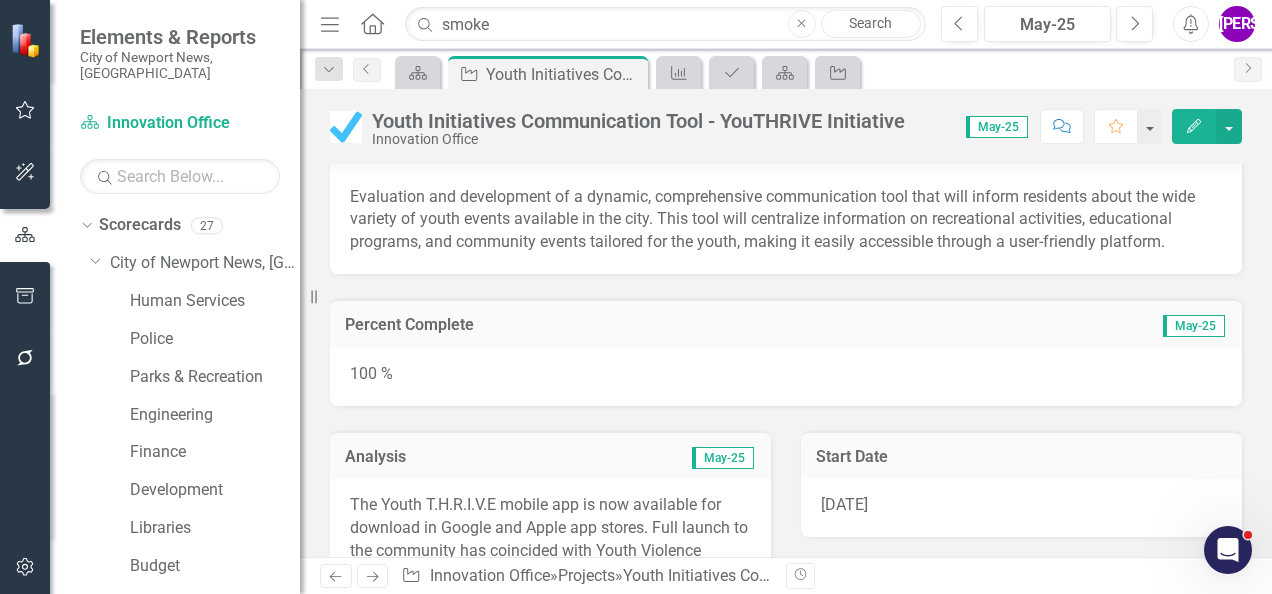 scroll, scrollTop: 26, scrollLeft: 0, axis: vertical 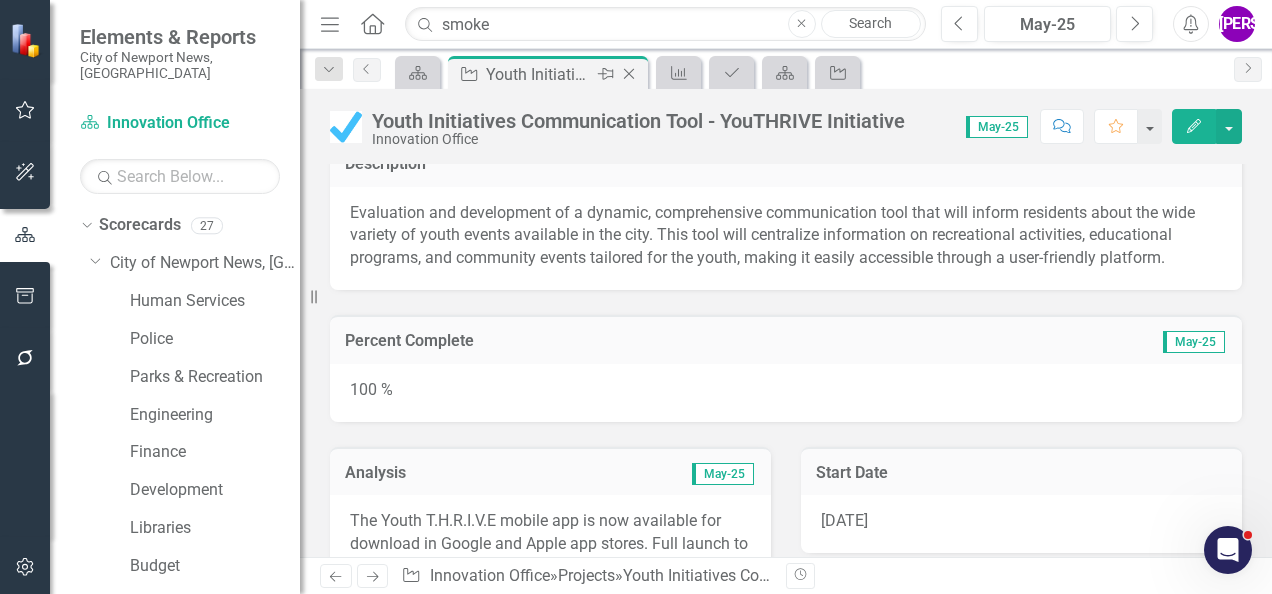 click on "Close" 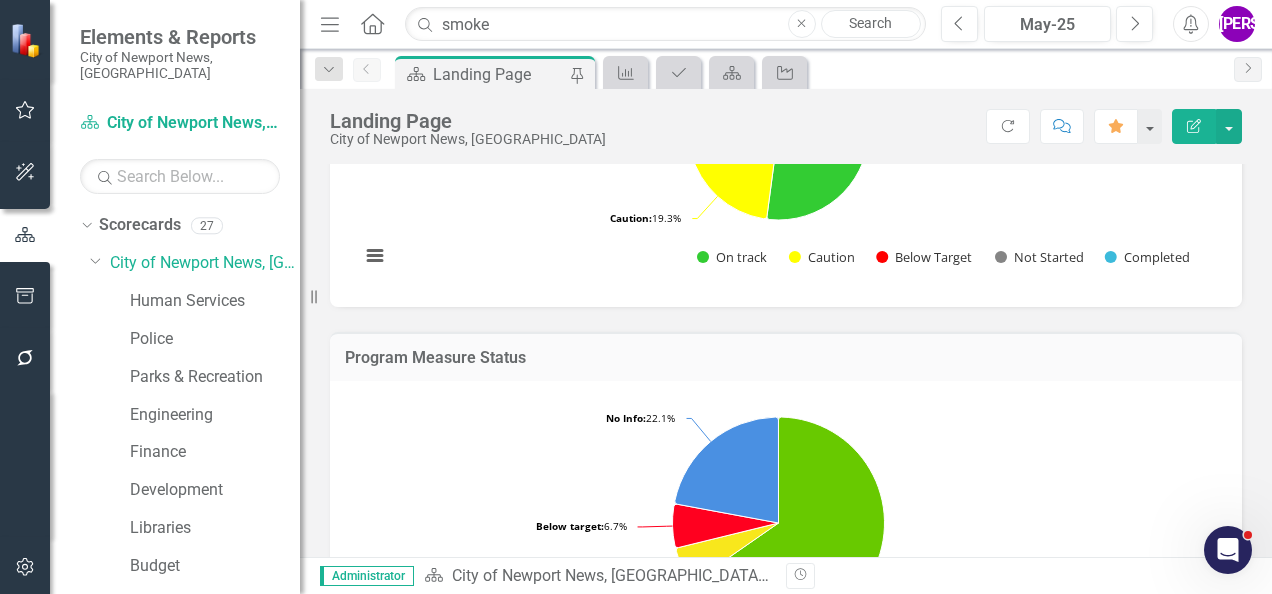 scroll, scrollTop: 2103, scrollLeft: 0, axis: vertical 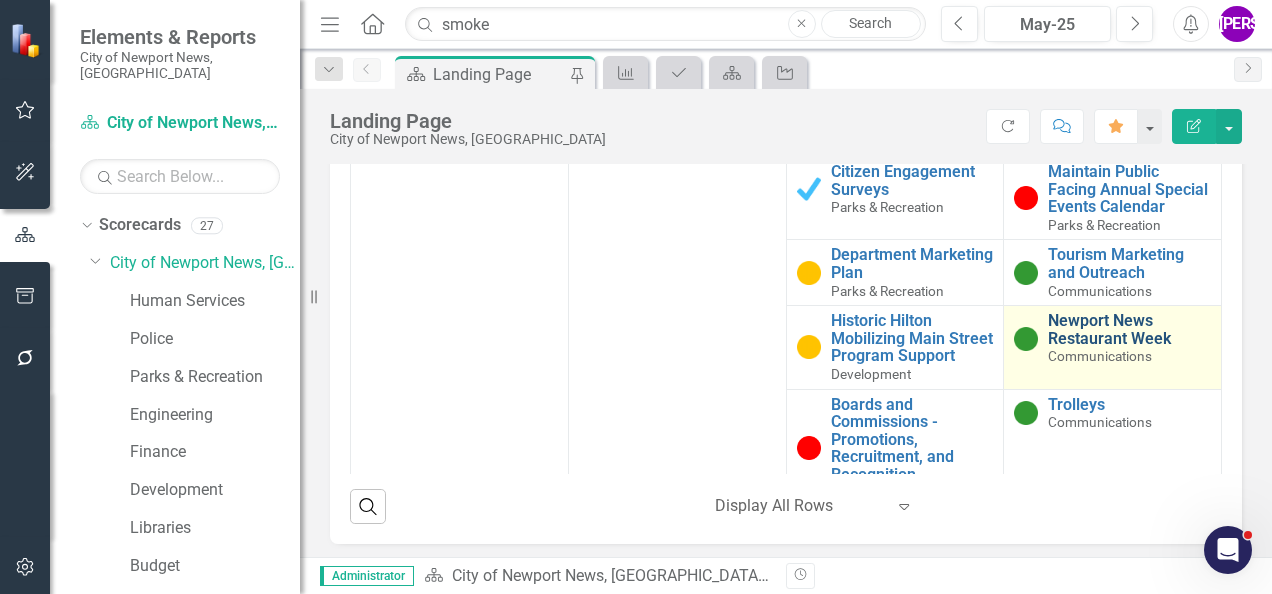click on "Newport News Restaurant Week" at bounding box center (1129, 329) 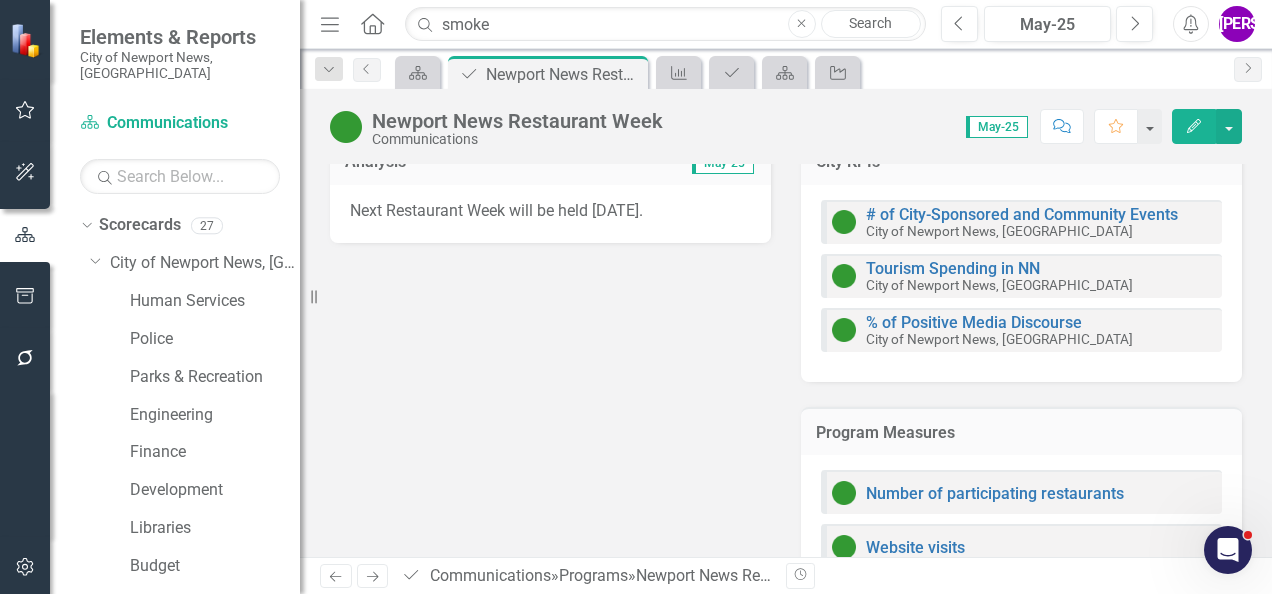 scroll, scrollTop: 161, scrollLeft: 0, axis: vertical 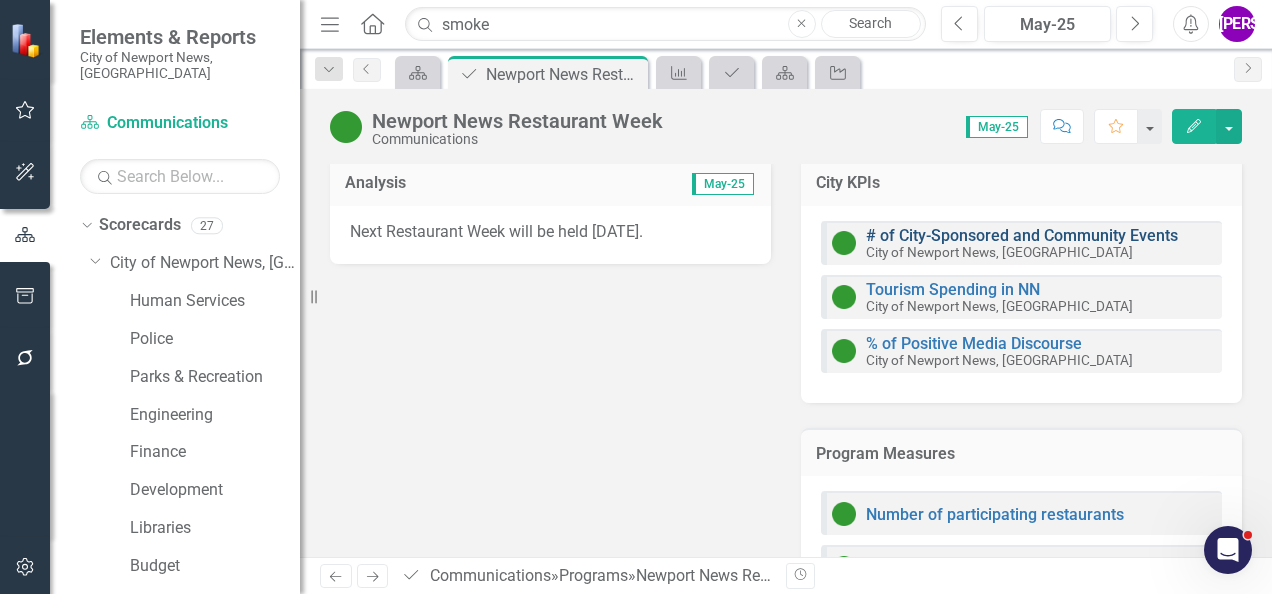 click on "# of City-Sponsored and Community Events" at bounding box center [1022, 235] 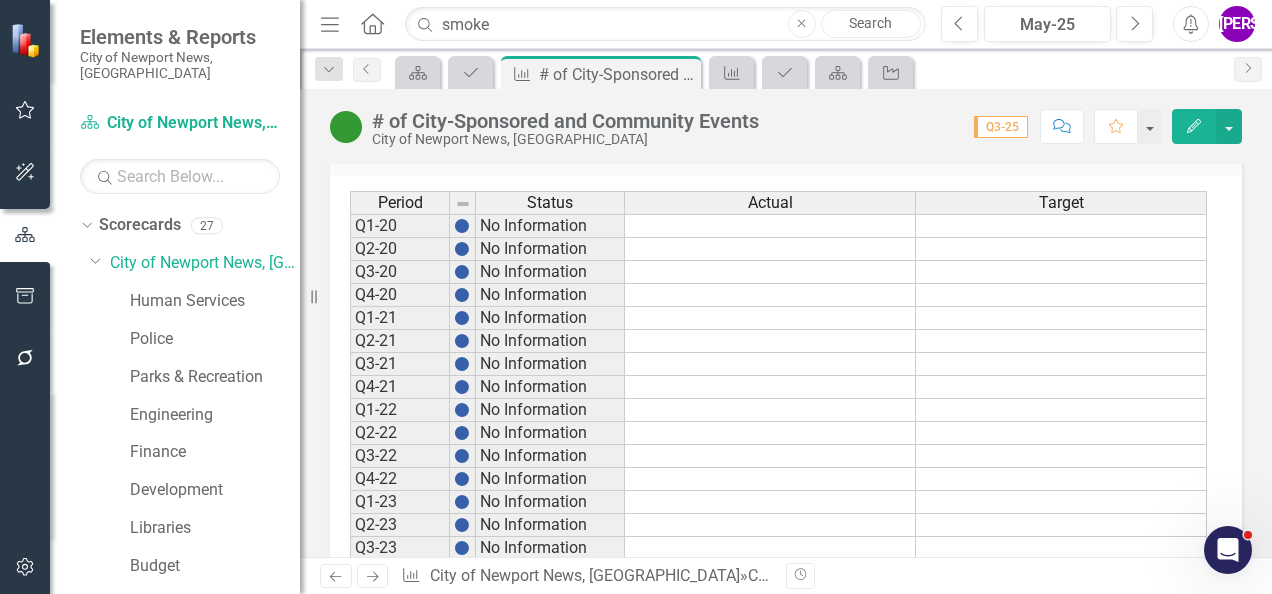 scroll, scrollTop: 1432, scrollLeft: 0, axis: vertical 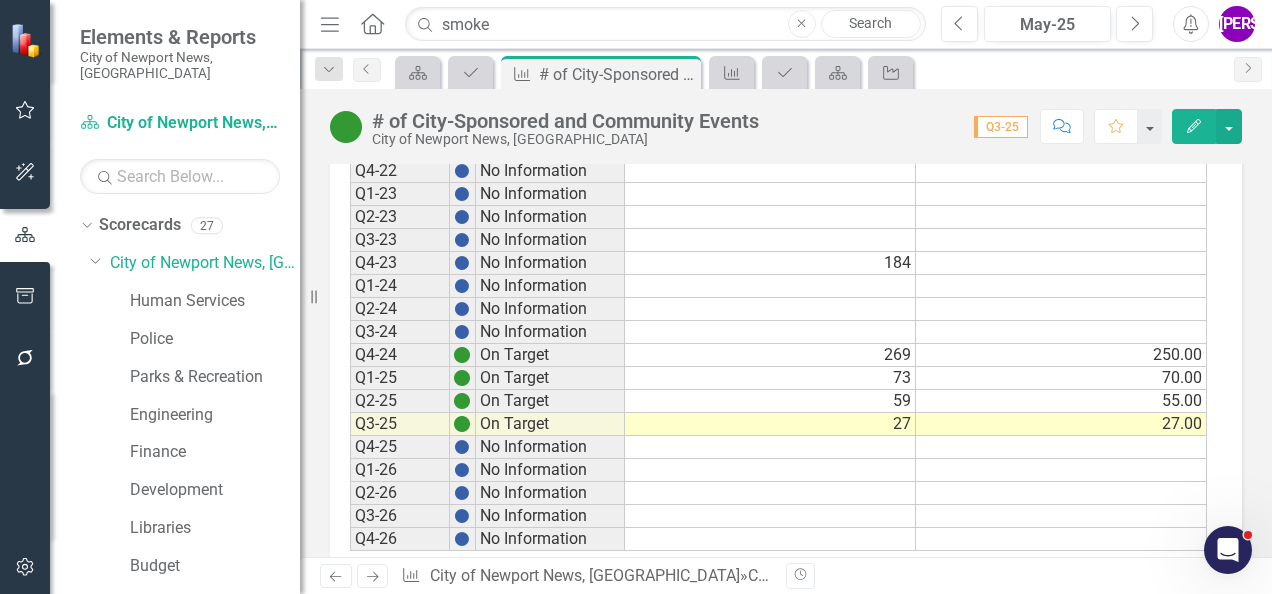 click on "27" at bounding box center (770, 424) 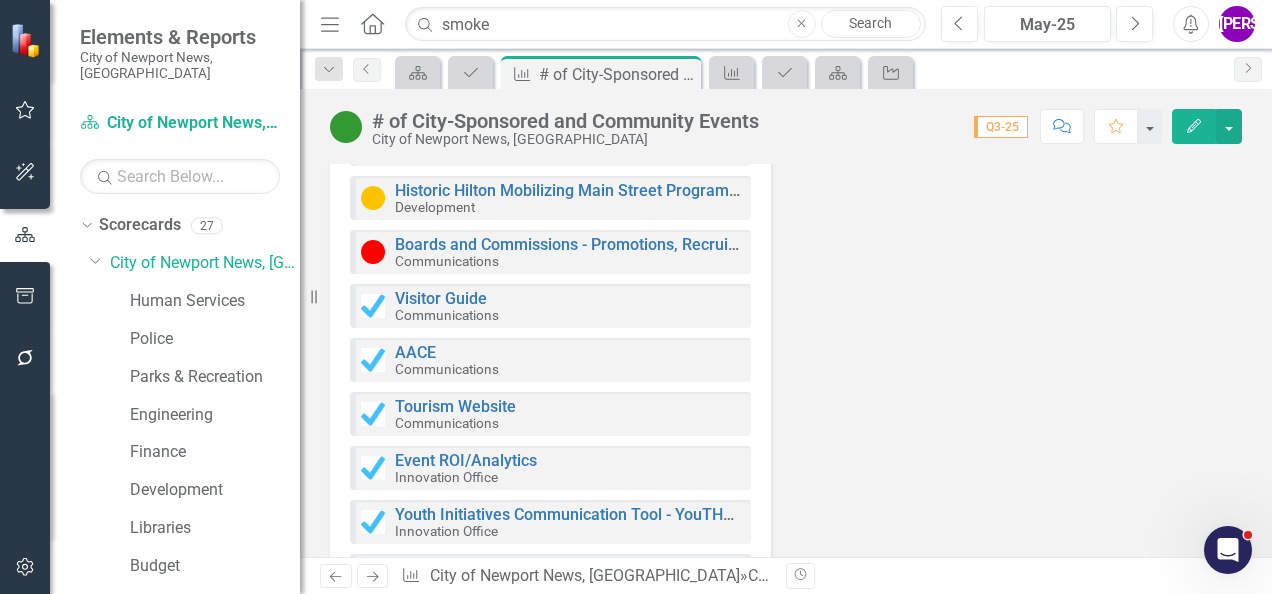 scroll, scrollTop: 917, scrollLeft: 0, axis: vertical 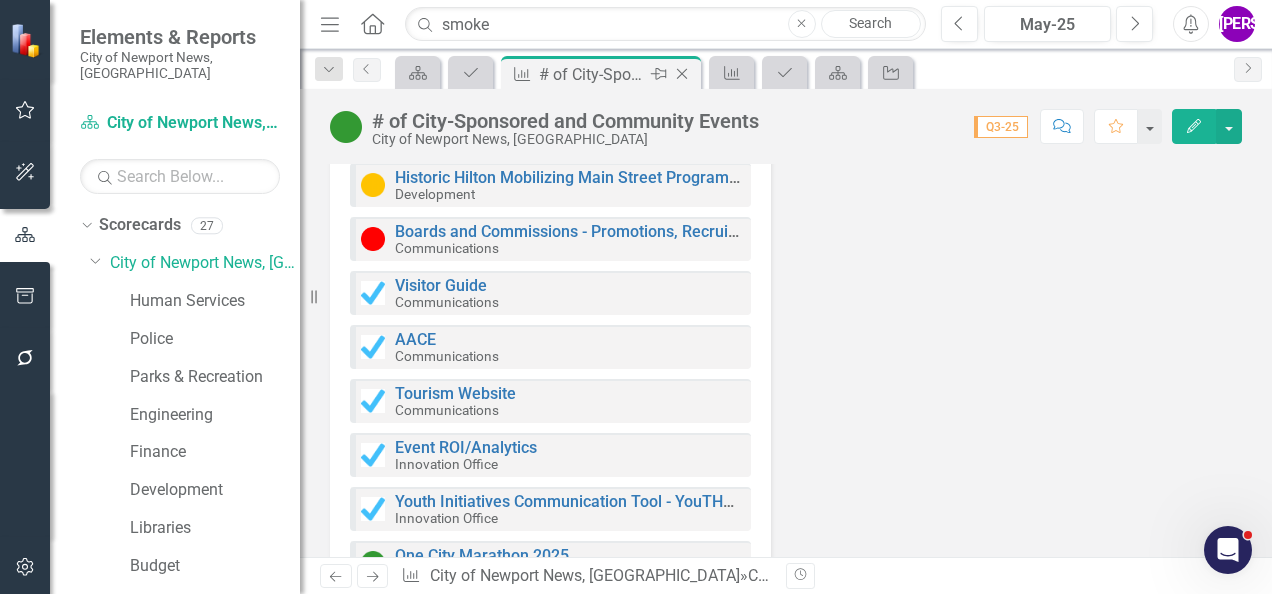 click on "Close" 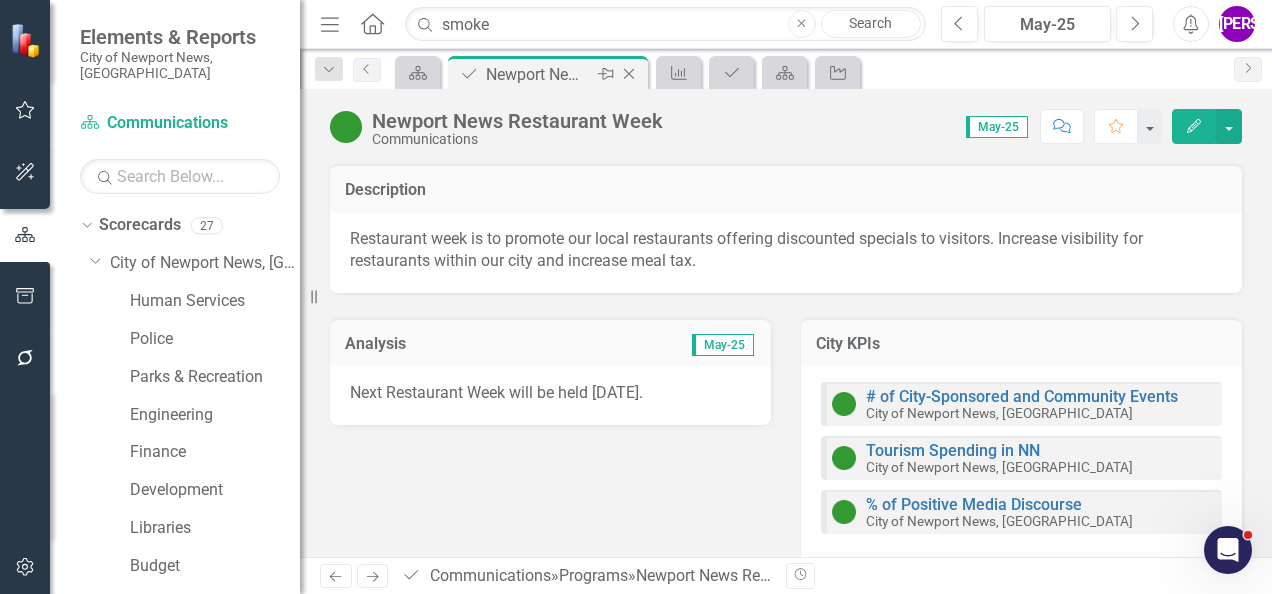 click 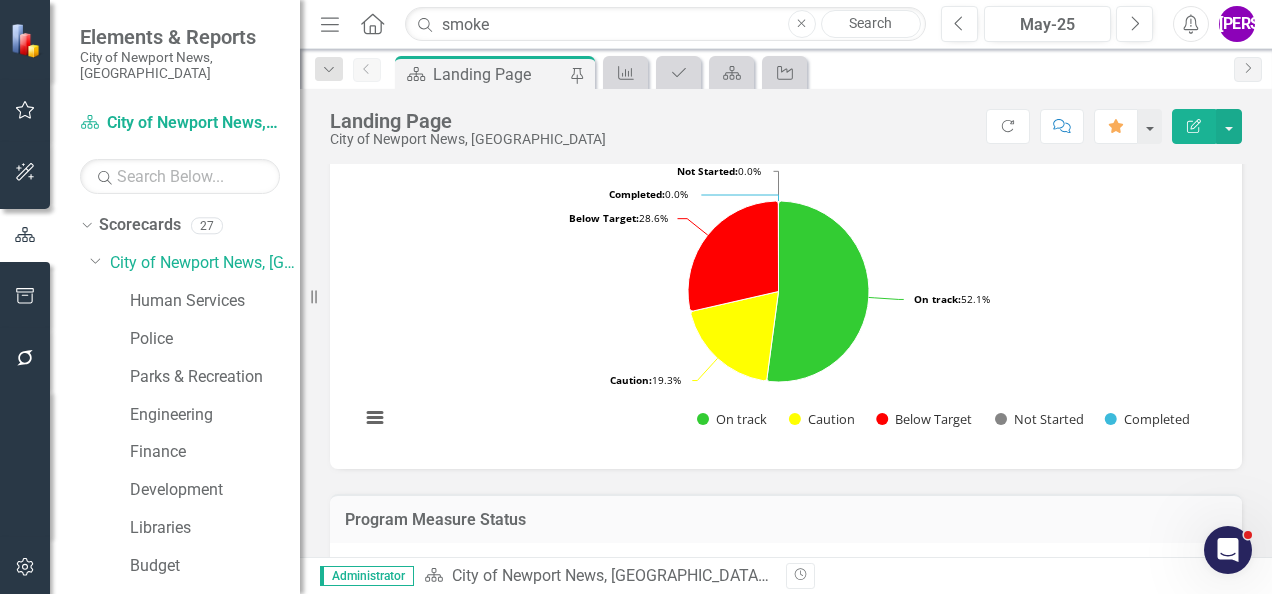 scroll, scrollTop: 2109, scrollLeft: 0, axis: vertical 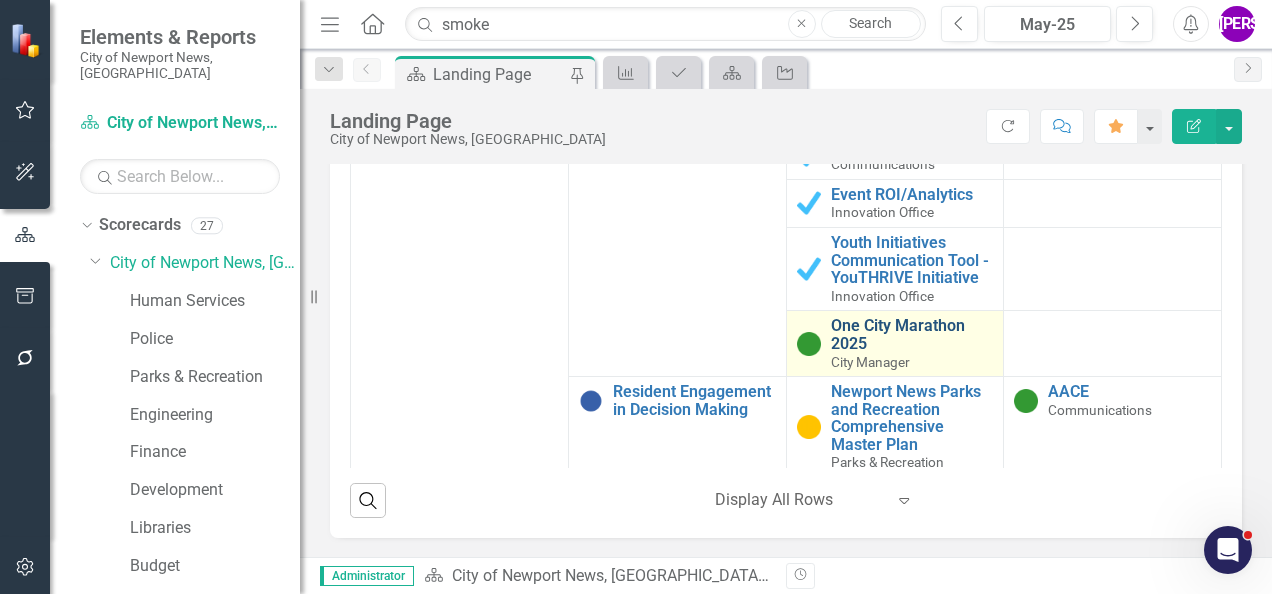 click on "One City Marathon 2025" at bounding box center [912, 334] 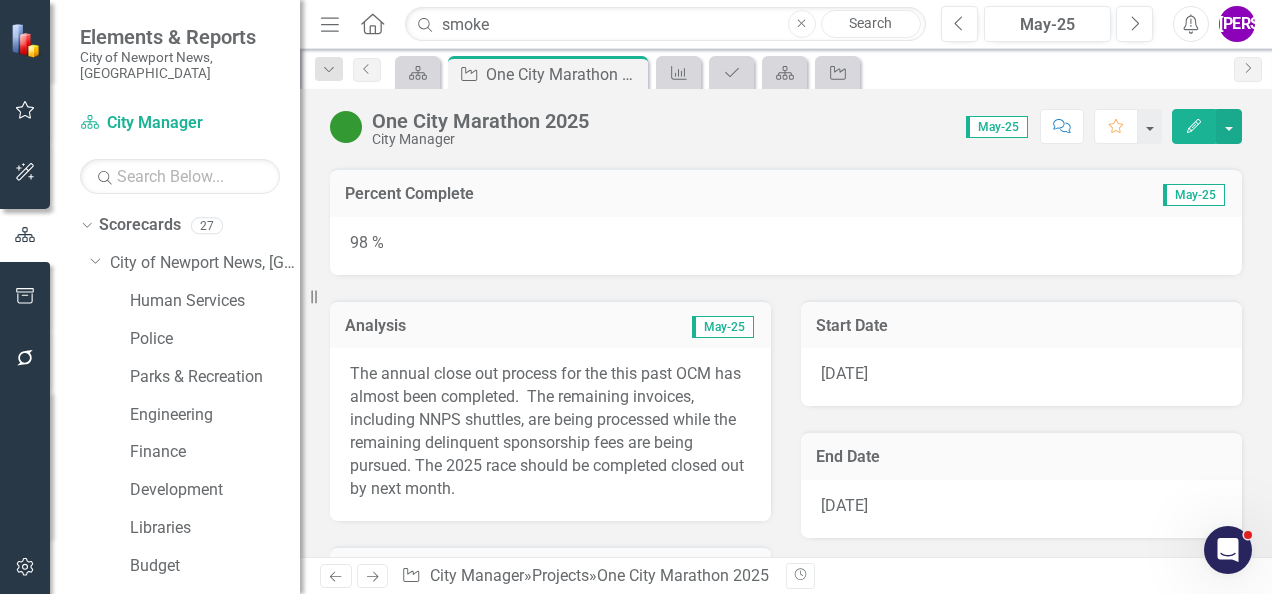 scroll, scrollTop: 85, scrollLeft: 0, axis: vertical 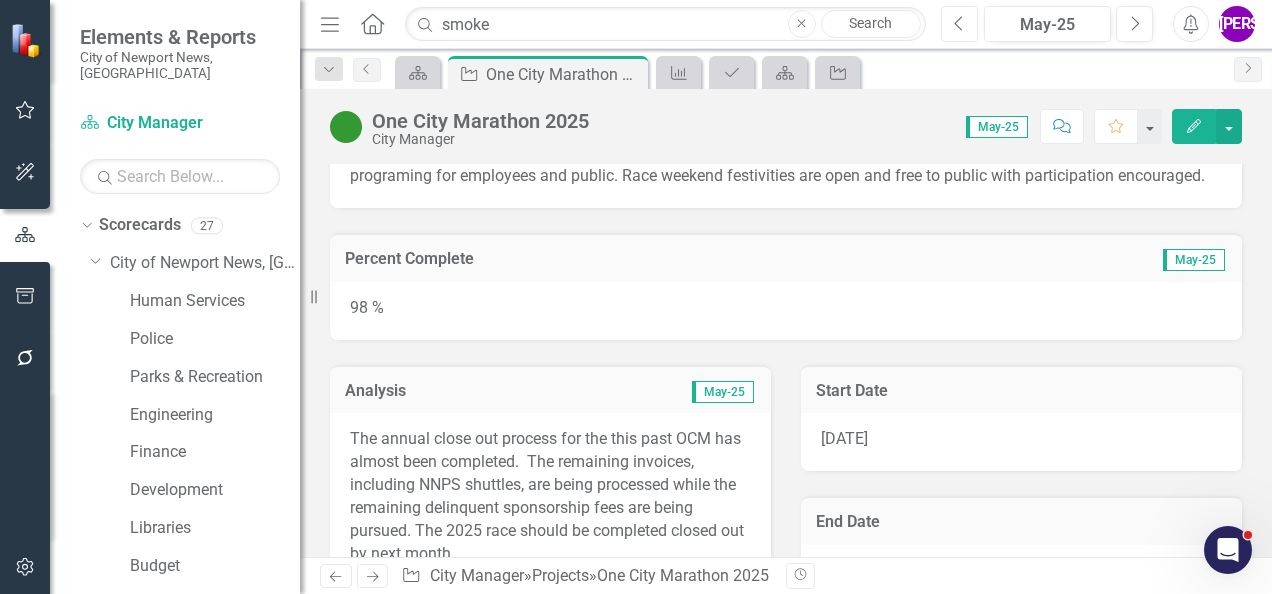 click on "Previous" at bounding box center [959, 24] 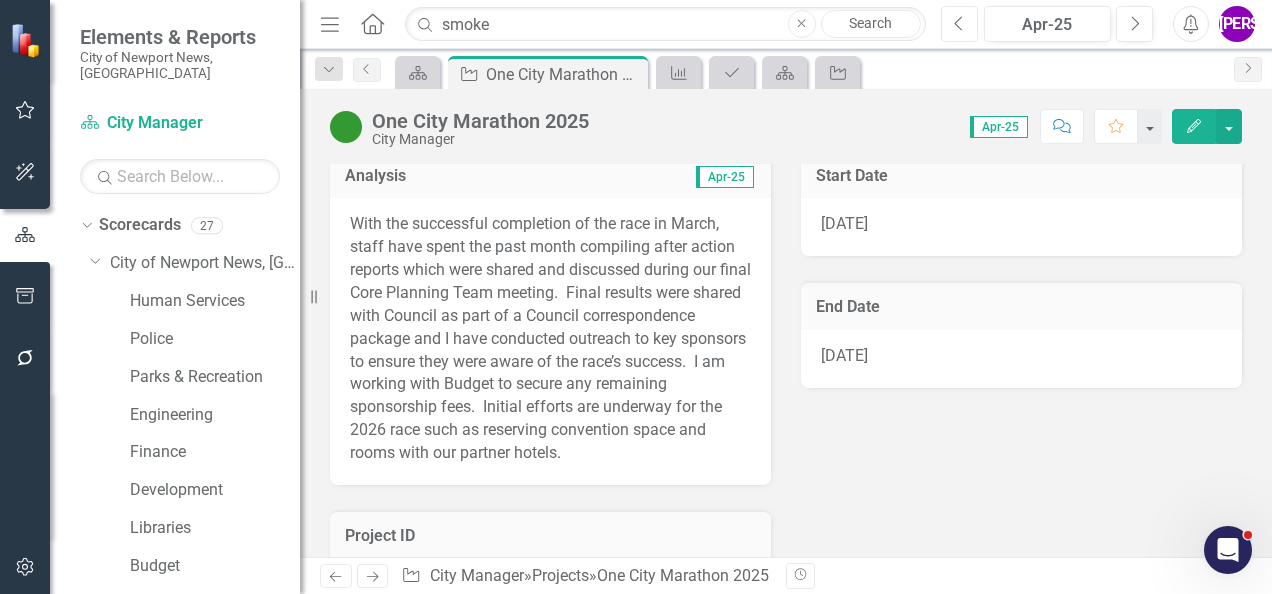 scroll, scrollTop: 299, scrollLeft: 0, axis: vertical 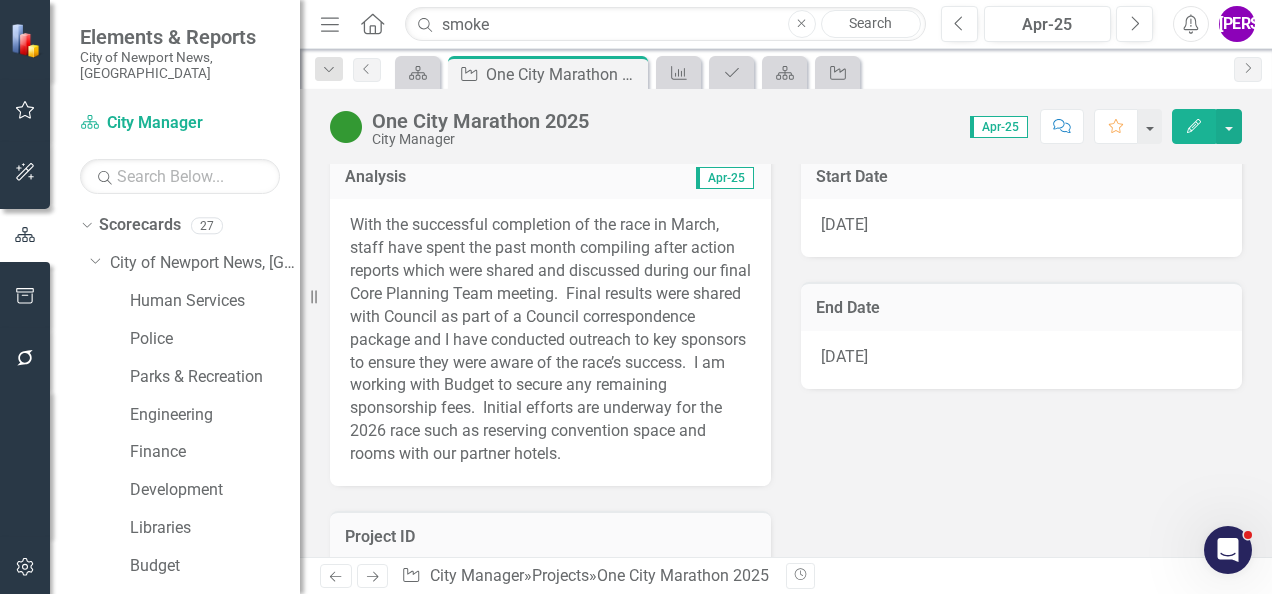 drag, startPoint x: 952, startPoint y: 20, endPoint x: 840, endPoint y: 152, distance: 173.11269 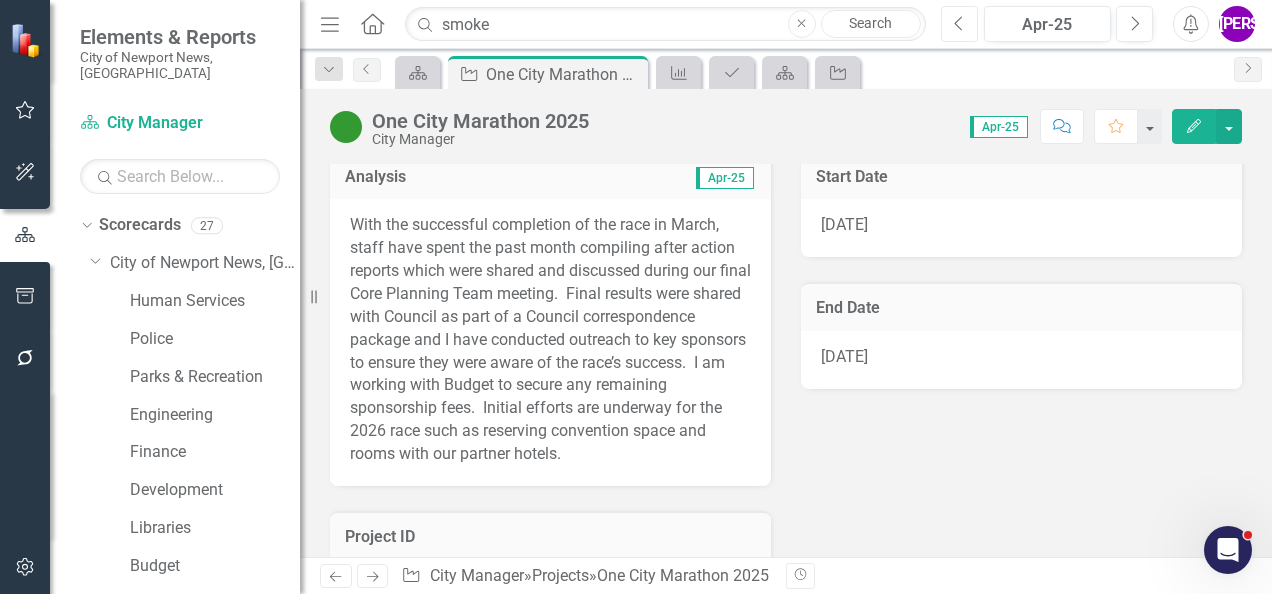 drag, startPoint x: 840, startPoint y: 152, endPoint x: 951, endPoint y: 31, distance: 164.2011 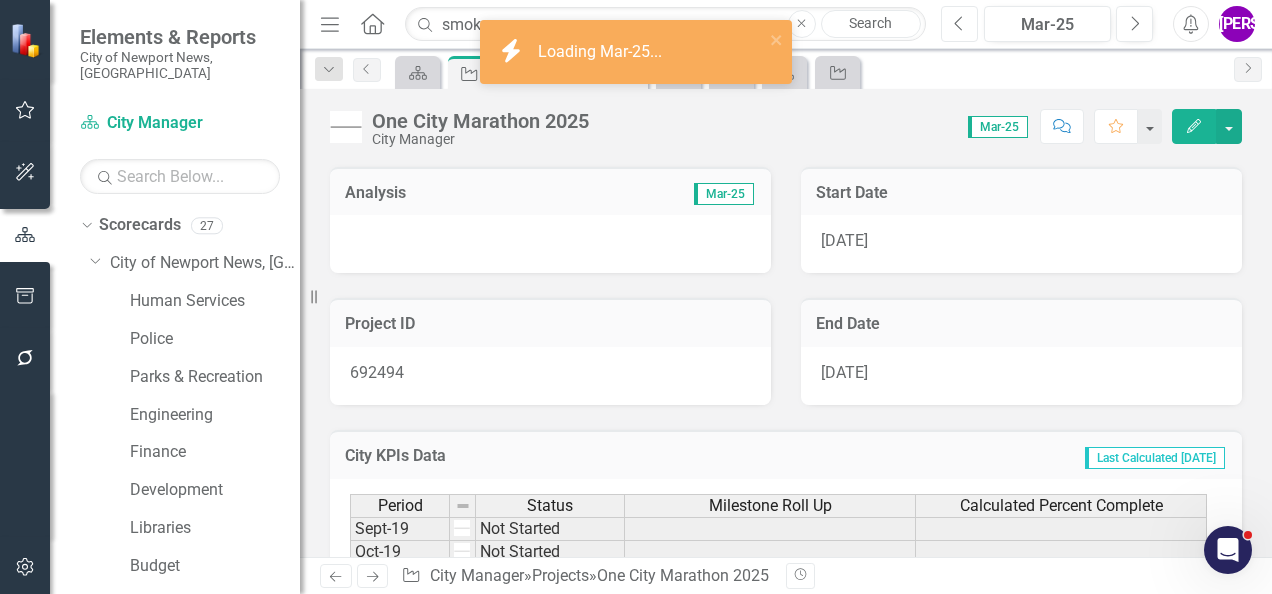 scroll, scrollTop: 171, scrollLeft: 0, axis: vertical 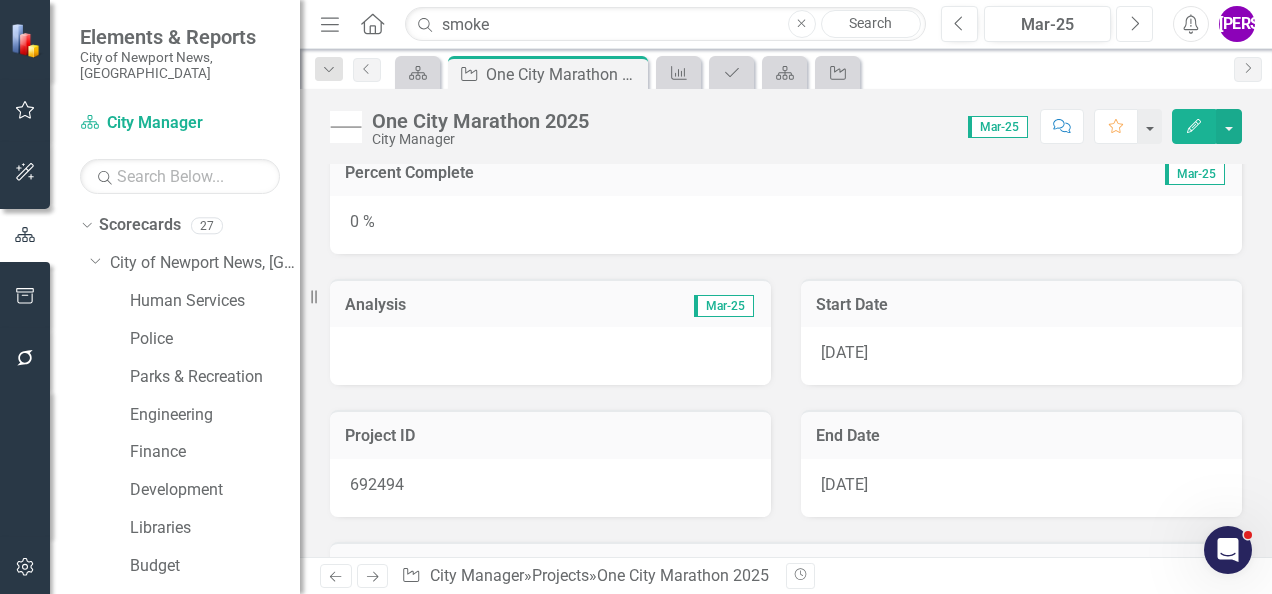 click on "Next" 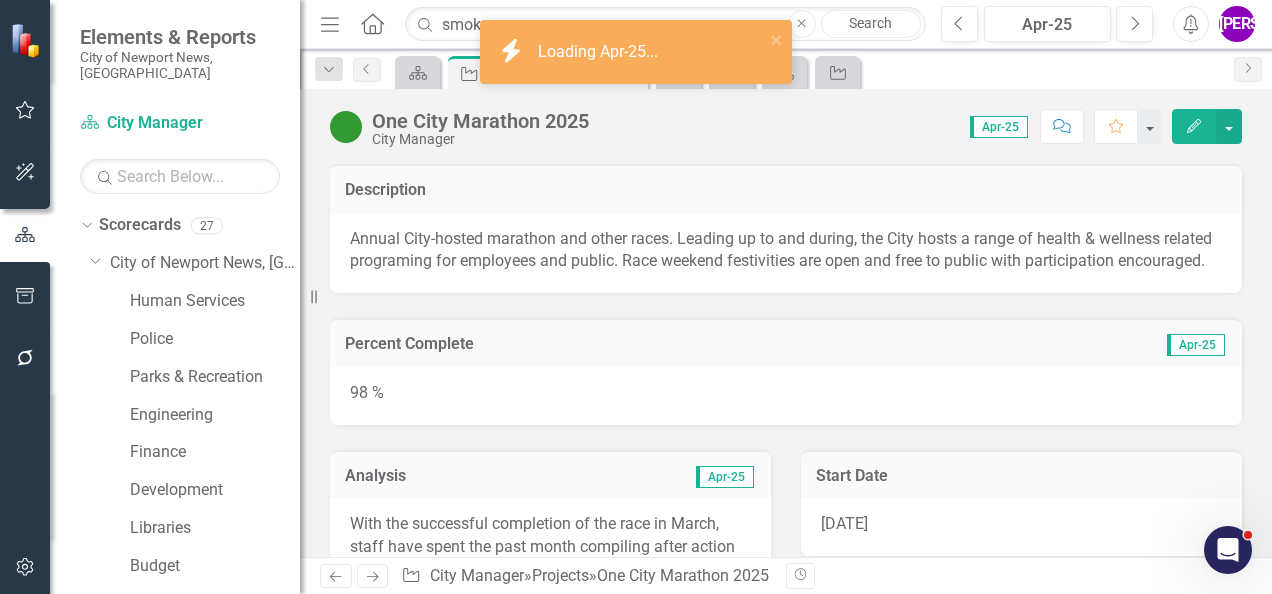 click on "One City Marathon 2025 City Manager" at bounding box center [485, 128] 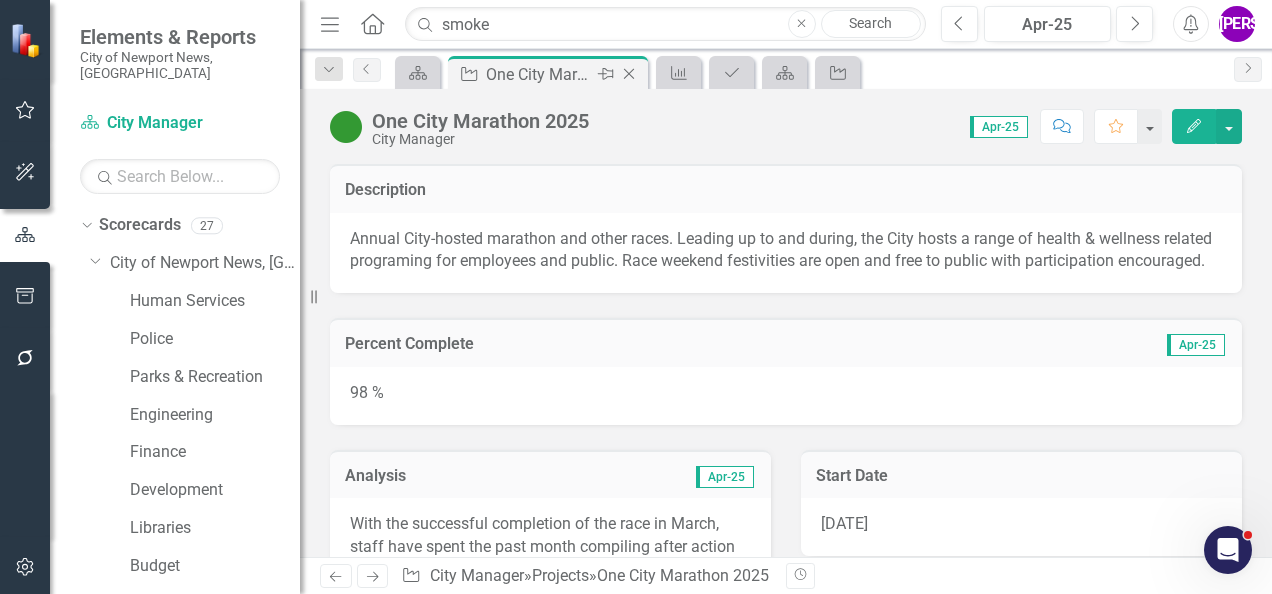 click on "Close" 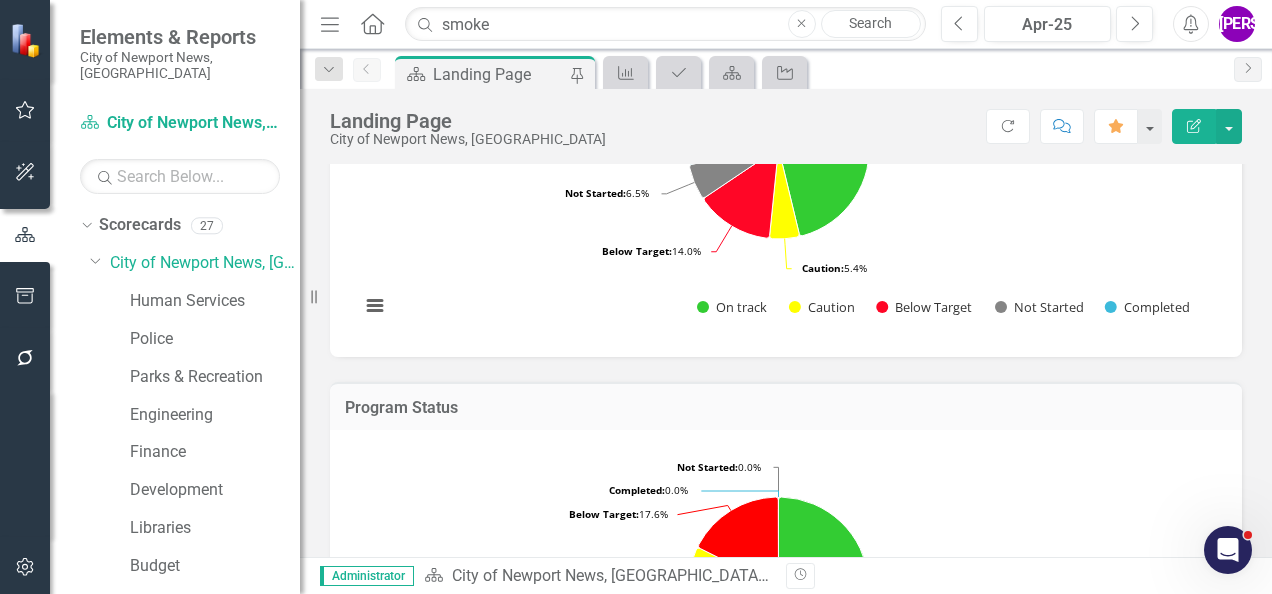 scroll, scrollTop: 1954, scrollLeft: 0, axis: vertical 